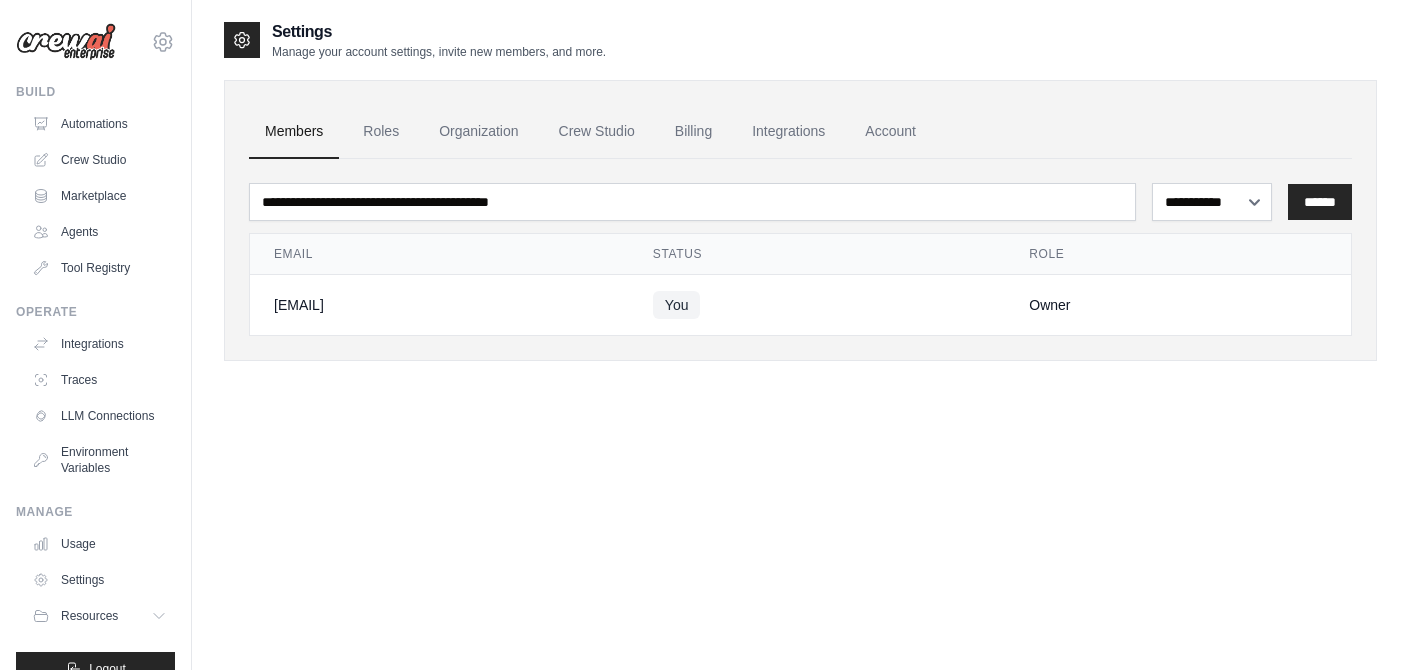 scroll, scrollTop: 0, scrollLeft: 0, axis: both 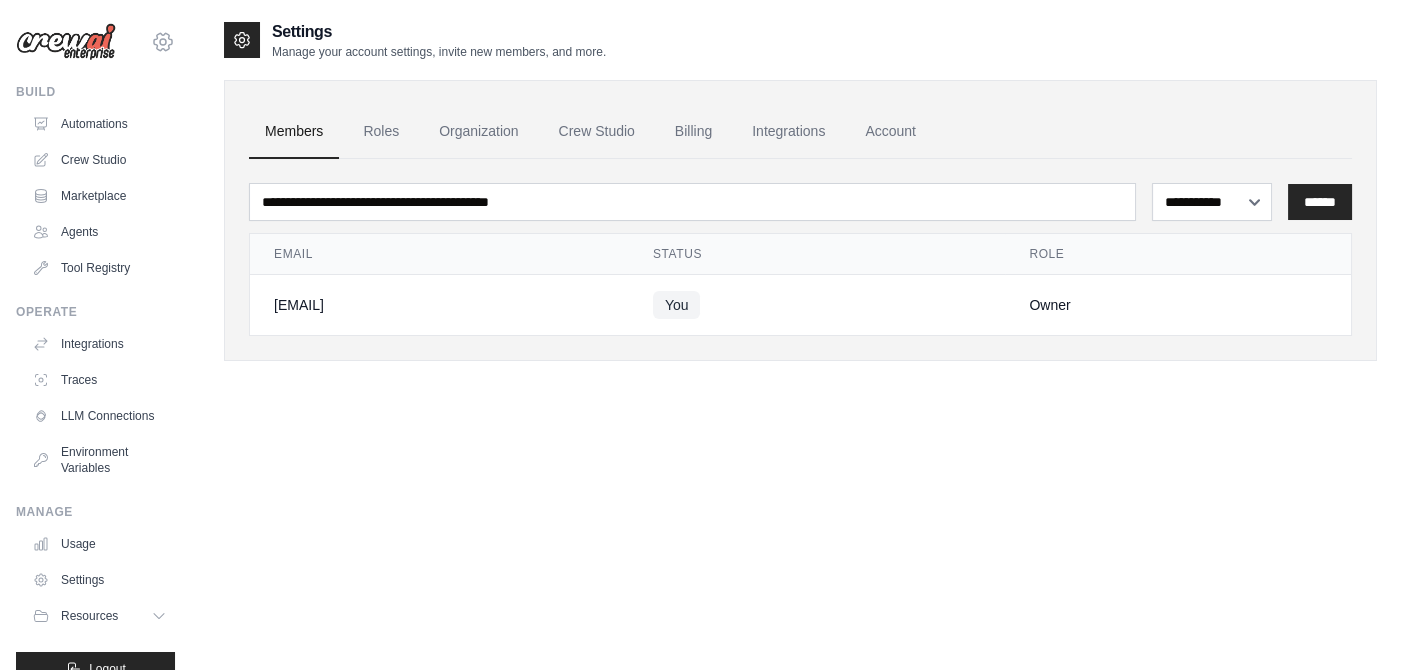 click 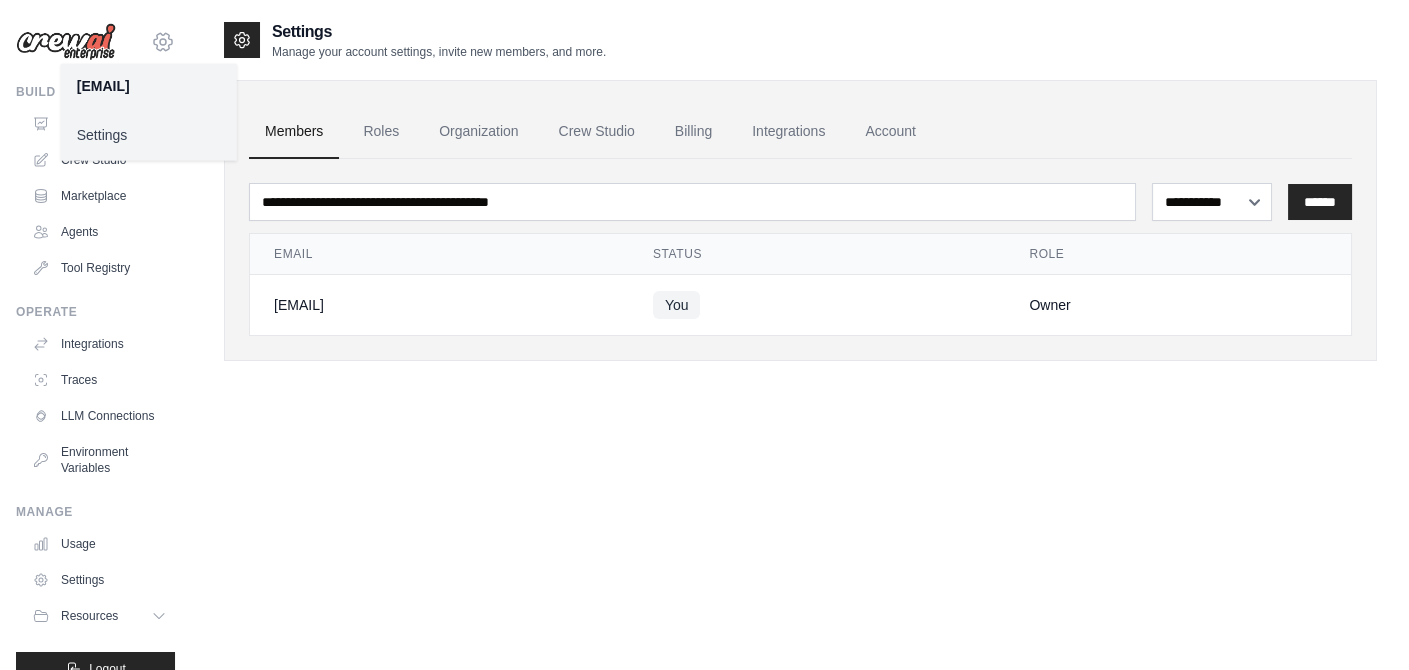click 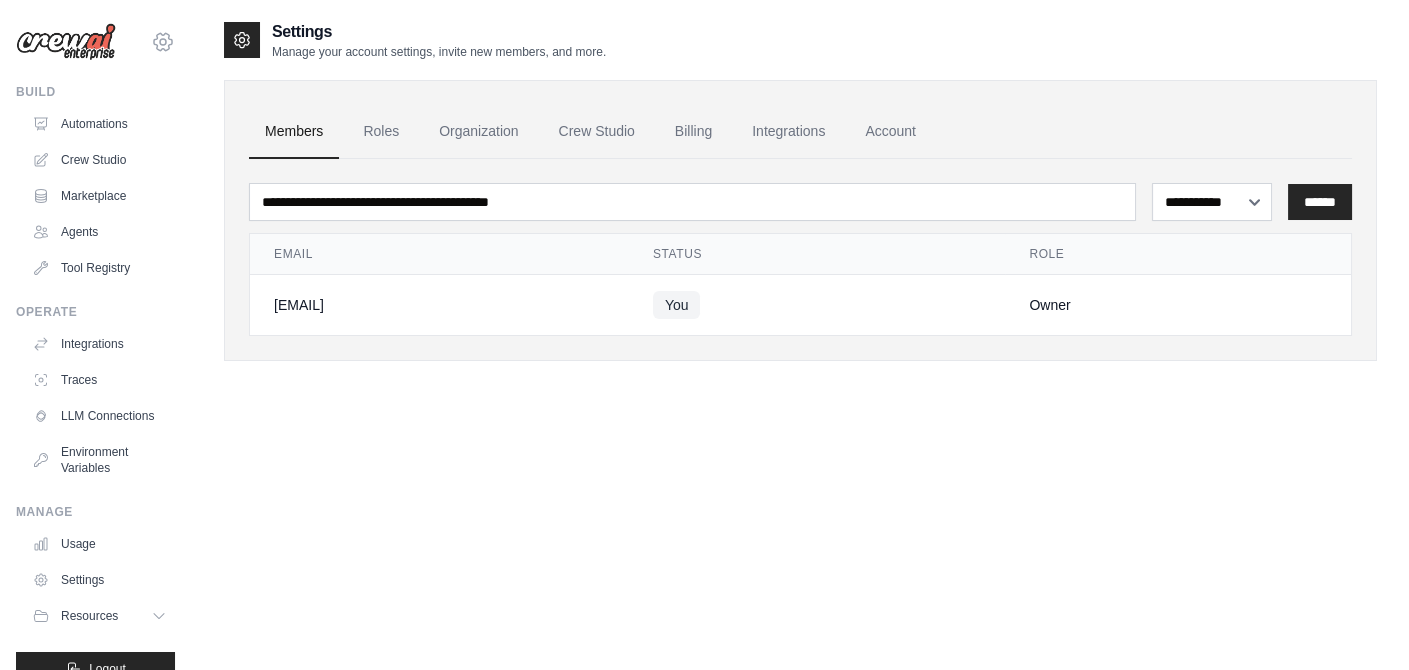 click 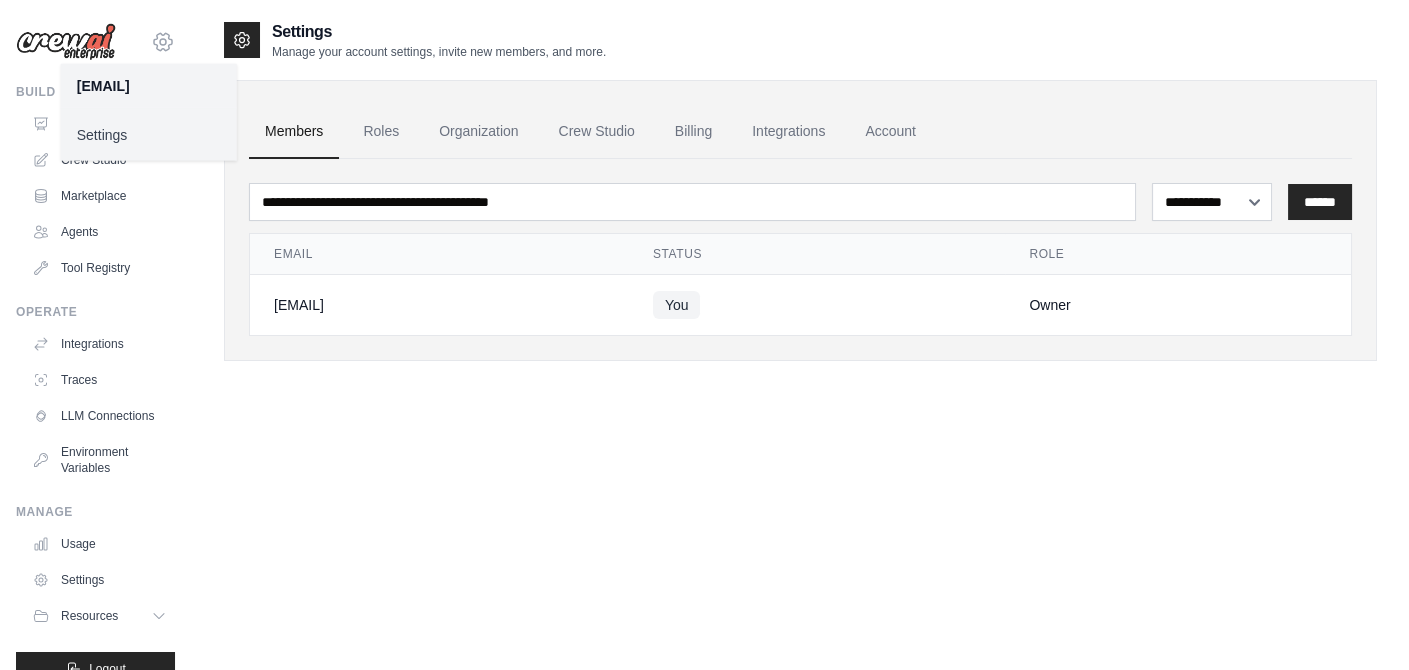 click 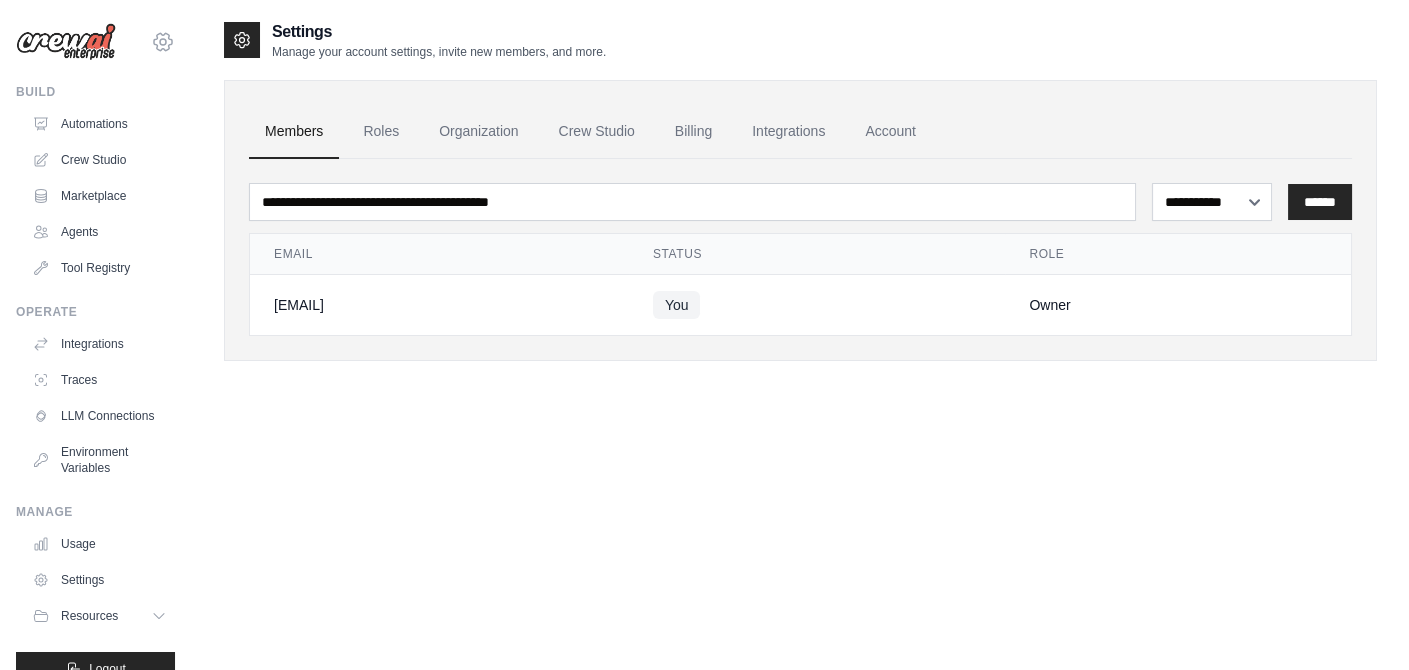 click 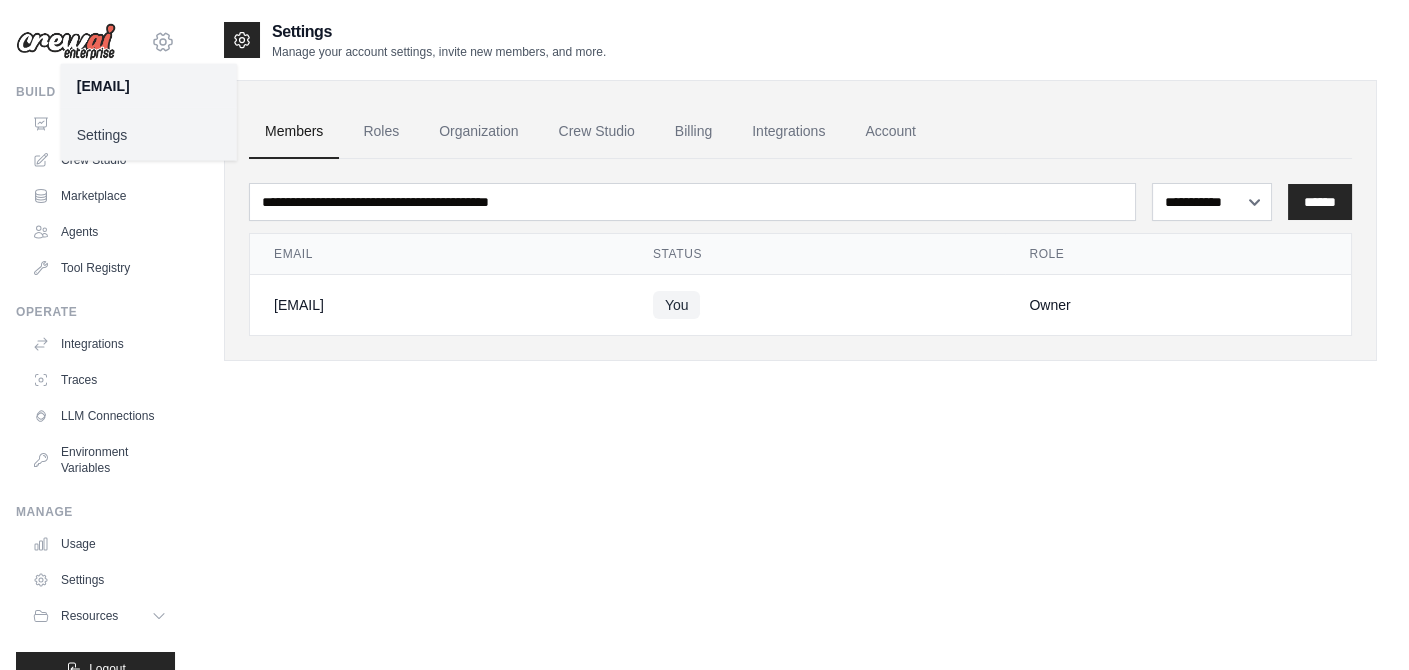 click 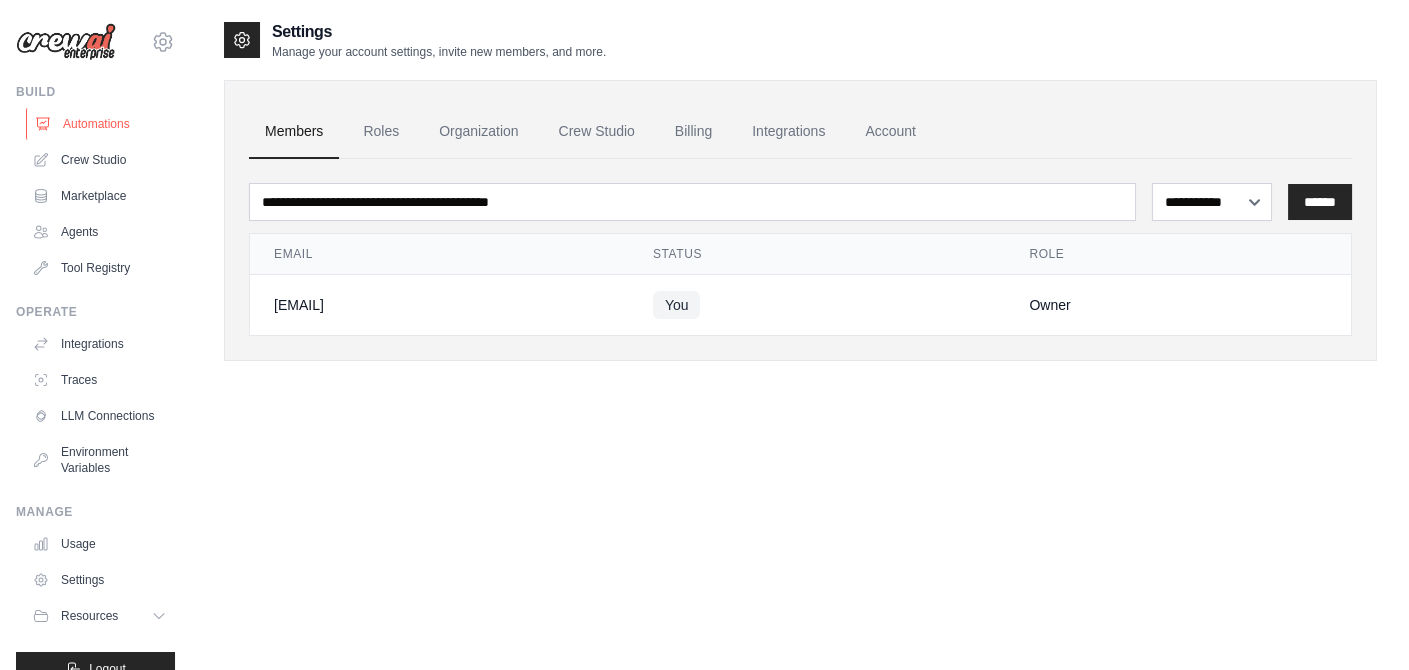 click on "Automations" at bounding box center (101, 124) 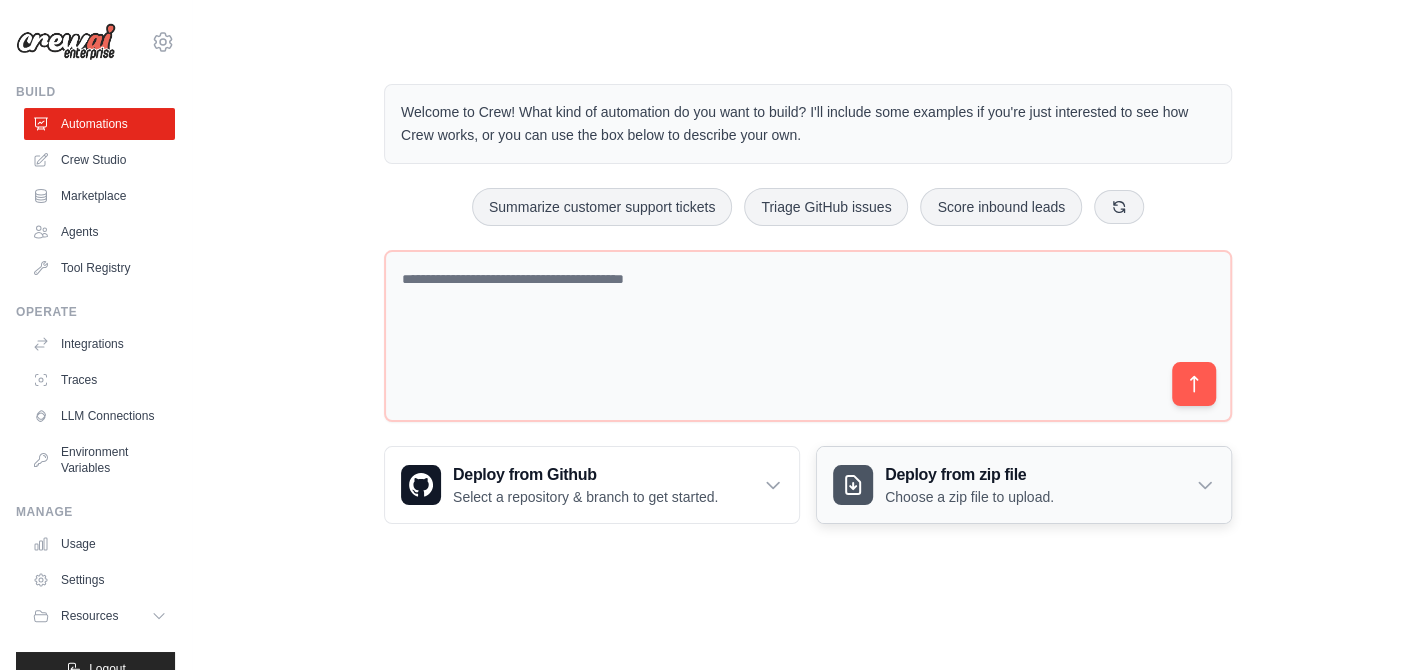 click on "Deploy from zip file
Choose a zip file to upload." at bounding box center (1024, 485) 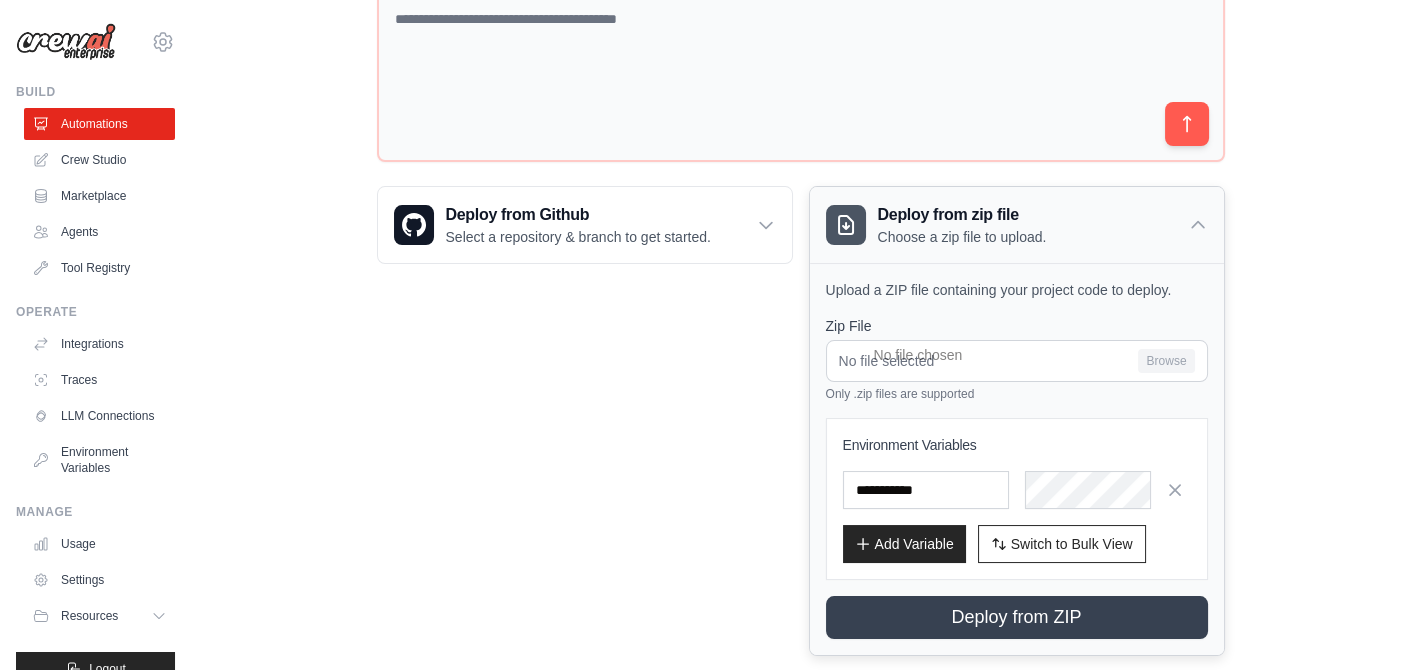 scroll, scrollTop: 292, scrollLeft: 0, axis: vertical 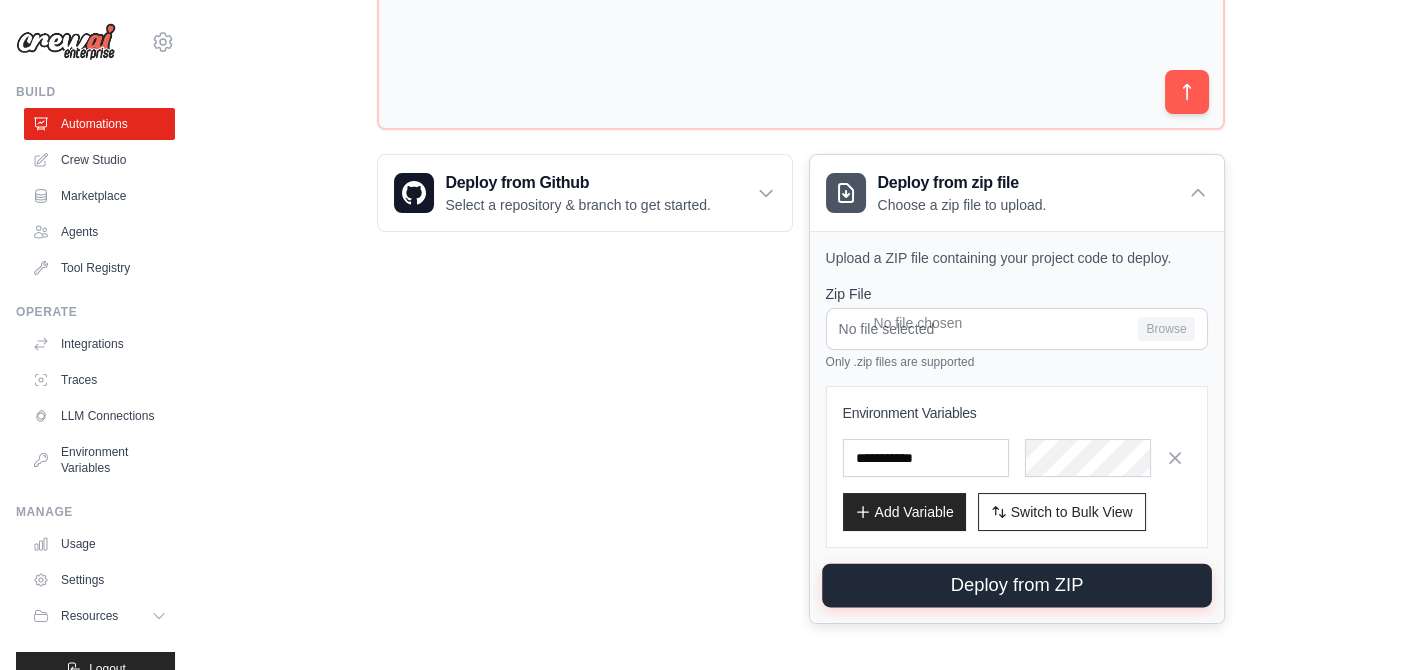 drag, startPoint x: 872, startPoint y: 173, endPoint x: 1163, endPoint y: 587, distance: 506.04053 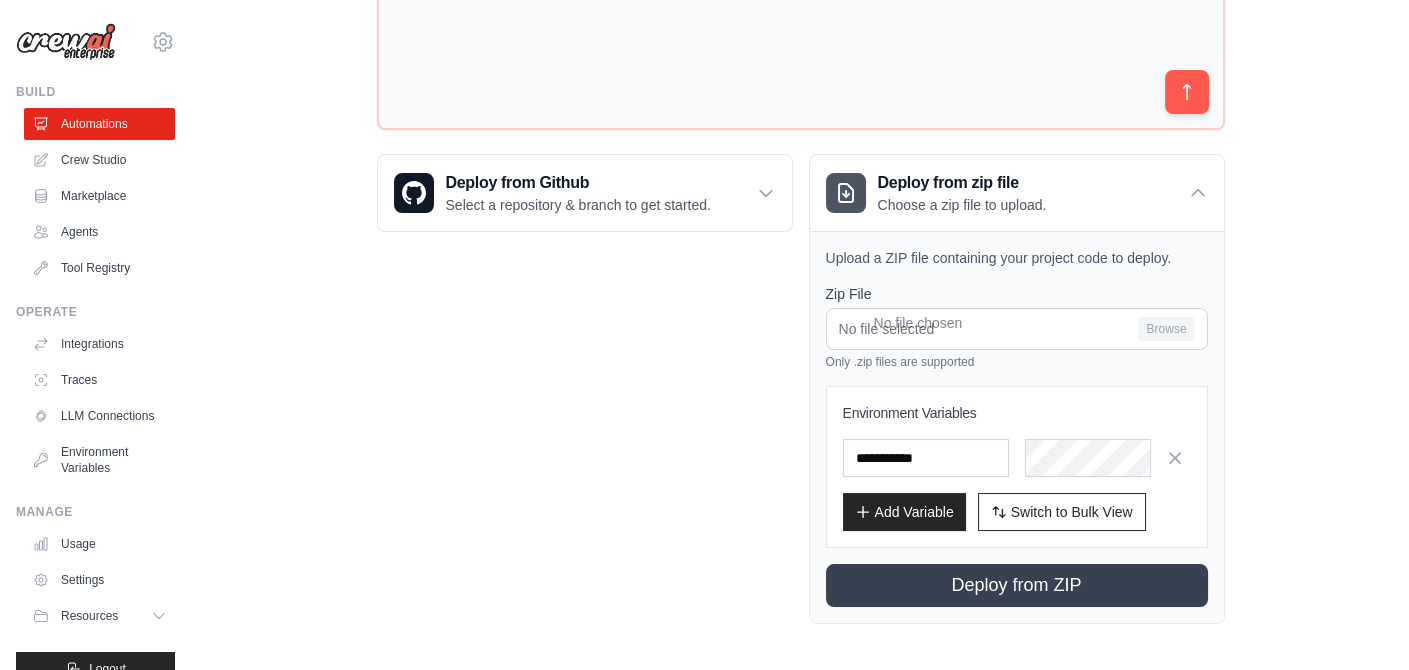 click on "Deploy from Github
Select a repository & branch to get started.
Connect GitHub
Connect your GitHub account to deploy from repositories.
Configure GitHub" at bounding box center [585, 389] 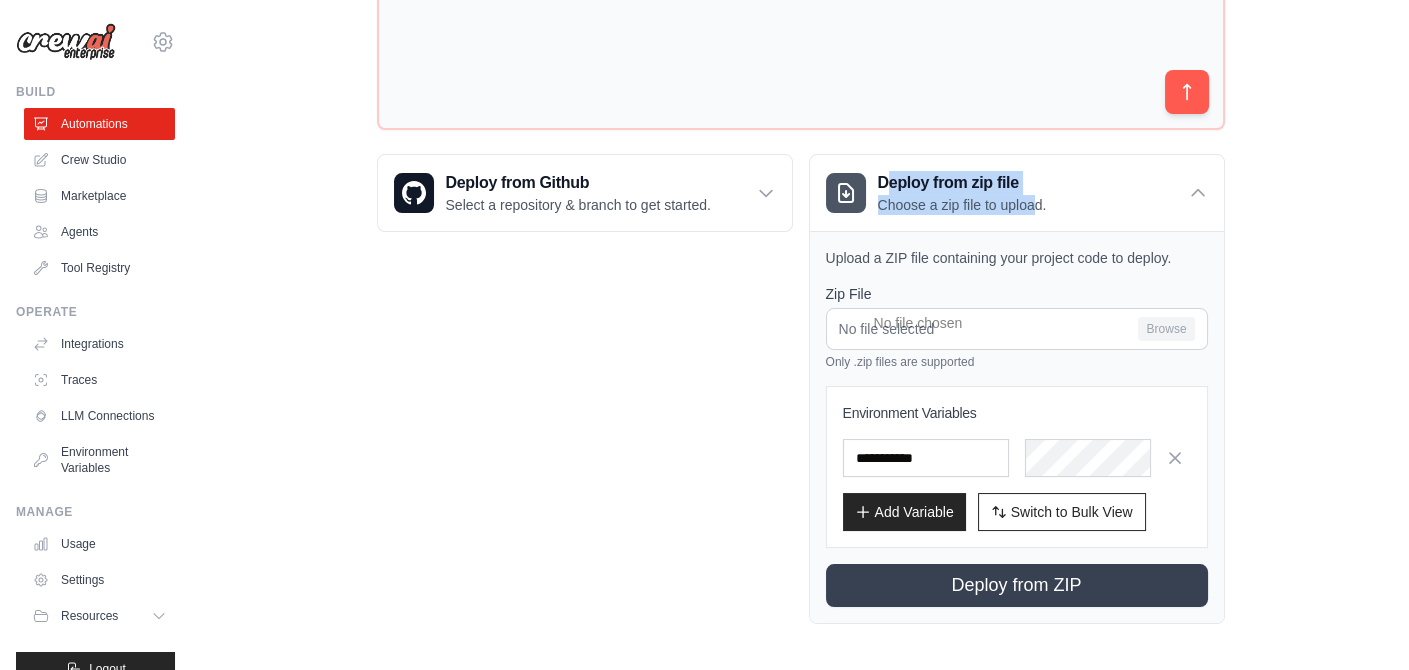 drag, startPoint x: 886, startPoint y: 163, endPoint x: 1031, endPoint y: 225, distance: 157.69908 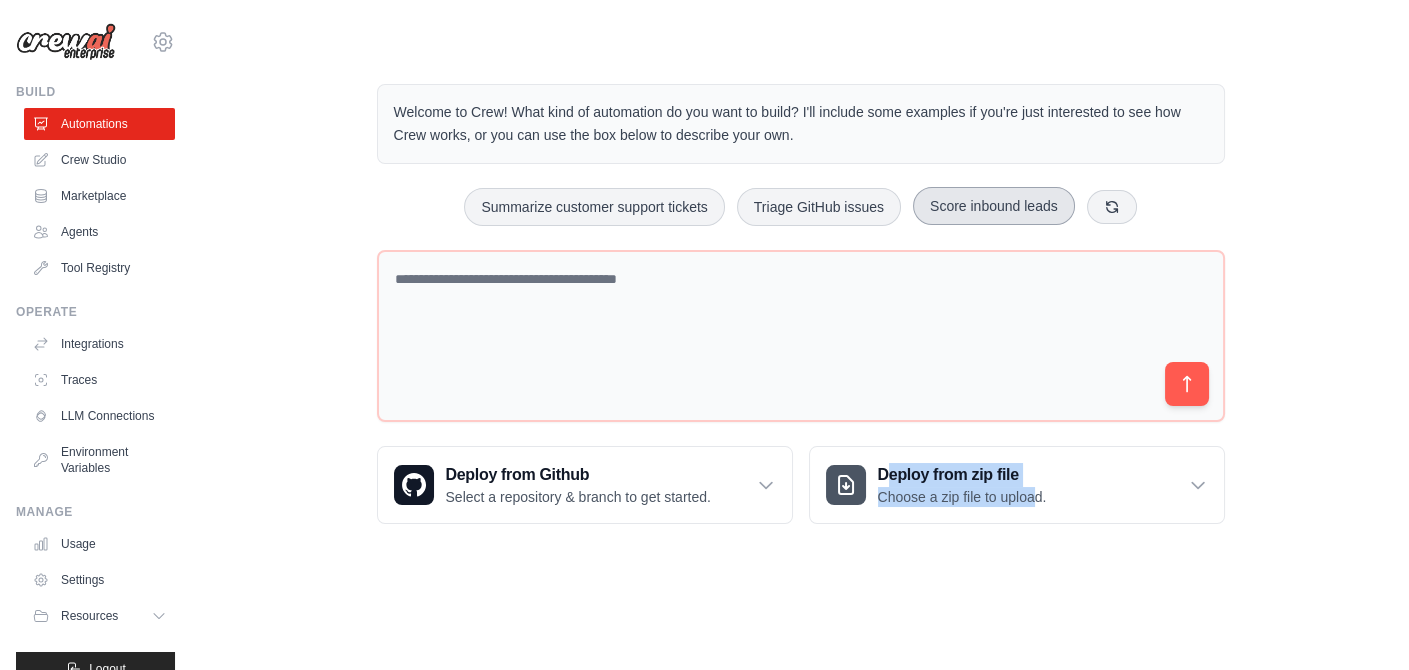 scroll, scrollTop: 0, scrollLeft: 0, axis: both 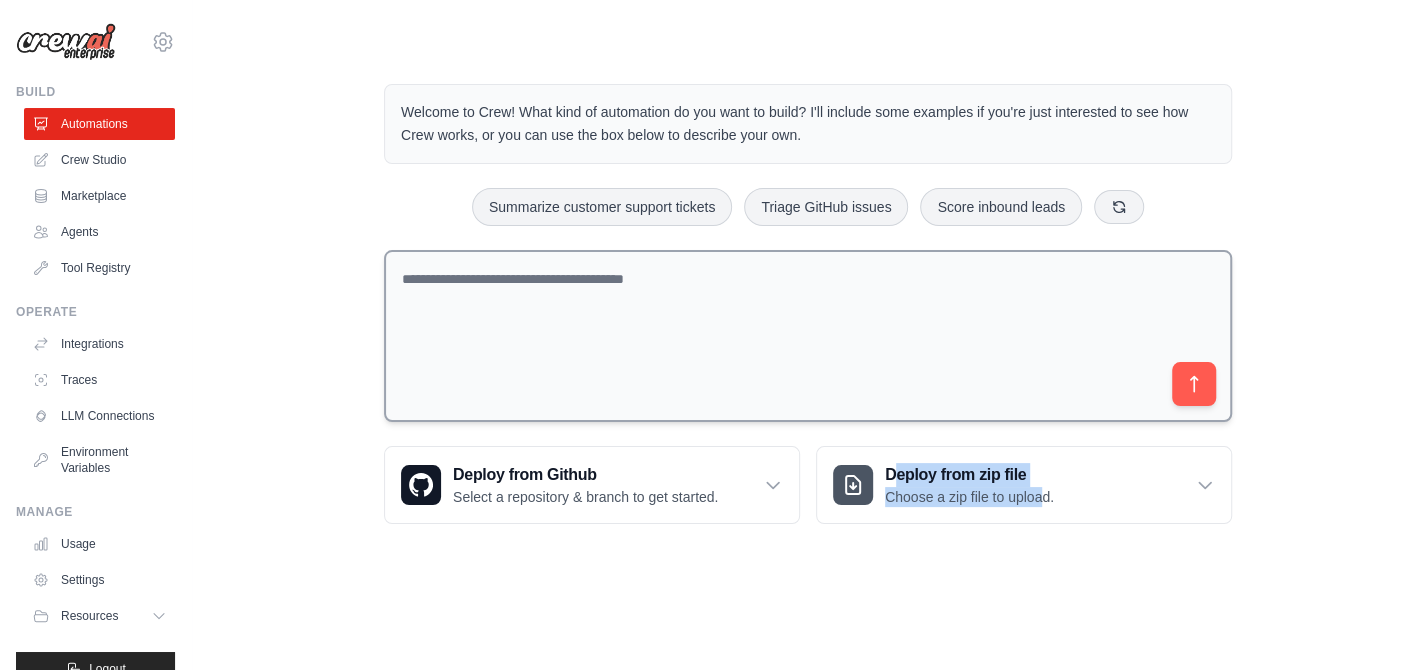 drag, startPoint x: 952, startPoint y: 198, endPoint x: 762, endPoint y: 266, distance: 201.80188 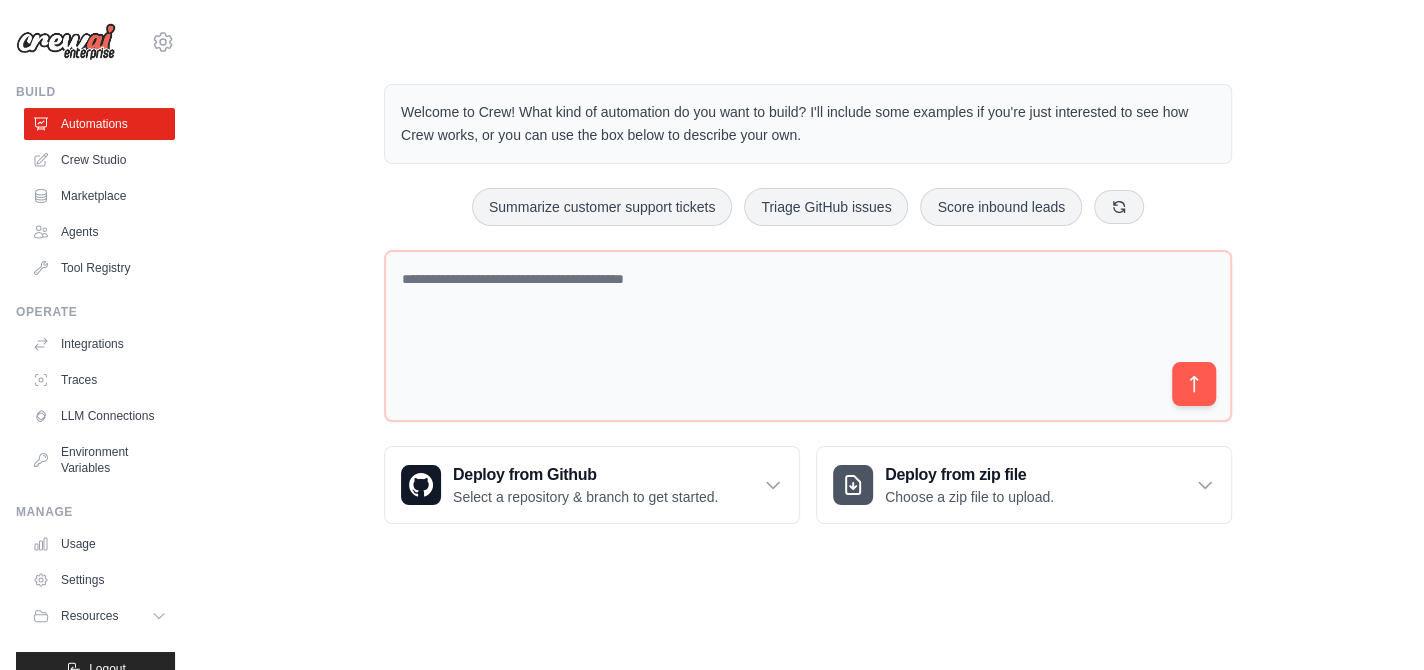 click on "Summarize customer support tickets
Triage GitHub issues
Score inbound leads" at bounding box center (808, 207) 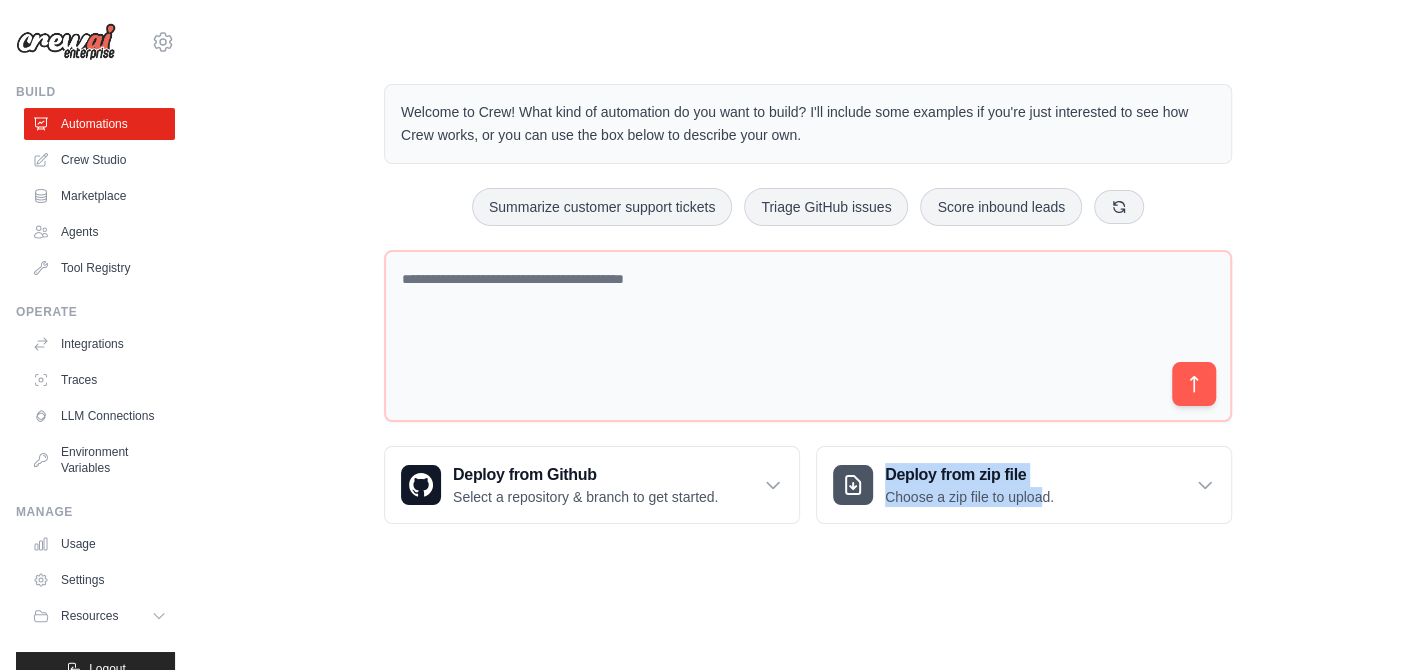 drag, startPoint x: 882, startPoint y: 465, endPoint x: 1044, endPoint y: 527, distance: 173.45892 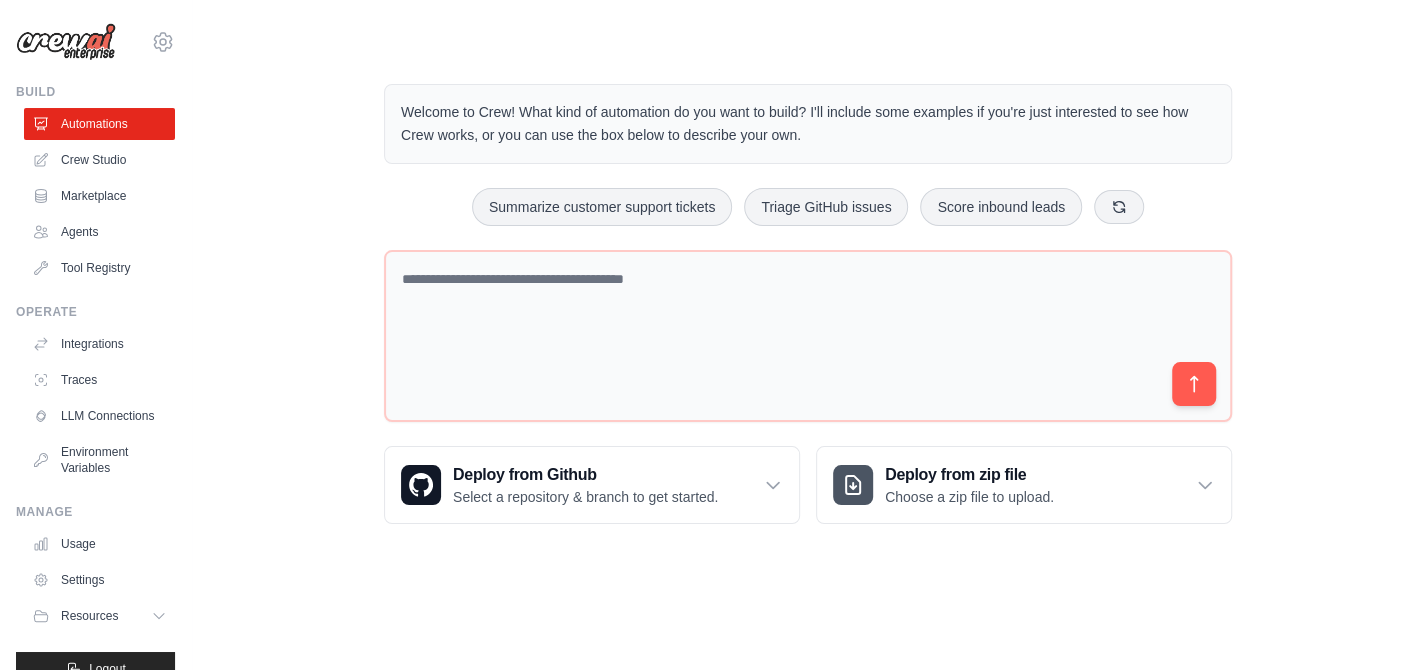 click on "Welcome to Crew! What kind of automation do you want to build?
I'll include some examples if you're just interested to see how
Crew works, or you can use the box below to describe your own.
Summarize customer support tickets
Triage GitHub issues
Score inbound leads
Deploy from Github
Select a repository & branch to get started." at bounding box center (808, 304) 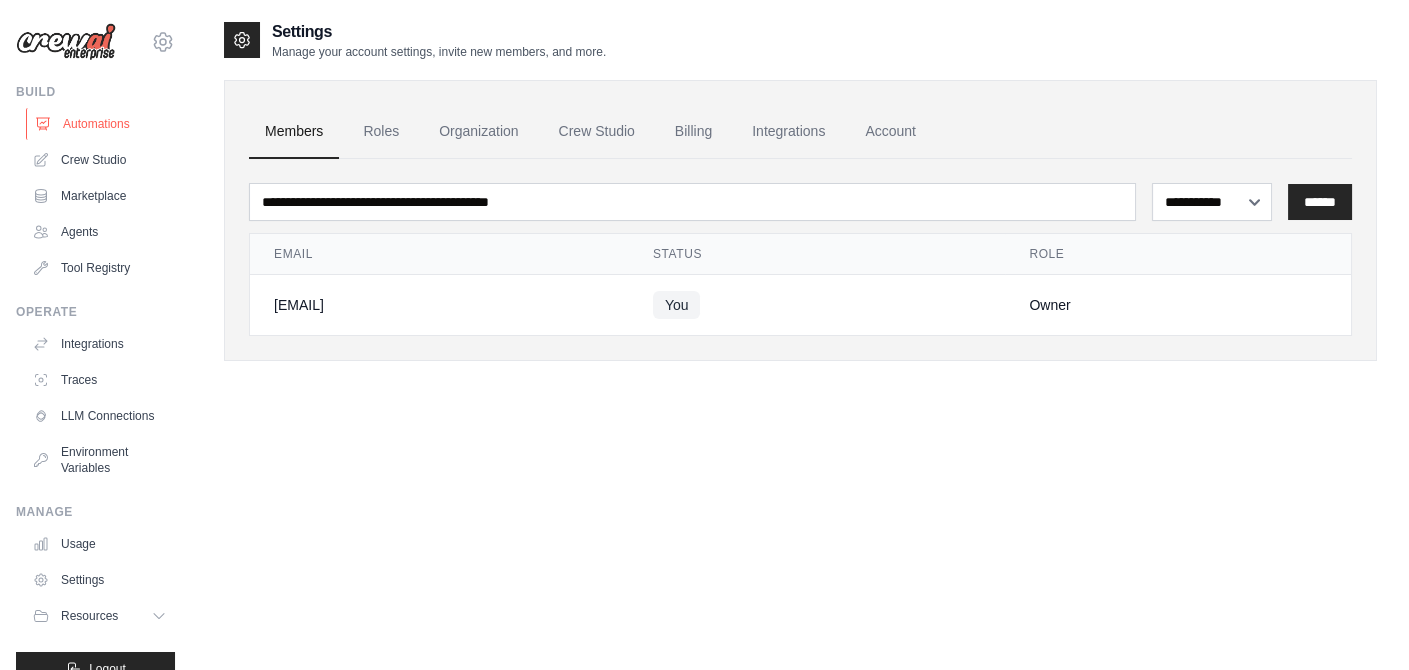 click on "Automations" at bounding box center [101, 124] 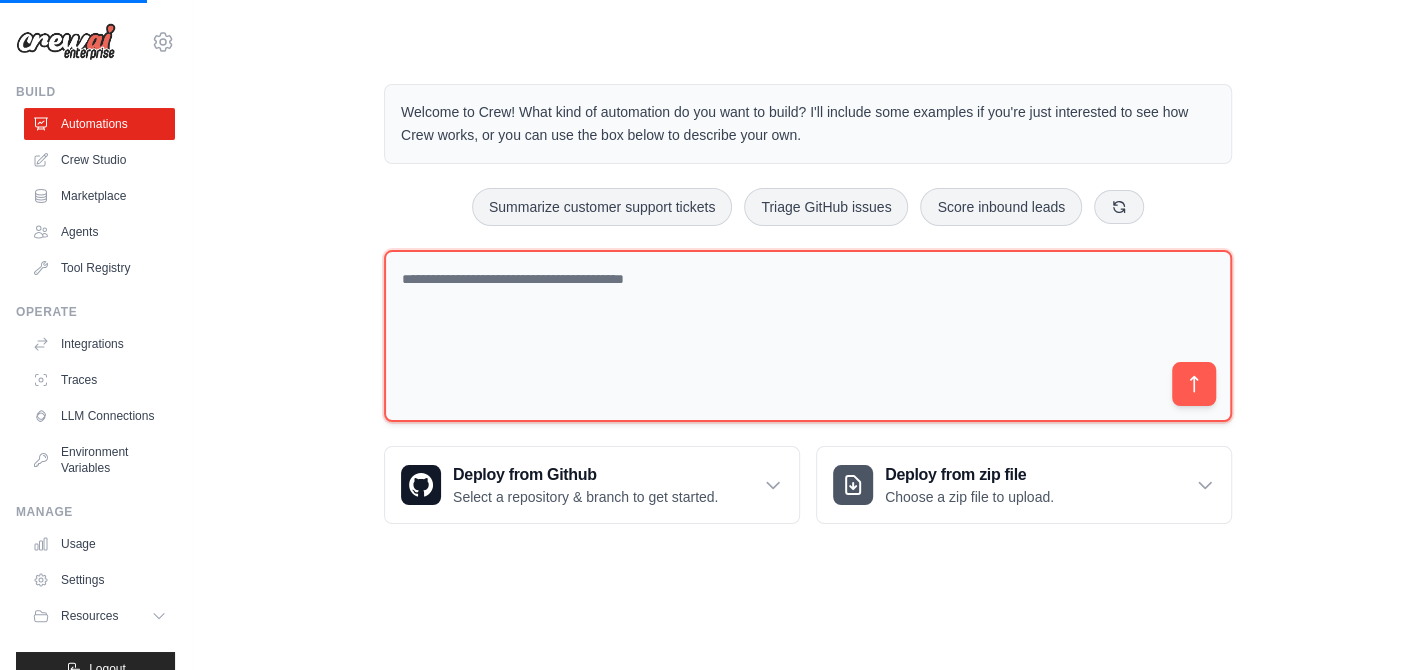 click at bounding box center [808, 336] 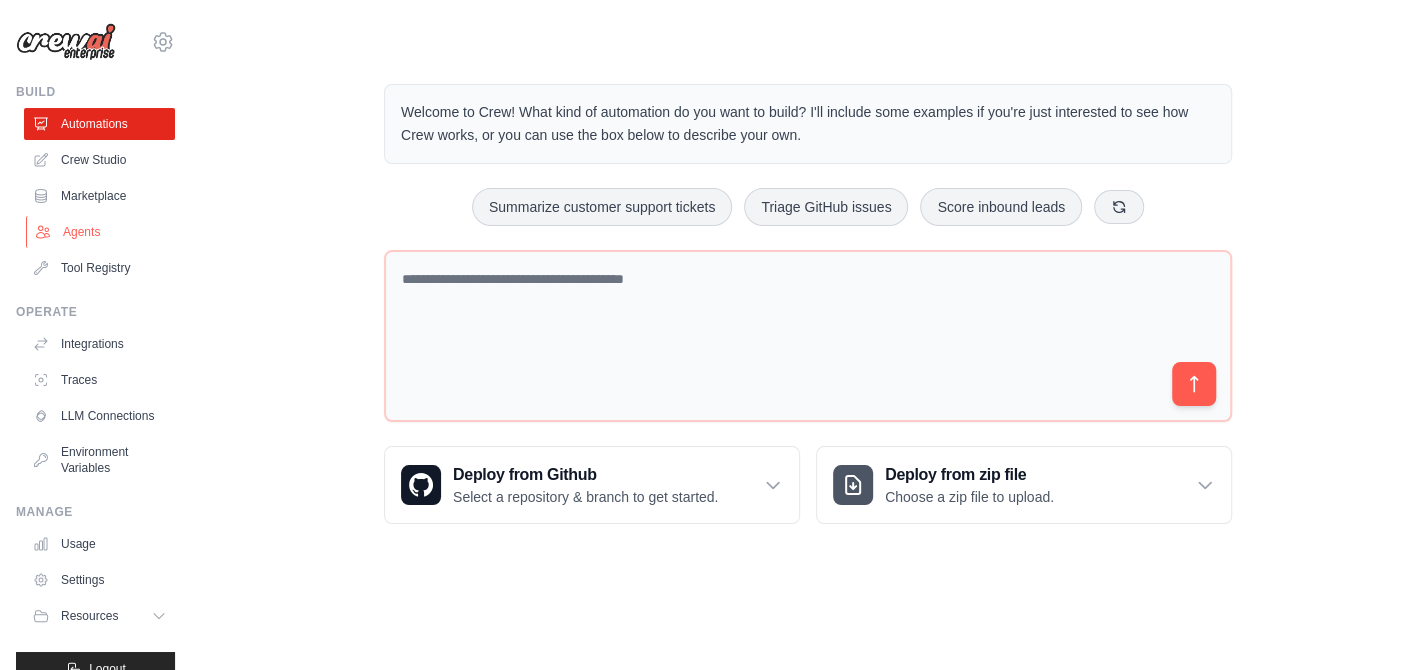 click on "Agents" at bounding box center [101, 232] 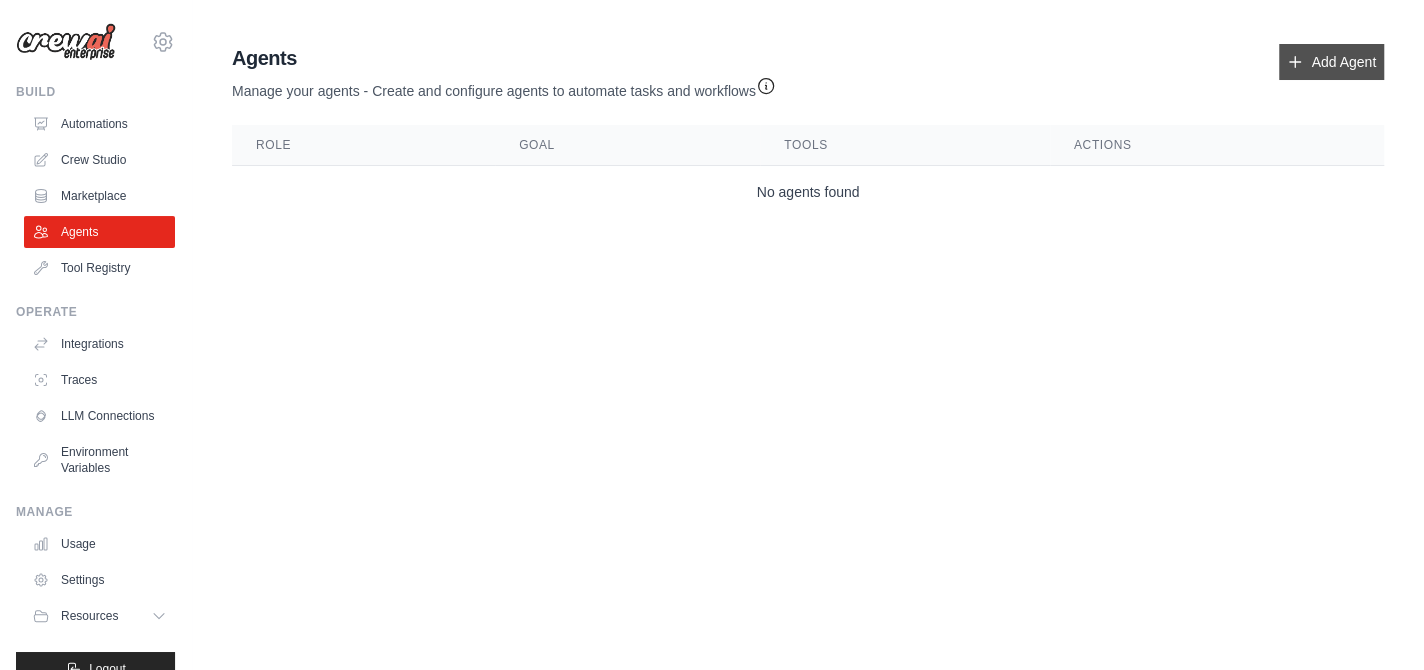 click on "Add Agent" at bounding box center [1331, 62] 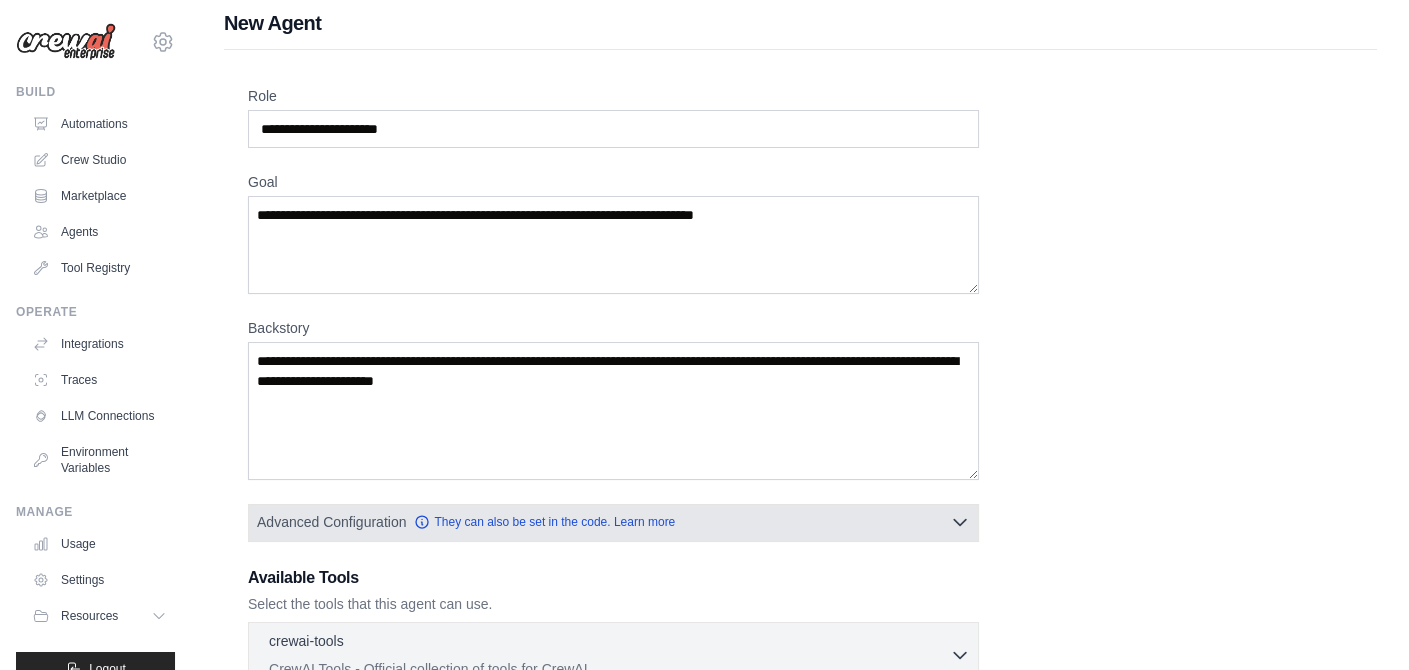 scroll, scrollTop: 0, scrollLeft: 0, axis: both 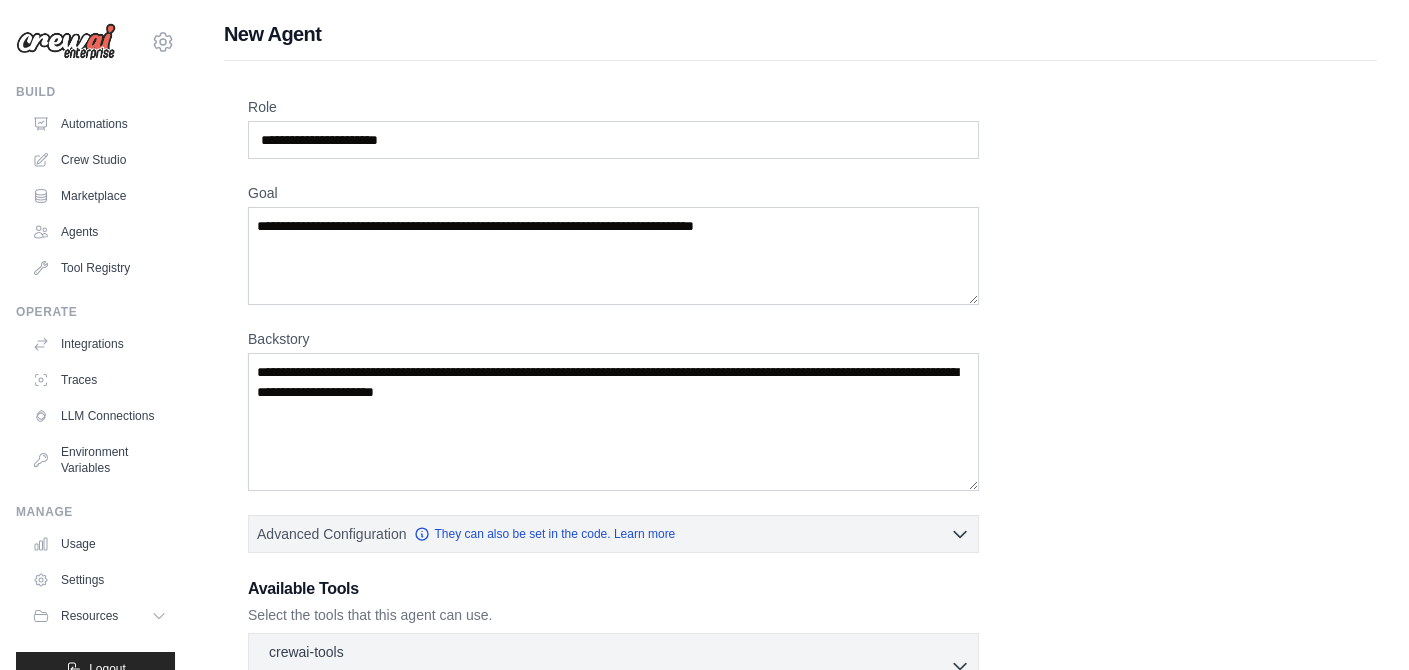 click on "Role
Goal
Backstory
Advanced Configuration
They can also be set in the code. Learn more
Enable reasoning" at bounding box center (800, 495) 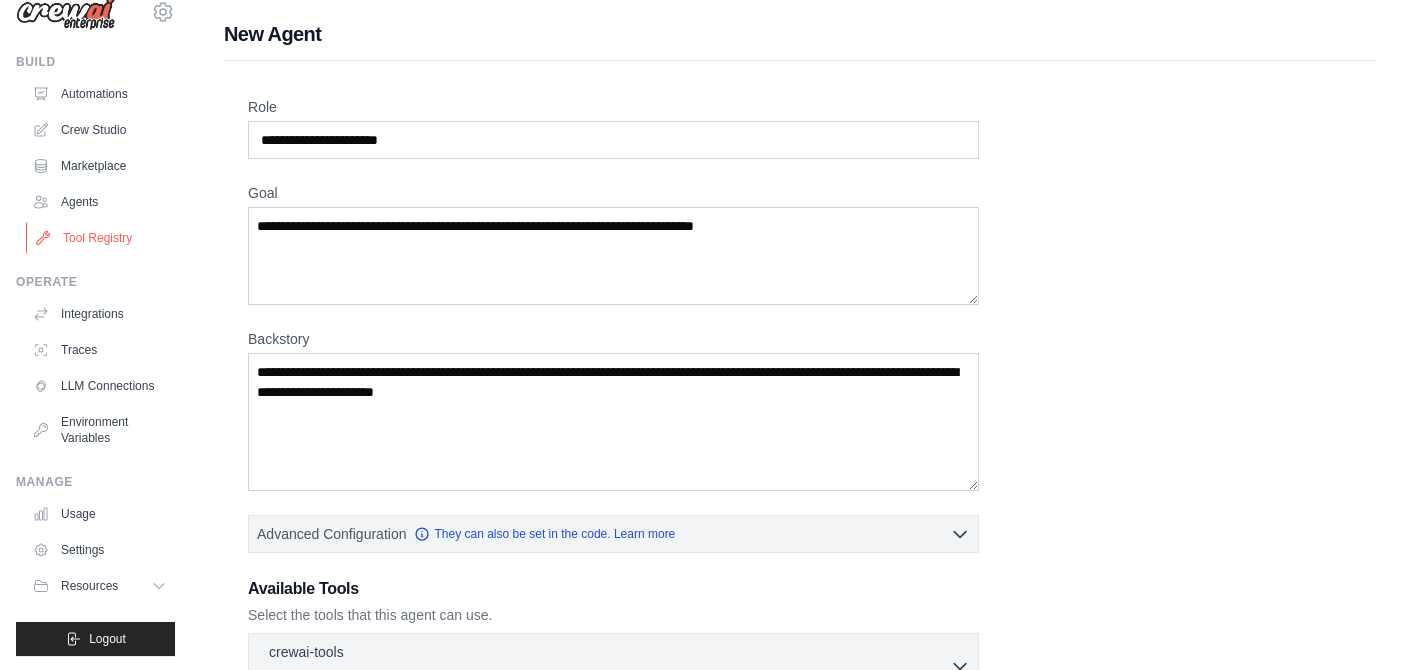 scroll, scrollTop: 0, scrollLeft: 0, axis: both 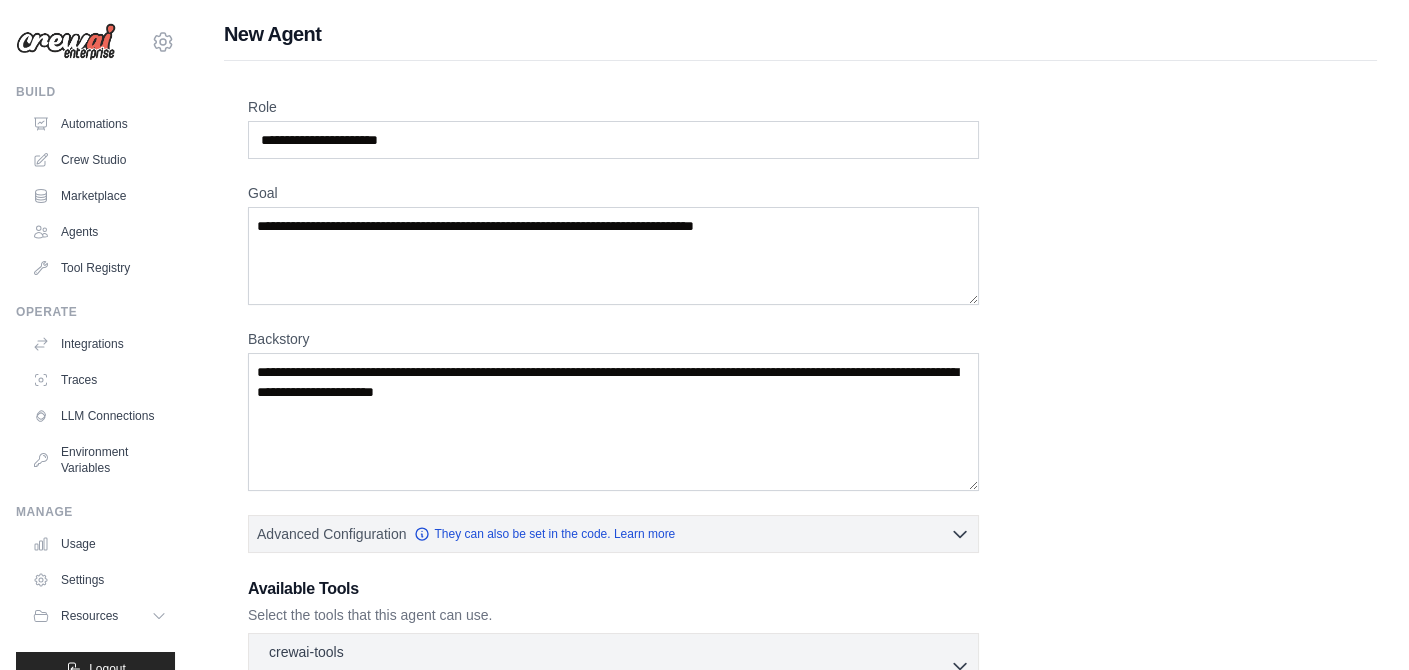 drag, startPoint x: 87, startPoint y: 45, endPoint x: 110, endPoint y: 39, distance: 23.769728 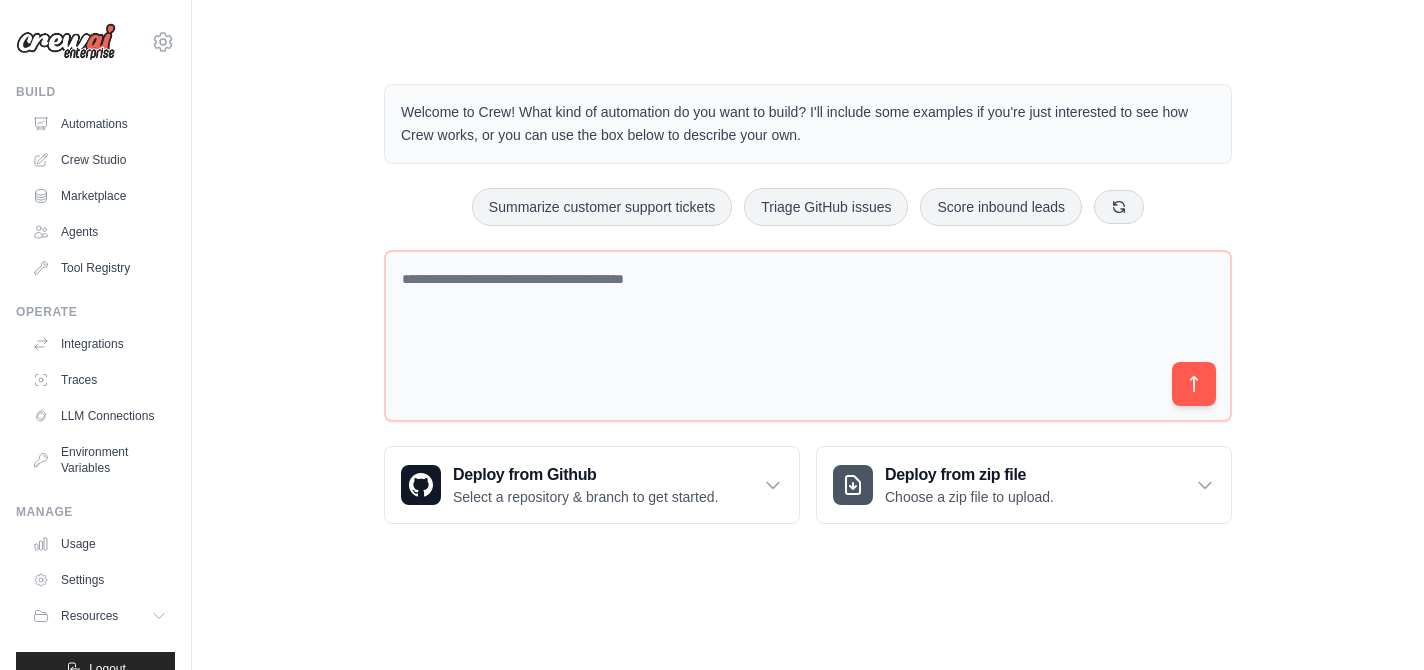 scroll, scrollTop: 0, scrollLeft: 0, axis: both 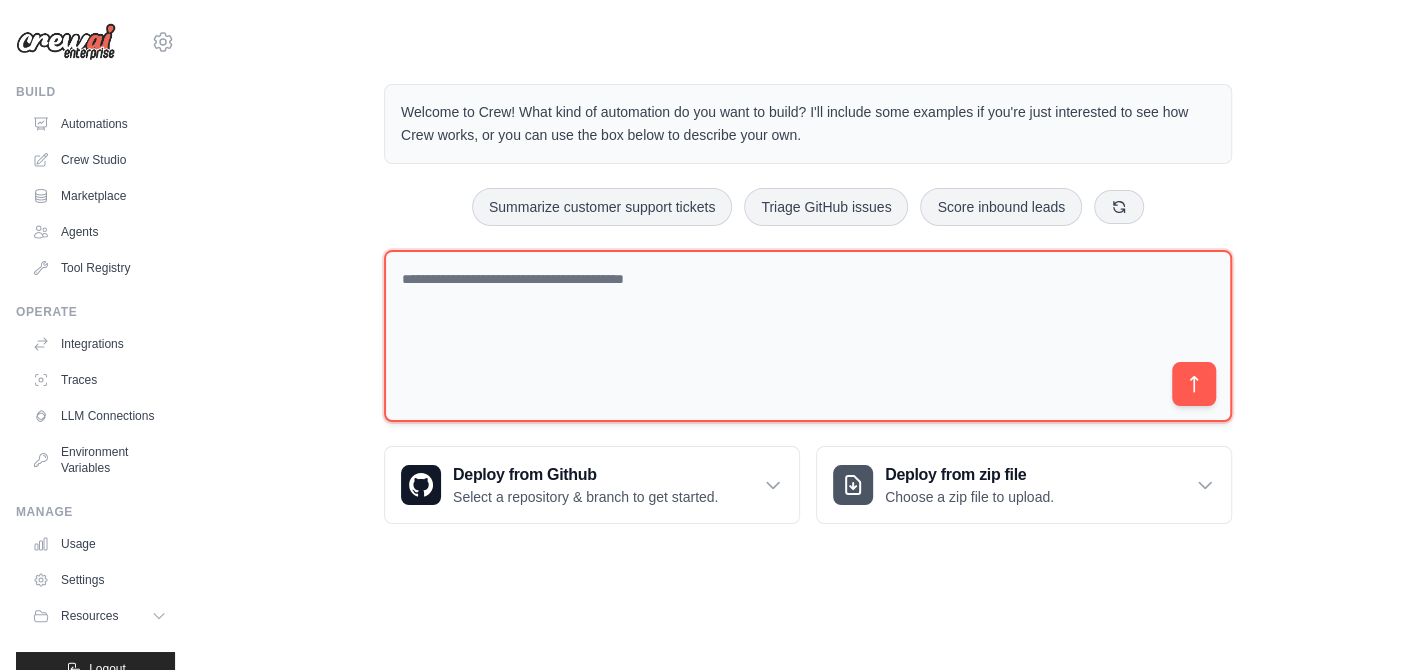 click at bounding box center (808, 336) 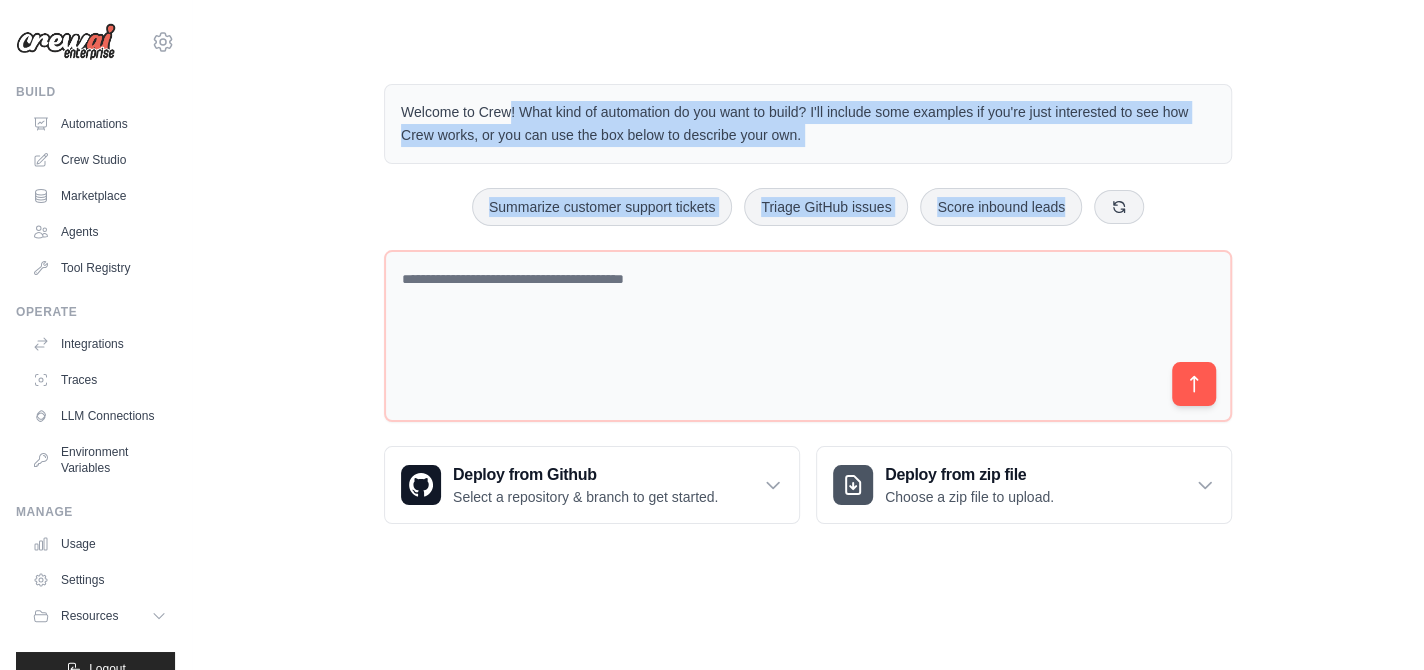 drag, startPoint x: 380, startPoint y: 79, endPoint x: 1175, endPoint y: 187, distance: 802.3023 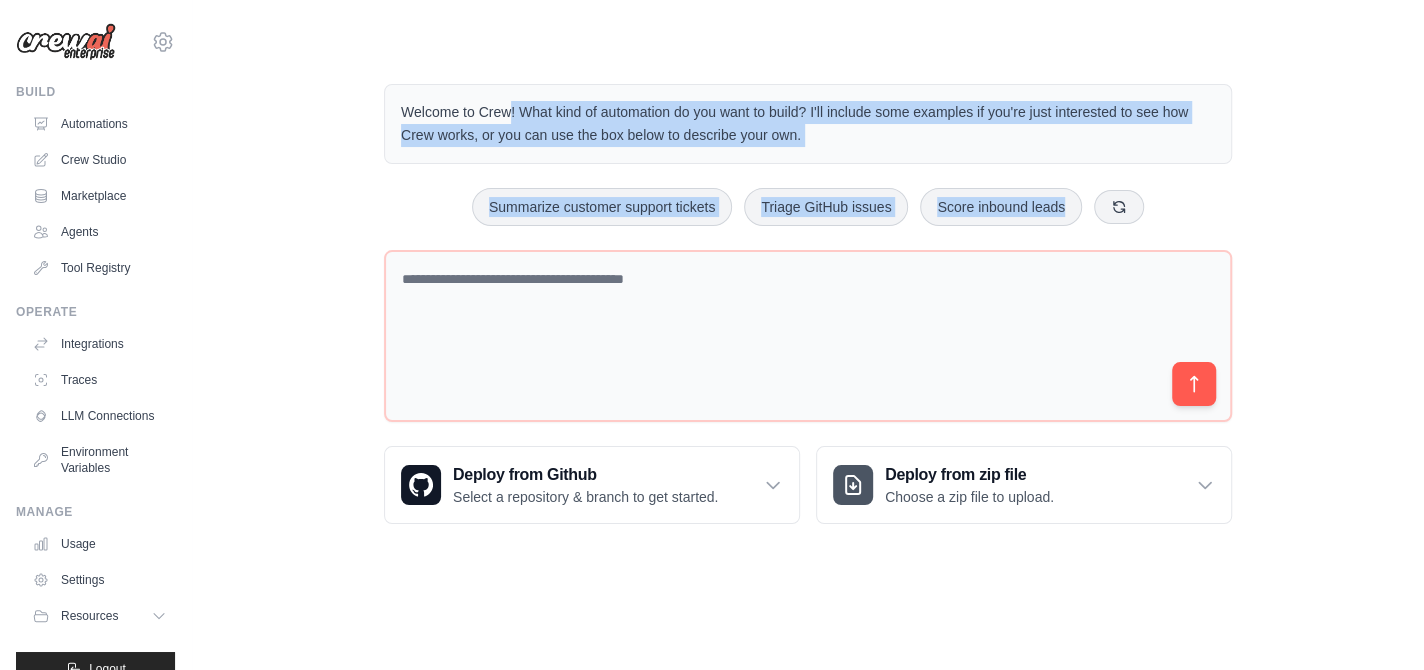 click on "Welcome to Crew! What kind of automation do you want to build?
I'll include some examples if you're just interested to see how
Crew works, or you can use the box below to describe your own.
Summarize customer support tickets
Triage GitHub issues
Score inbound leads
Deploy from Github
Select a repository & branch to get started." at bounding box center [808, 304] 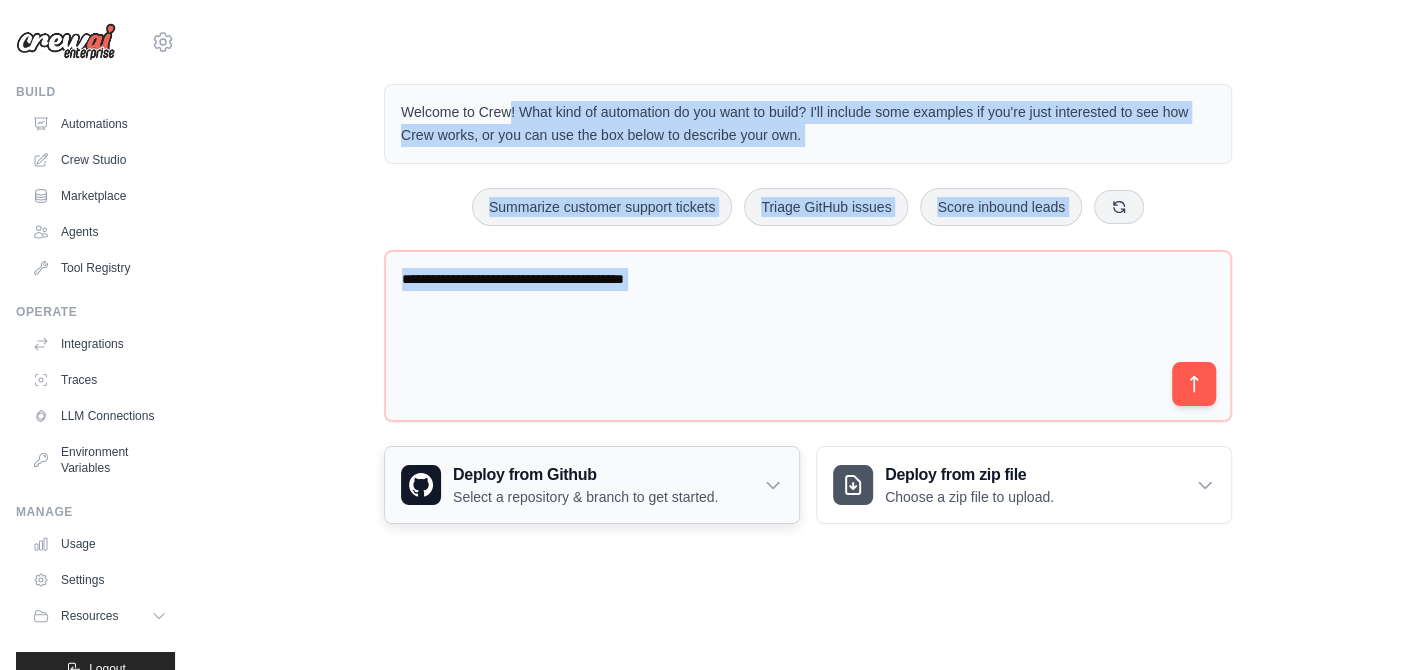 drag, startPoint x: 365, startPoint y: 113, endPoint x: 451, endPoint y: 449, distance: 346.83136 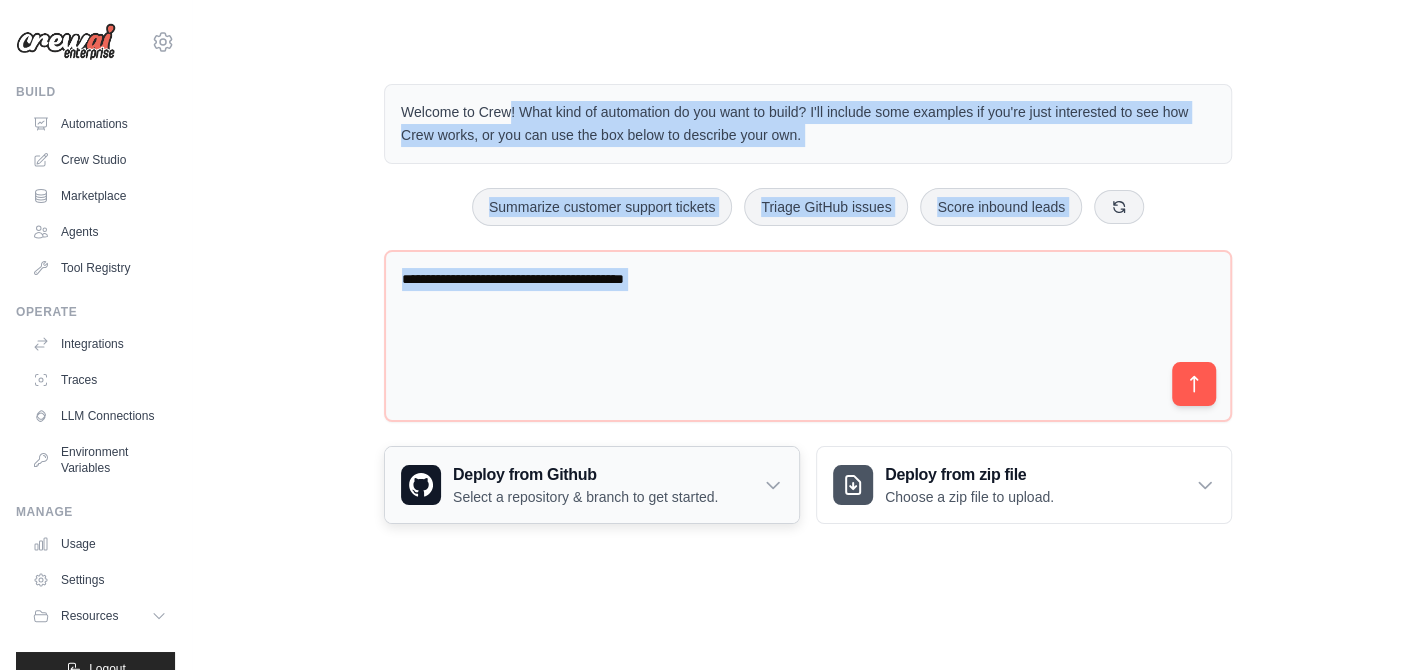 copy on "Welcome to Crew! What kind of automation do you want to build?
I'll include some examples if you're just interested to see how
Crew works, or you can use the box below to describe your own.
Summarize customer support tickets
Triage GitHub issues
Score inbound leads" 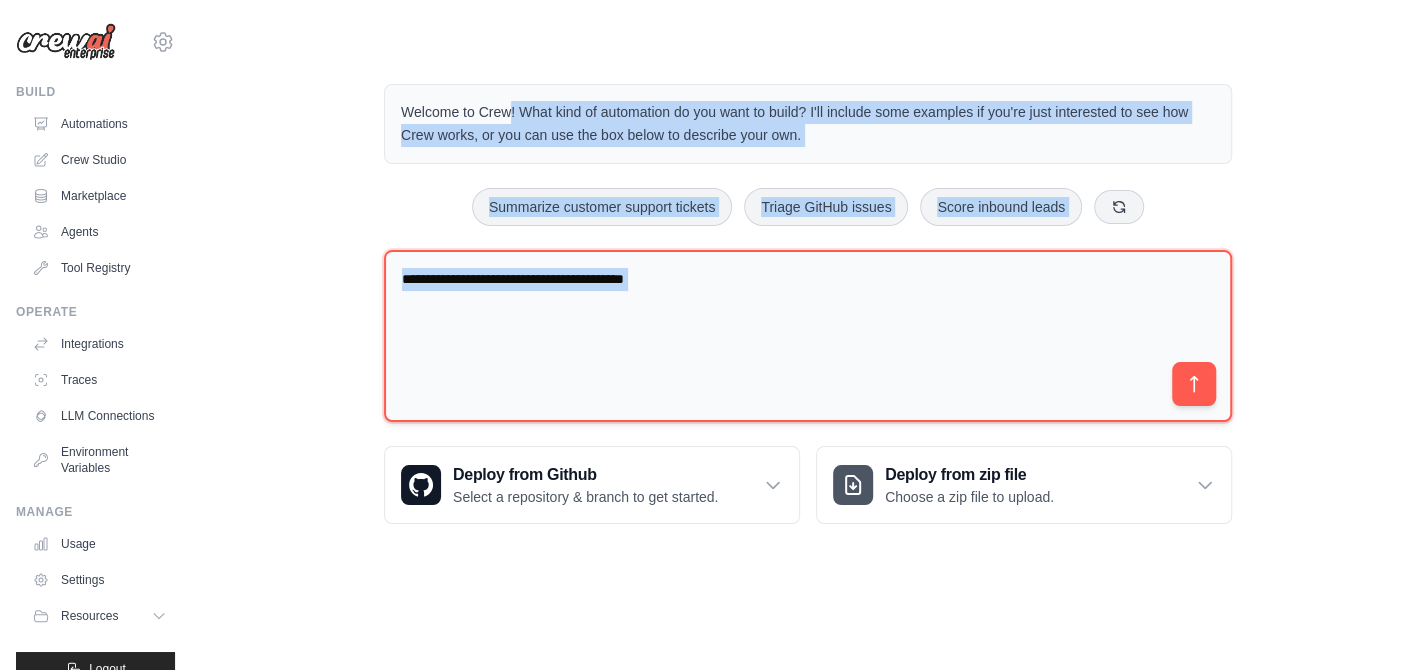 click at bounding box center [808, 336] 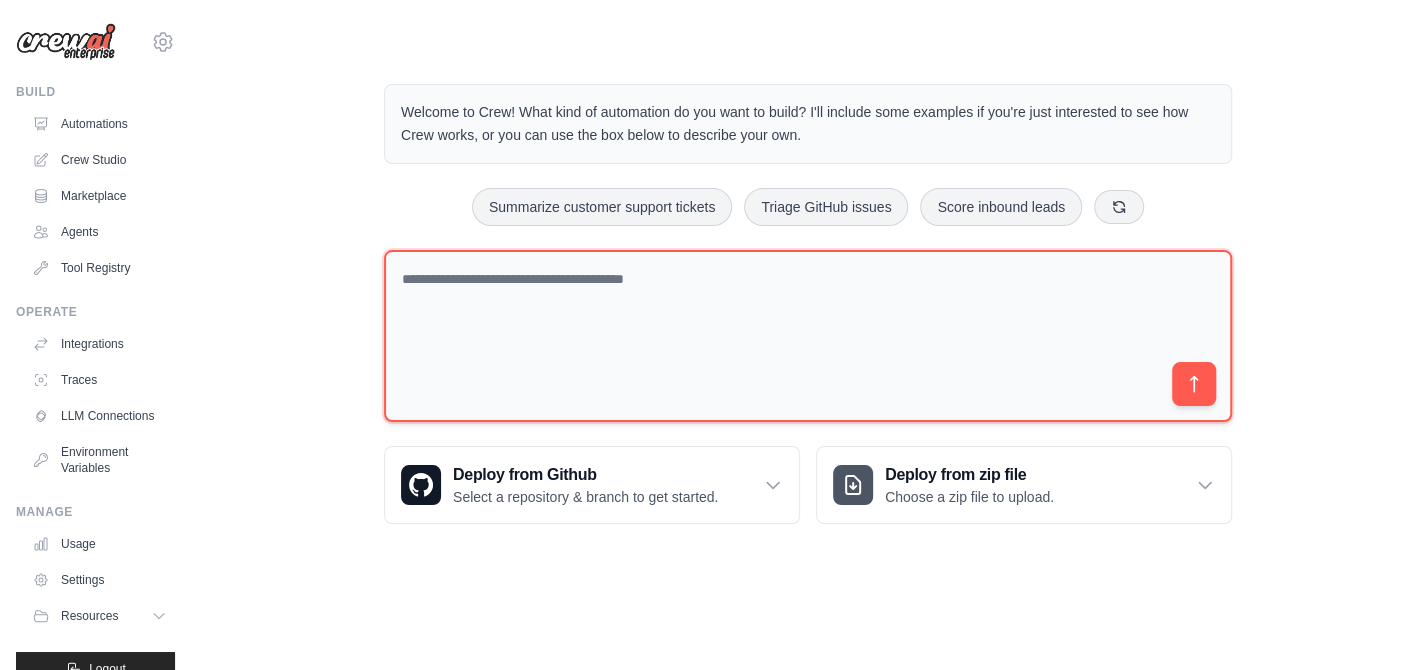 paste on "**********" 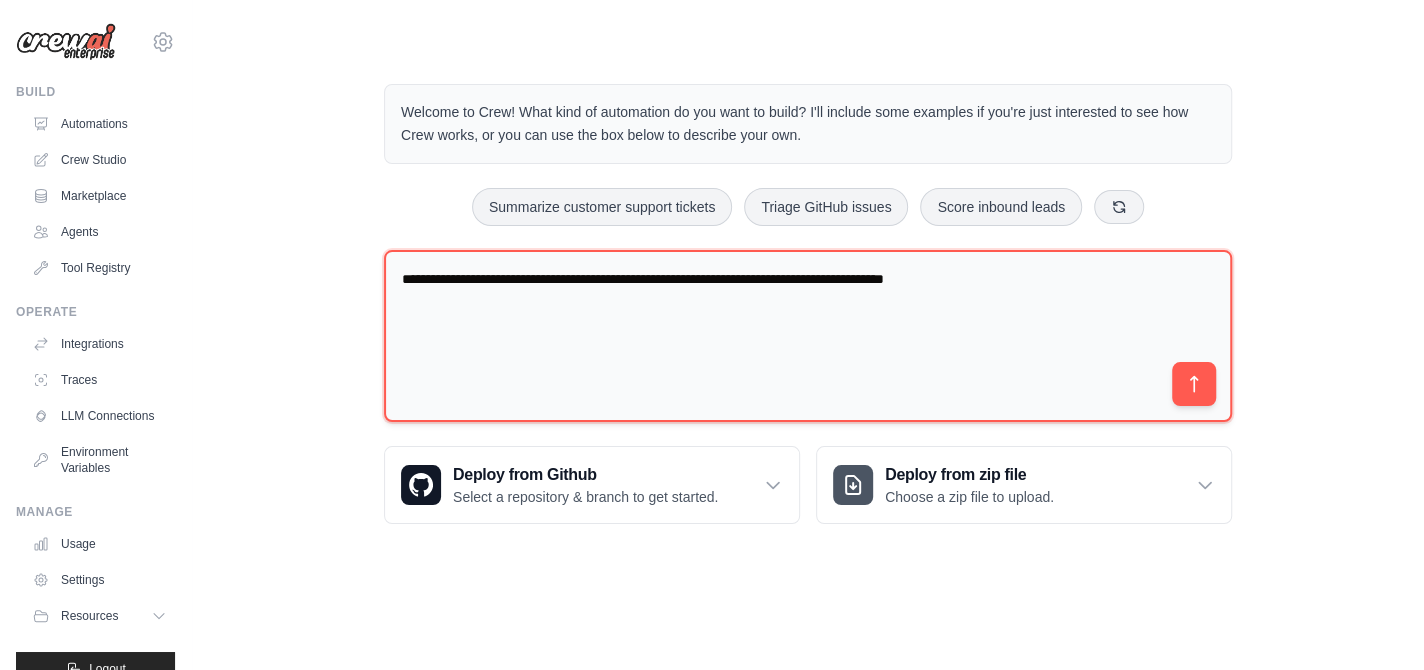 type on "**********" 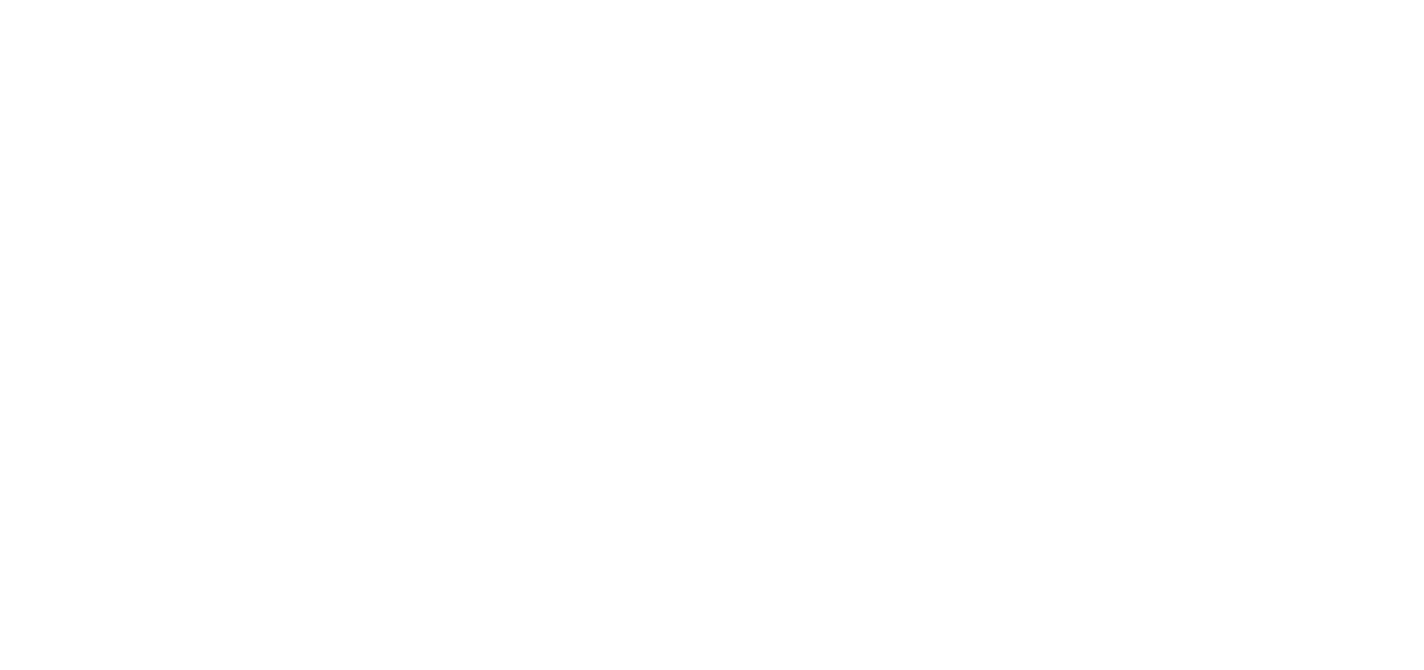 scroll, scrollTop: 0, scrollLeft: 0, axis: both 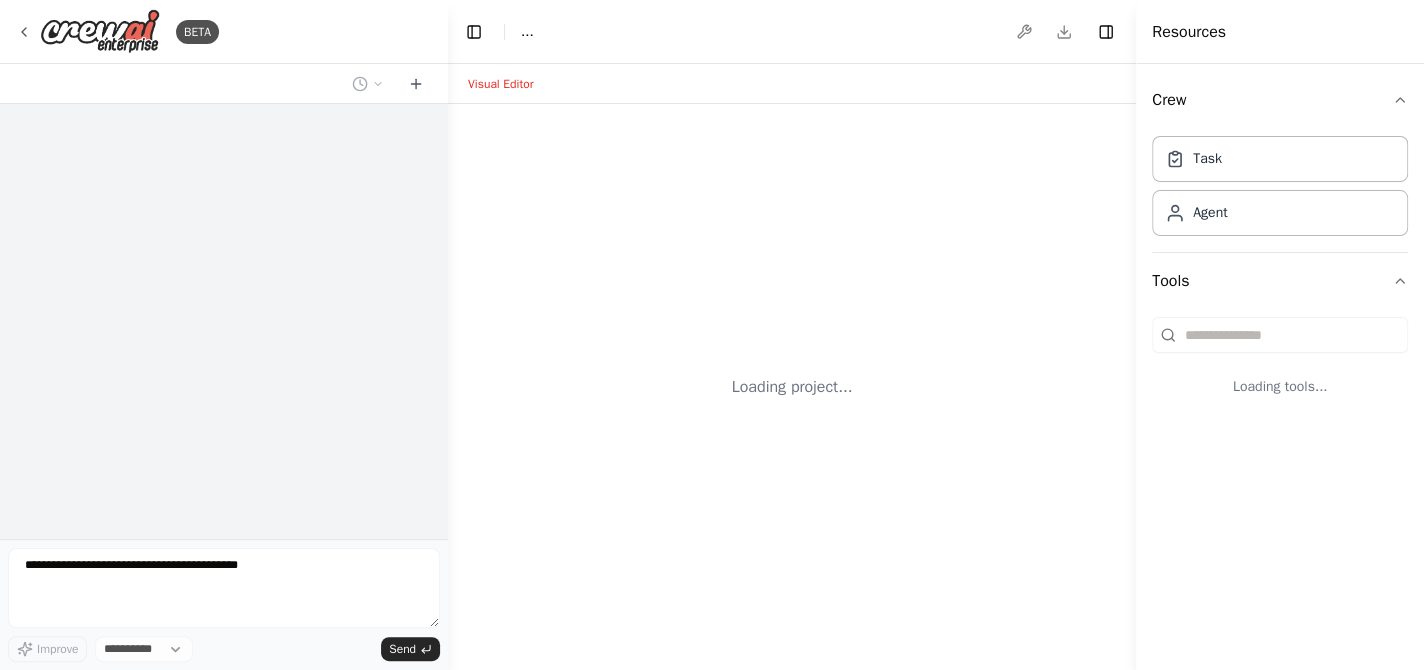 select on "****" 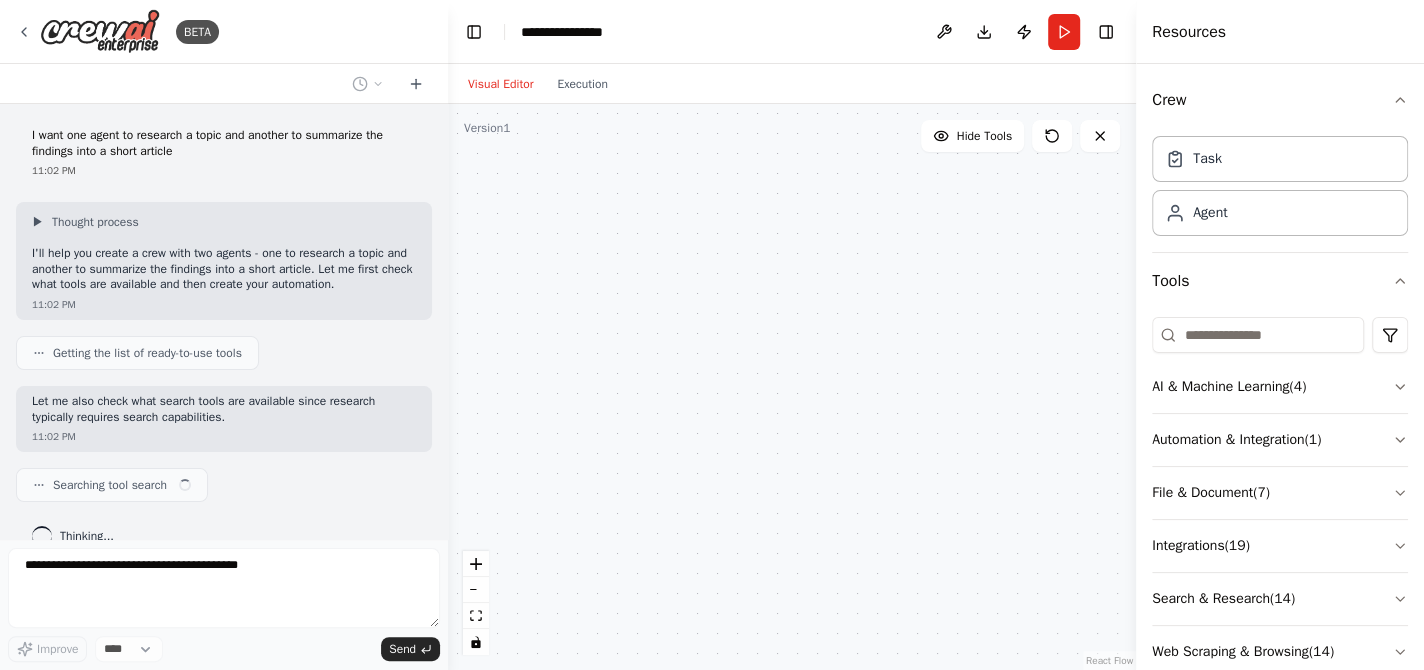 scroll, scrollTop: 29, scrollLeft: 0, axis: vertical 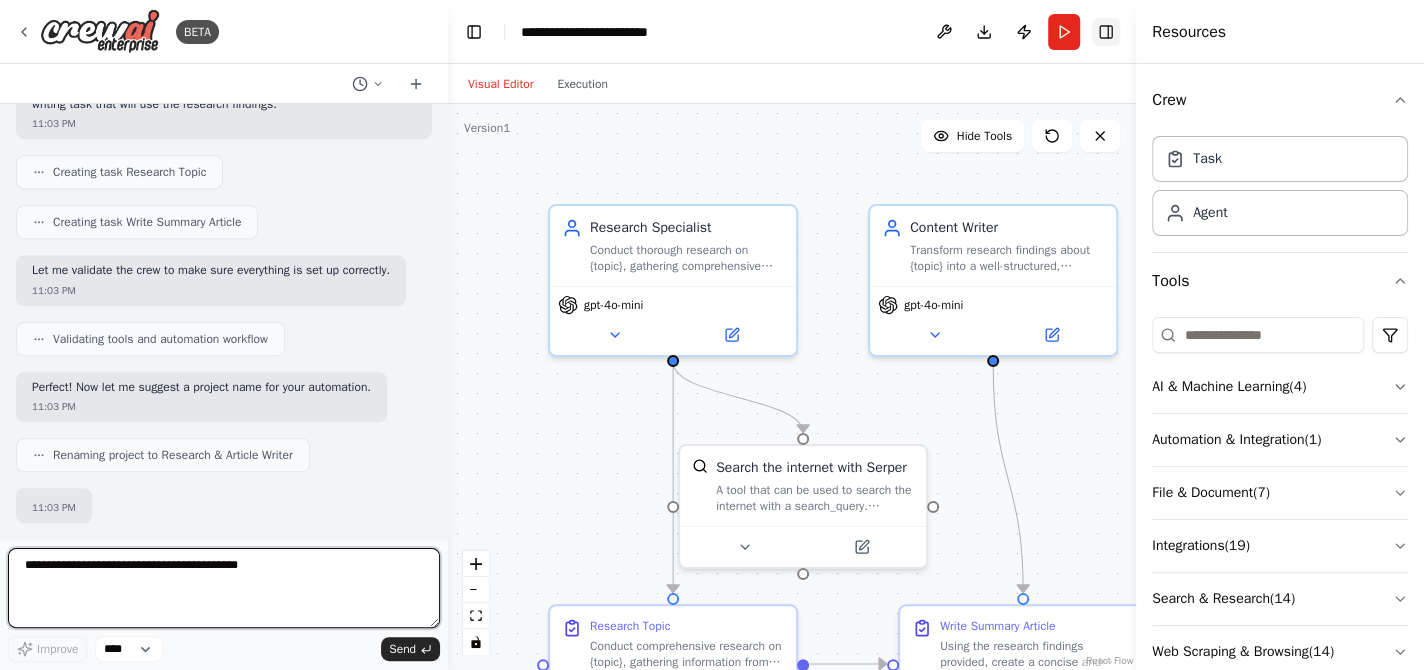 click on "Toggle Right Sidebar" at bounding box center [1106, 32] 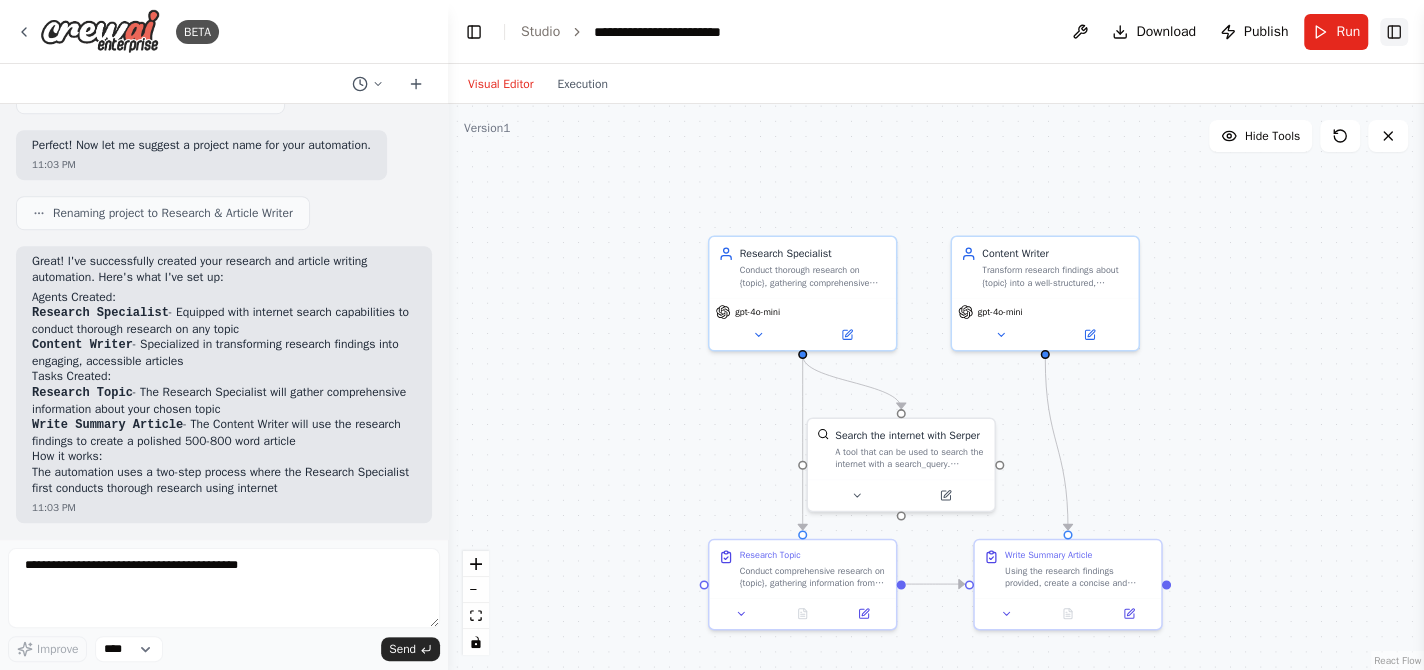 click on "Toggle Right Sidebar" at bounding box center [1394, 32] 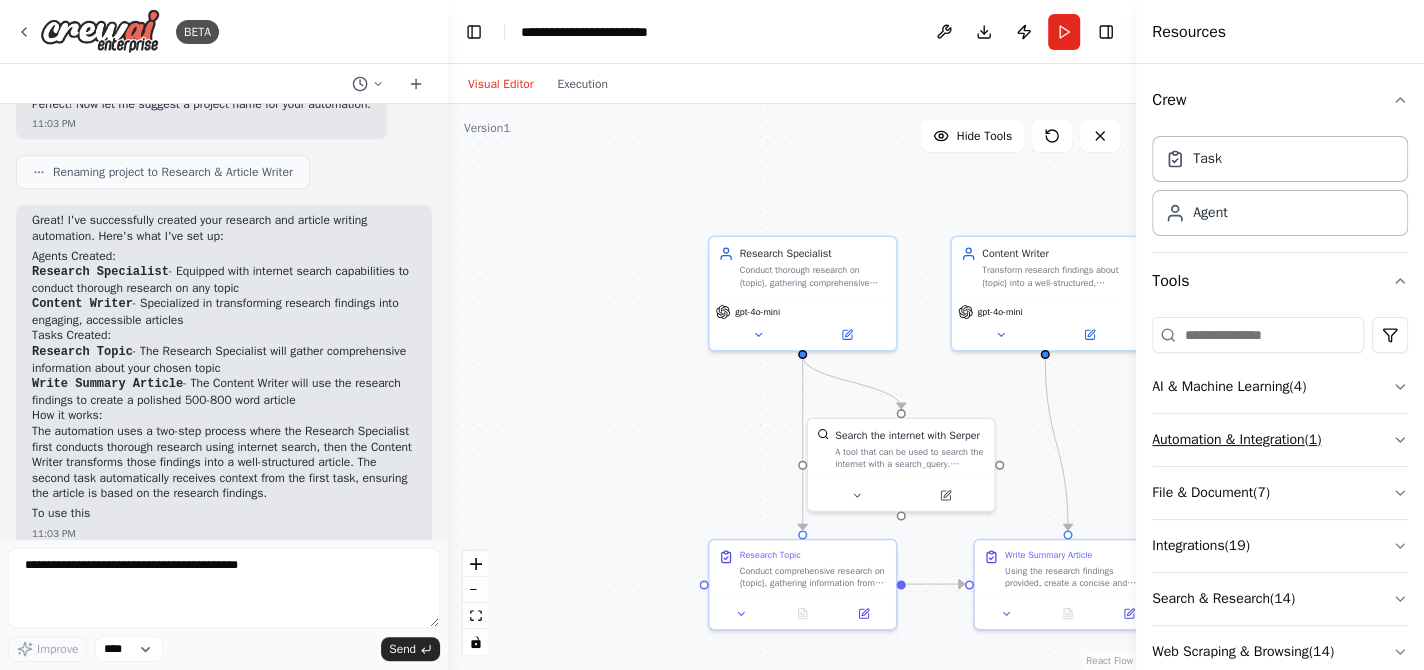 scroll, scrollTop: 961, scrollLeft: 0, axis: vertical 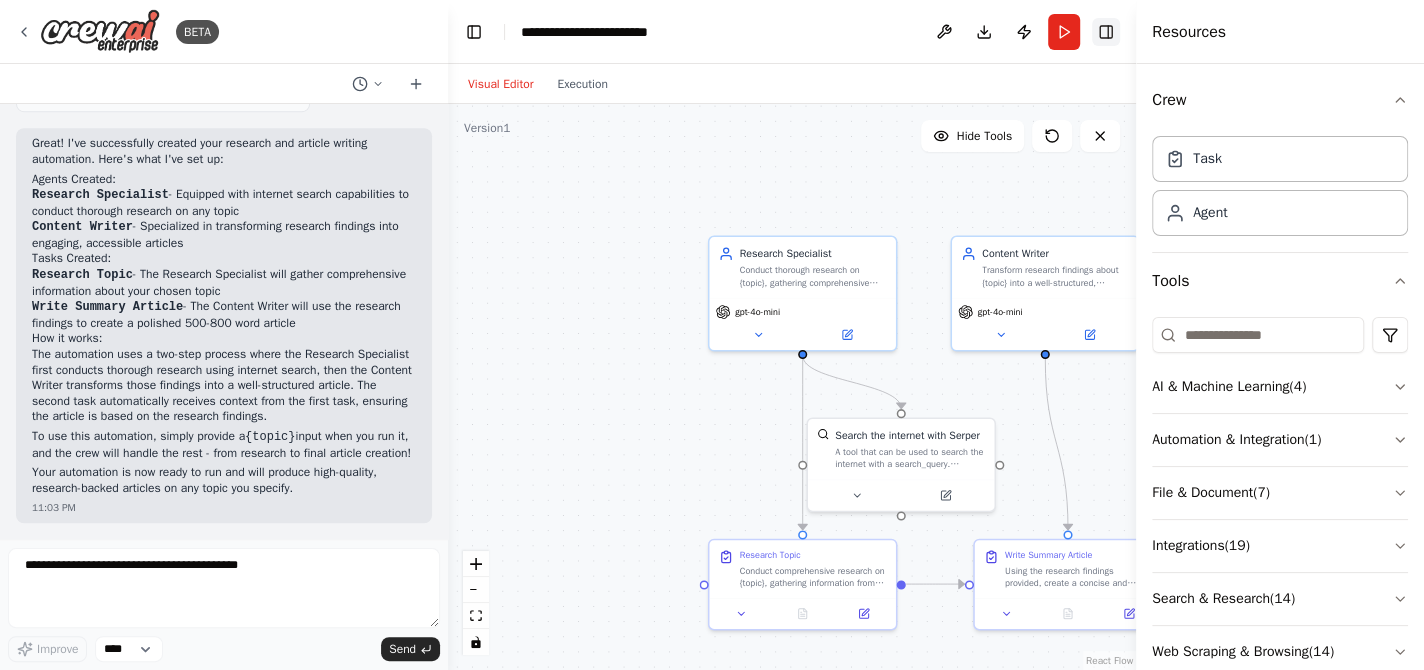 click on "Toggle Right Sidebar" at bounding box center (1106, 32) 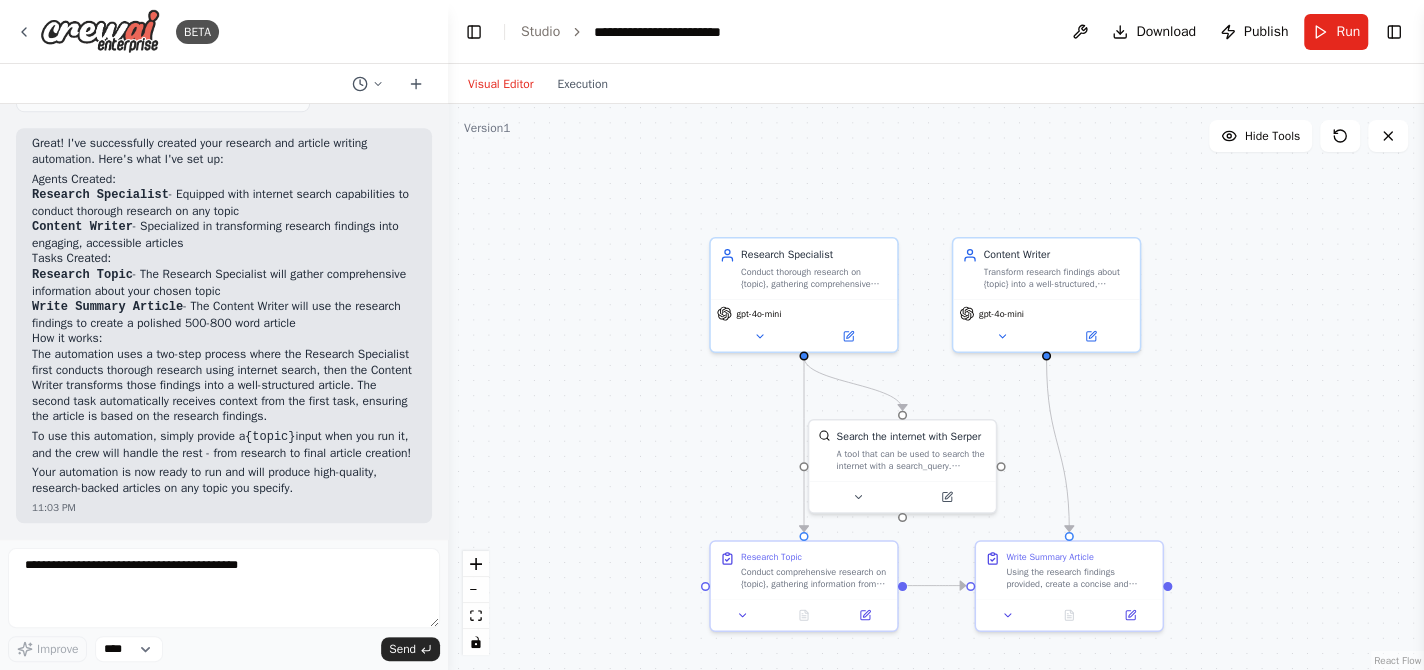 type 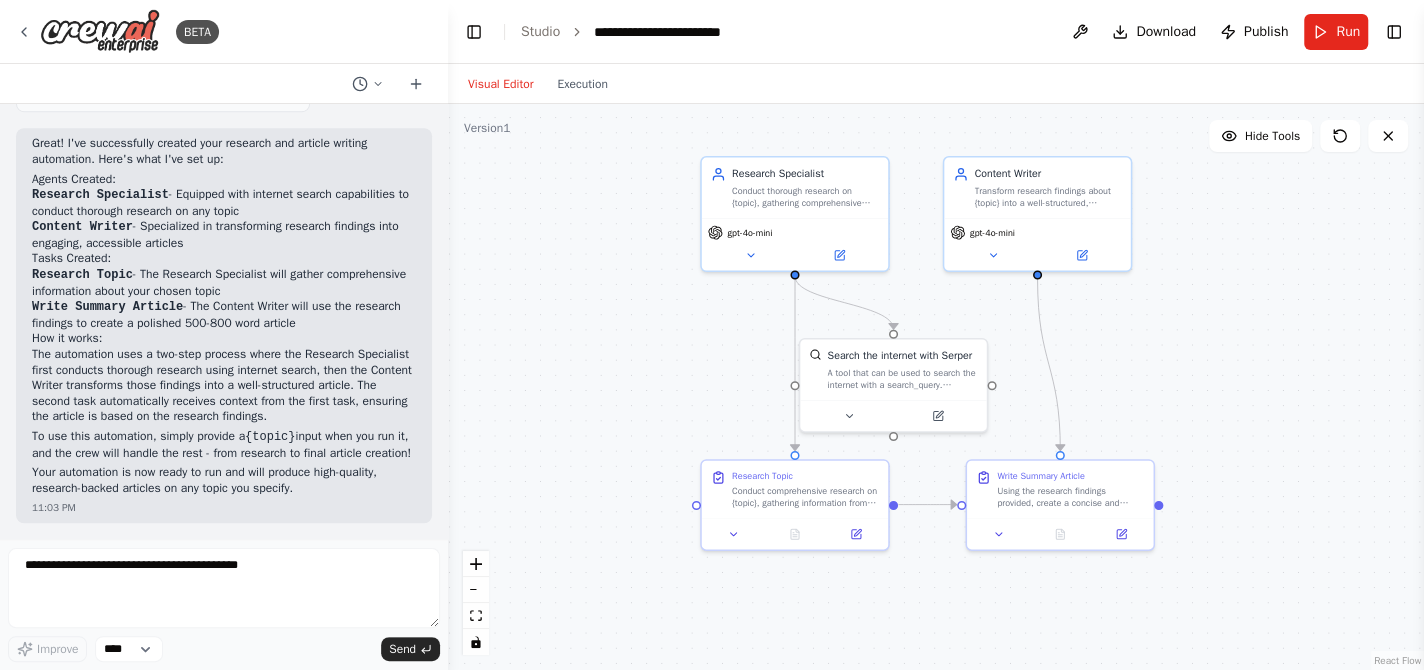 drag, startPoint x: 1216, startPoint y: 441, endPoint x: 1205, endPoint y: 364, distance: 77.781746 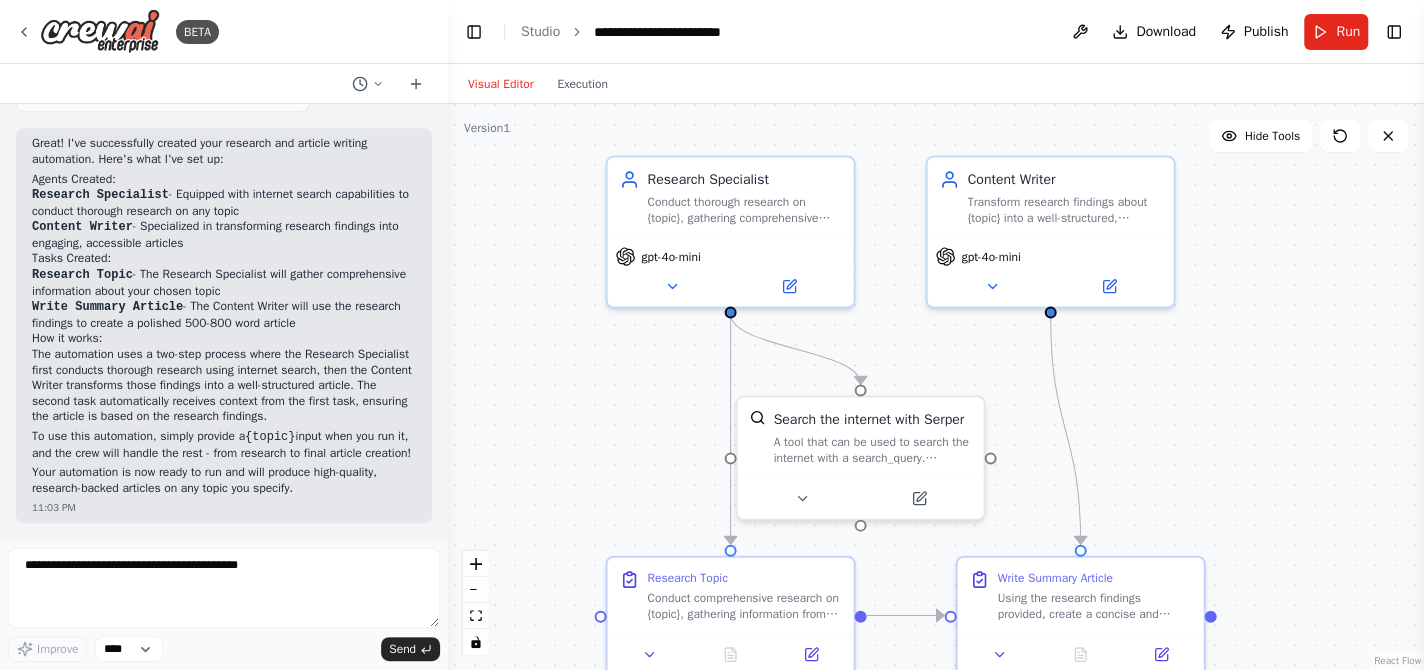 drag, startPoint x: 1065, startPoint y: 324, endPoint x: 1133, endPoint y: 386, distance: 92.021736 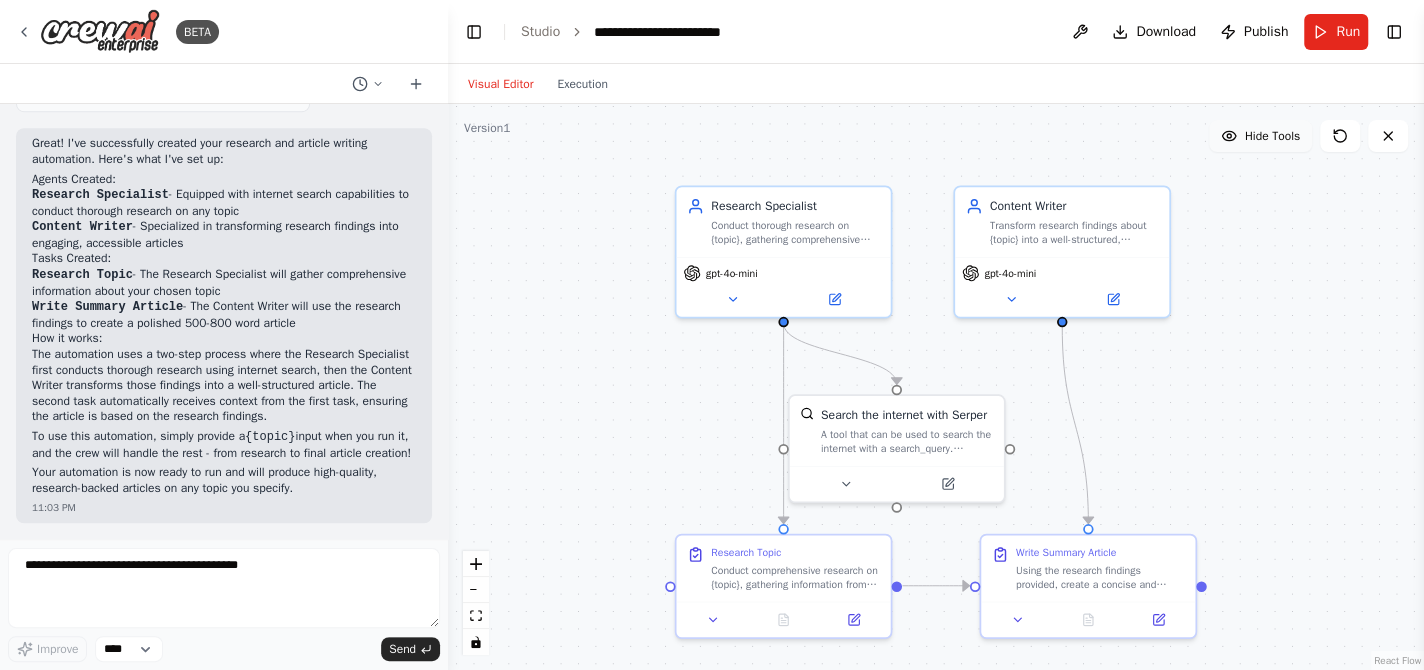 click on "Hide Tools" at bounding box center (1272, 136) 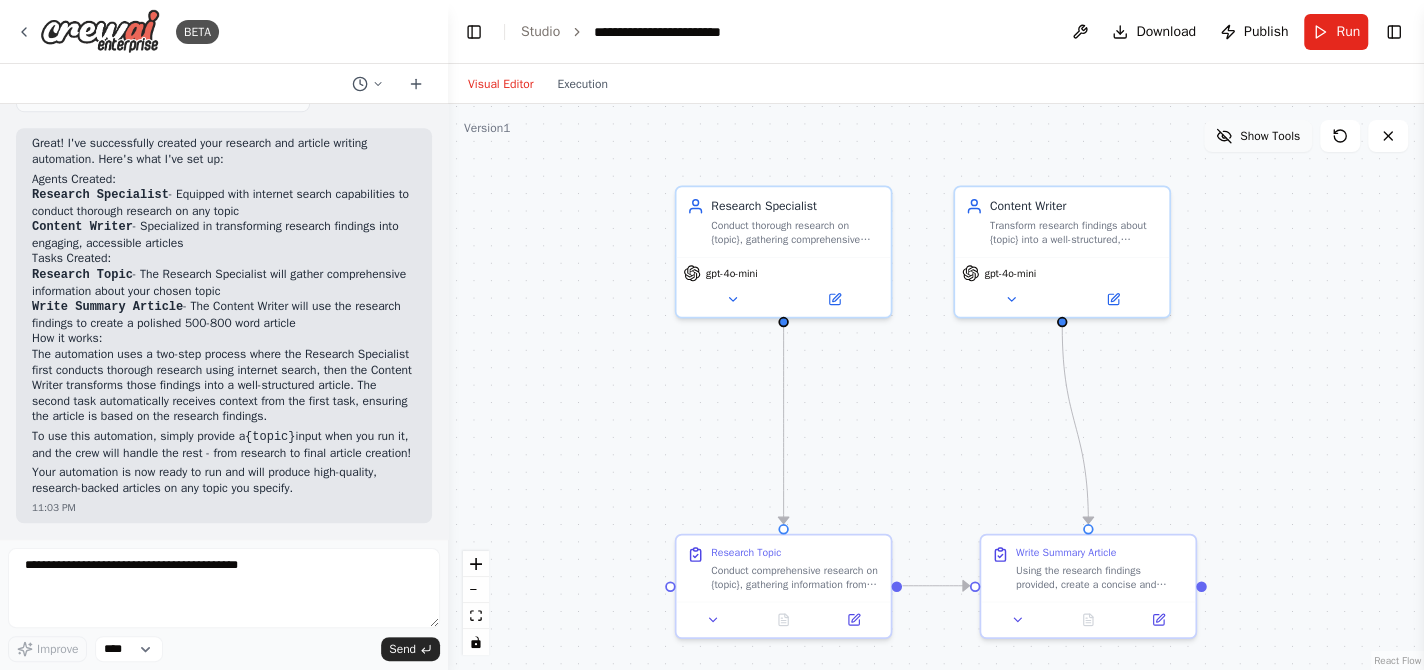 click on "Show Tools" at bounding box center [1270, 136] 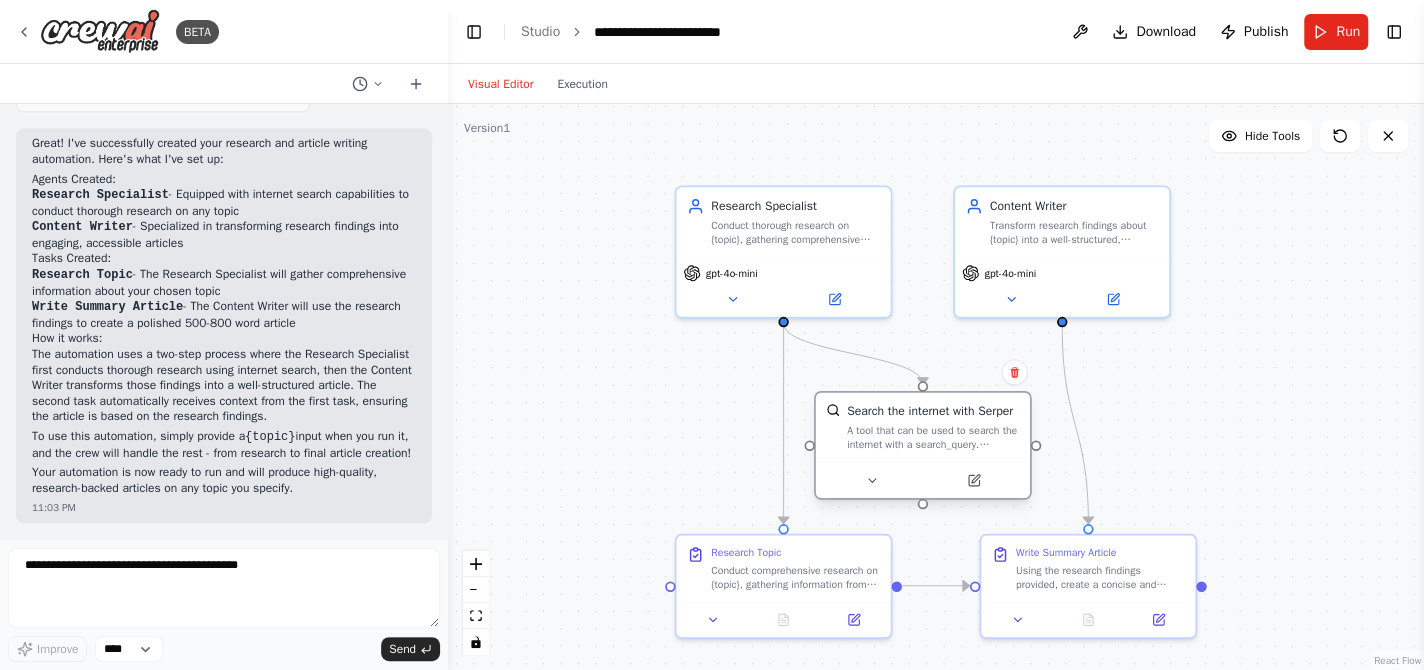 drag, startPoint x: 925, startPoint y: 441, endPoint x: 955, endPoint y: 441, distance: 30 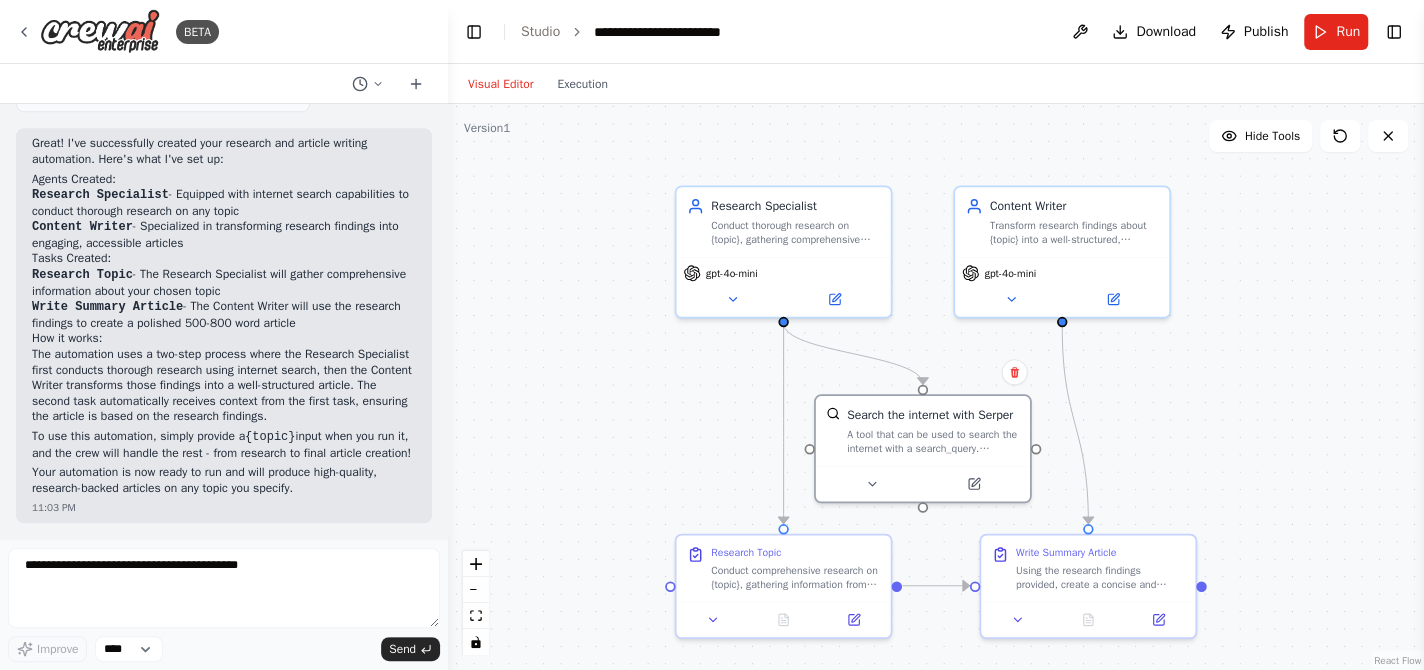 click on ".deletable-edge-delete-btn {
width: 20px;
height: 20px;
border: 0px solid #ffffff;
color: #6b7280;
background-color: #f8fafc;
cursor: pointer;
border-radius: 50%;
font-size: 12px;
padding: 3px;
display: flex;
align-items: center;
justify-content: center;
transition: all 0.2s cubic-bezier(0.4, 0, 0.2, 1);
box-shadow: 0 2px 4px rgba(0, 0, 0, 0.1);
}
.deletable-edge-delete-btn:hover {
background-color: #ef4444;
color: #ffffff;
border-color: #dc2626;
transform: scale(1.1);
box-shadow: 0 4px 12px rgba(239, 68, 68, 0.4);
}
.deletable-edge-delete-btn:active {
transform: scale(0.95);
box-shadow: 0 2px 4px rgba(239, 68, 68, 0.3);
}
Research Specialist gpt-4o-mini Search the internet with Serper" at bounding box center [936, 387] 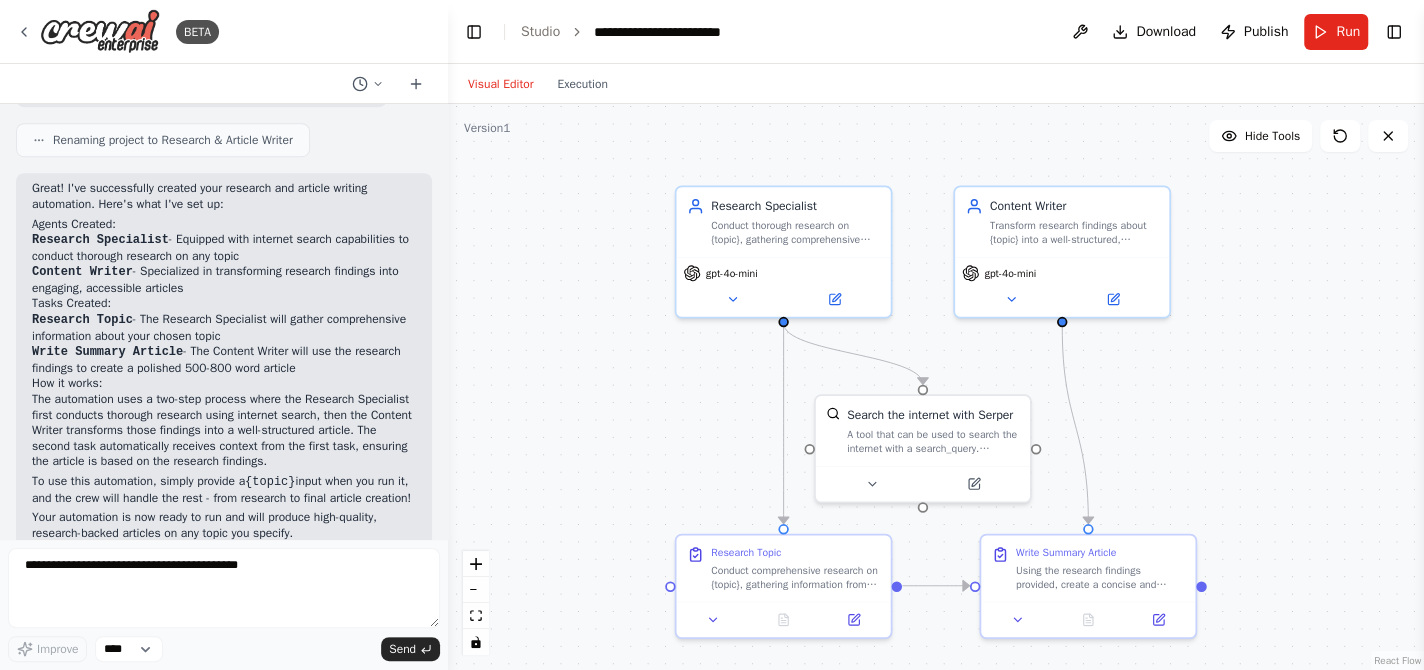 scroll, scrollTop: 976, scrollLeft: 0, axis: vertical 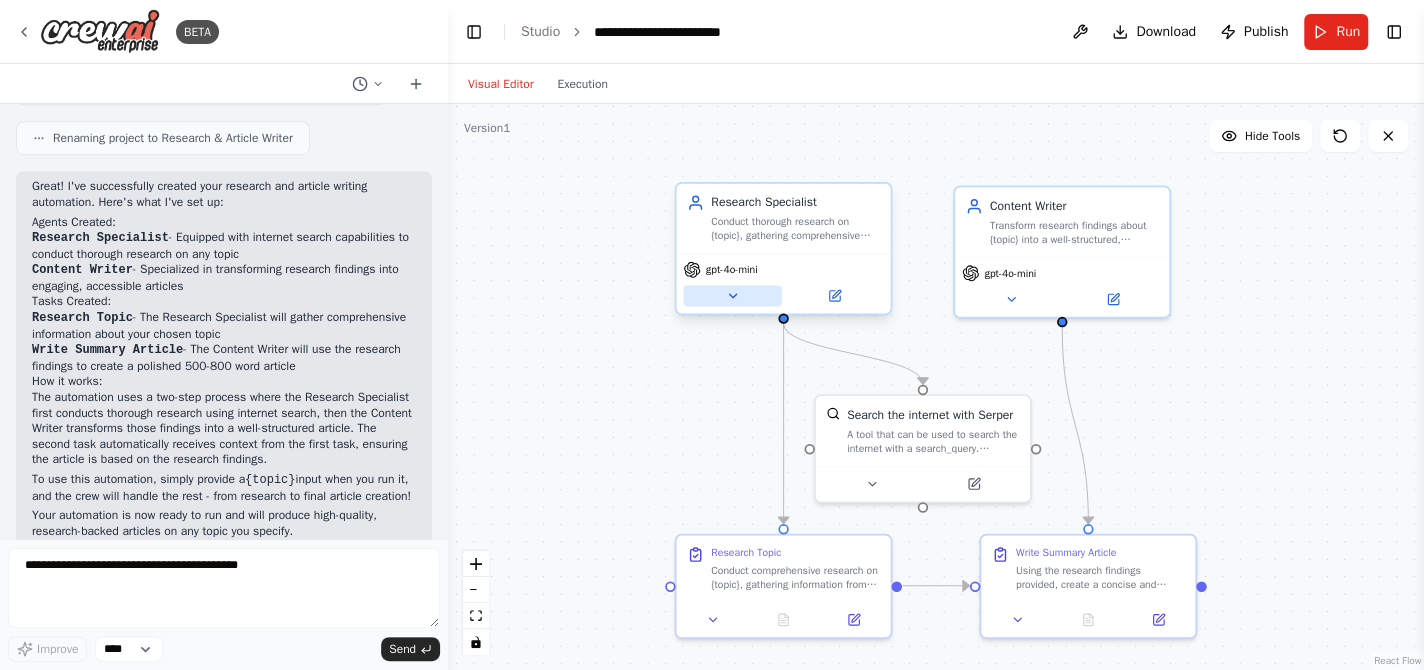 click at bounding box center (732, 295) 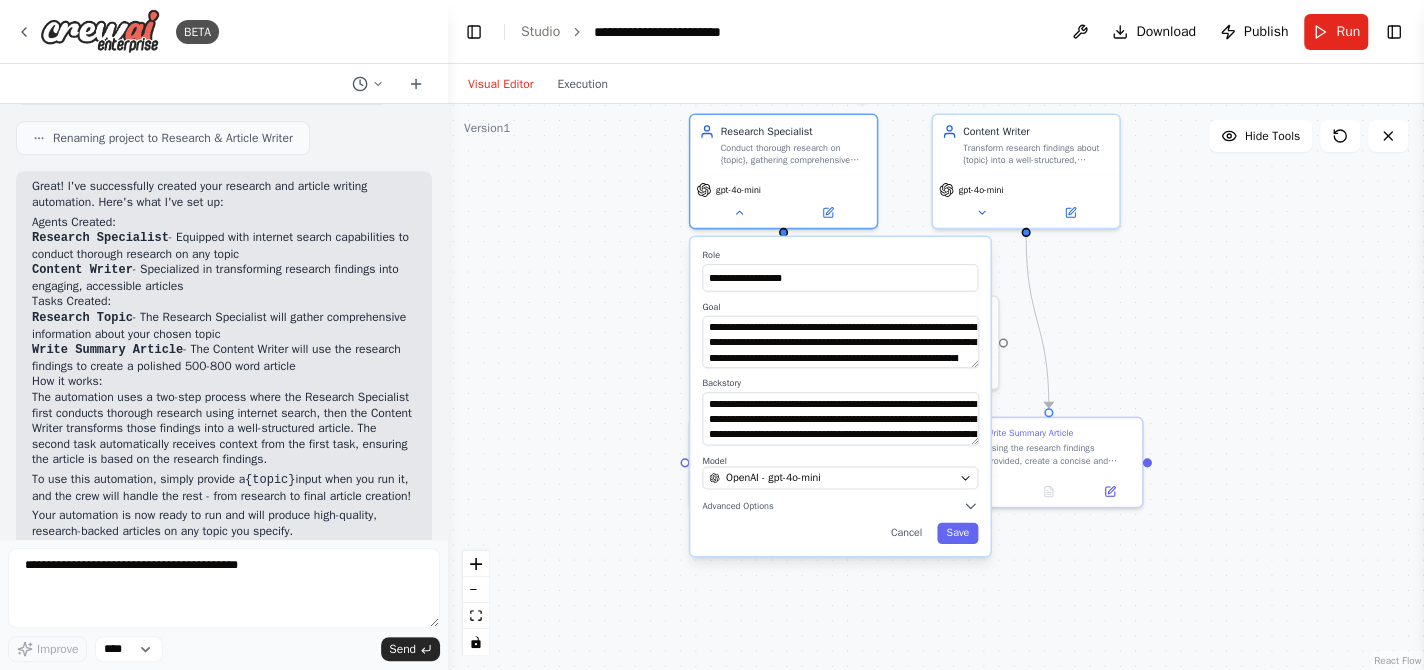 drag, startPoint x: 1162, startPoint y: 457, endPoint x: 1154, endPoint y: 326, distance: 131.24405 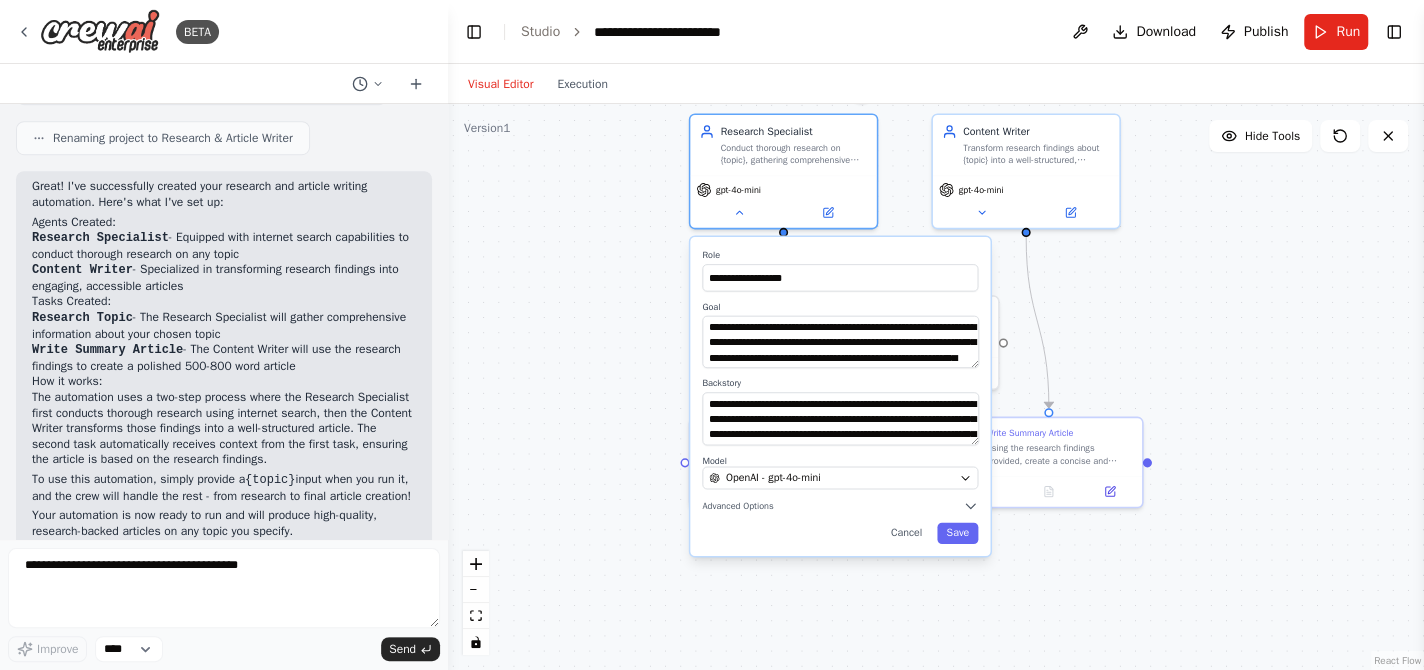 click on "**********" at bounding box center [936, 387] 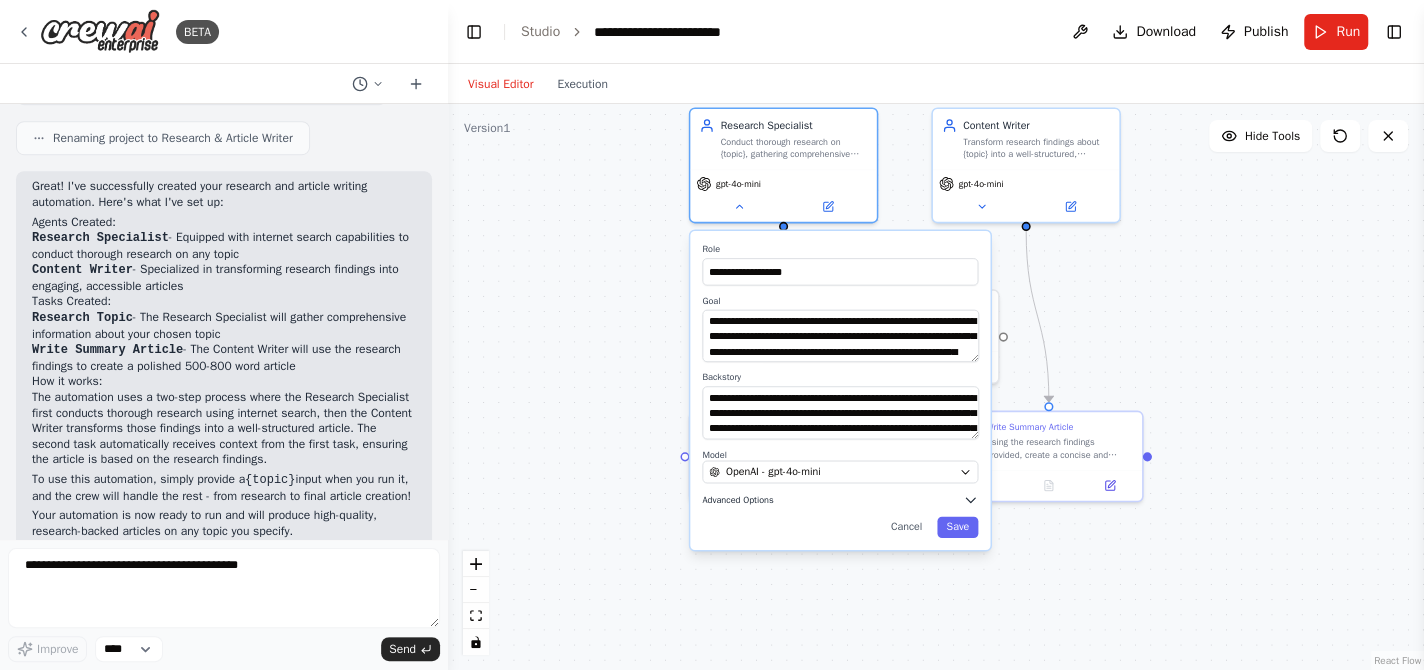 click on "**********" at bounding box center [840, 390] 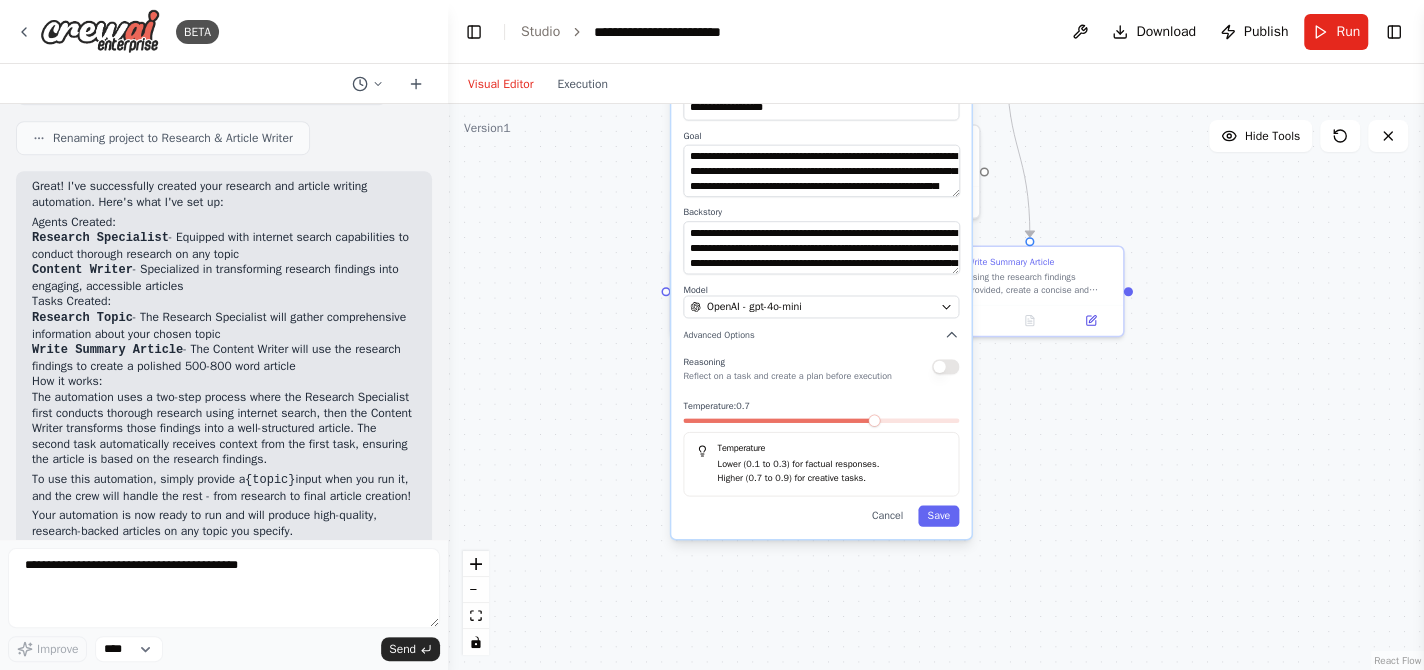drag, startPoint x: 1024, startPoint y: 561, endPoint x: 1005, endPoint y: 396, distance: 166.09033 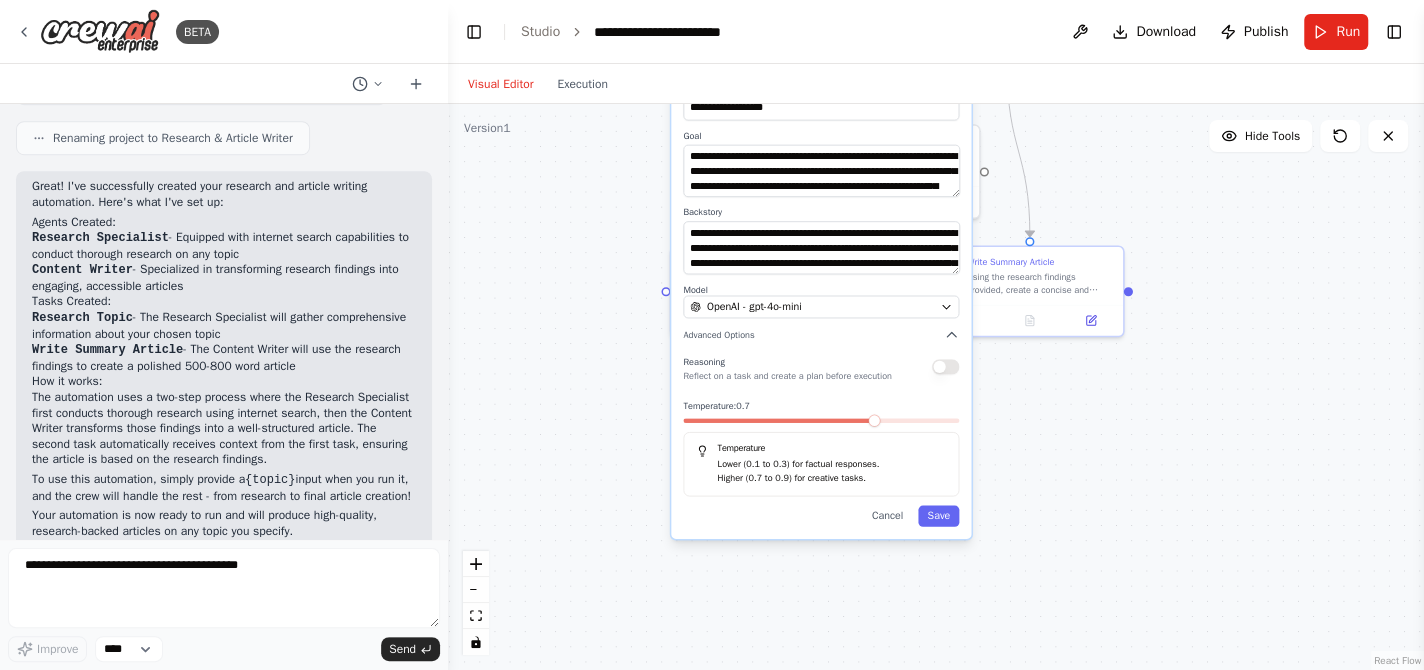 click on "**********" at bounding box center [936, 387] 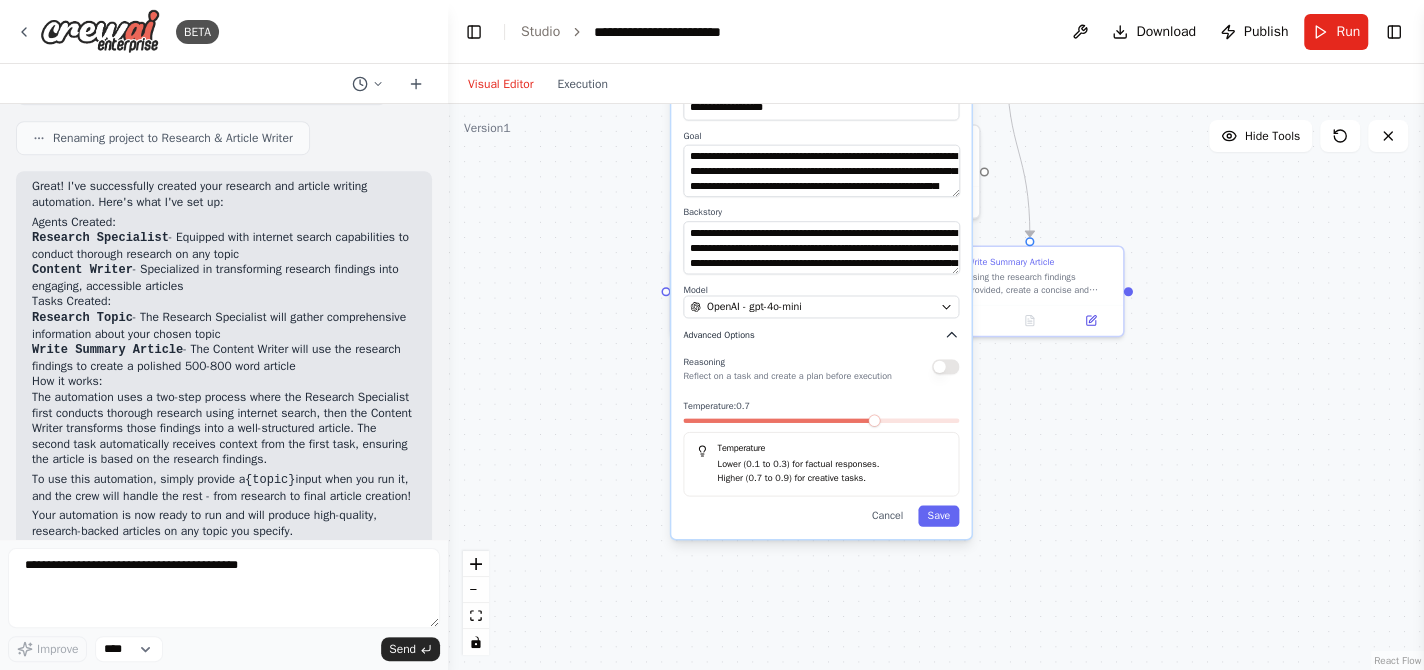 click on "Advanced Options" at bounding box center [821, 334] 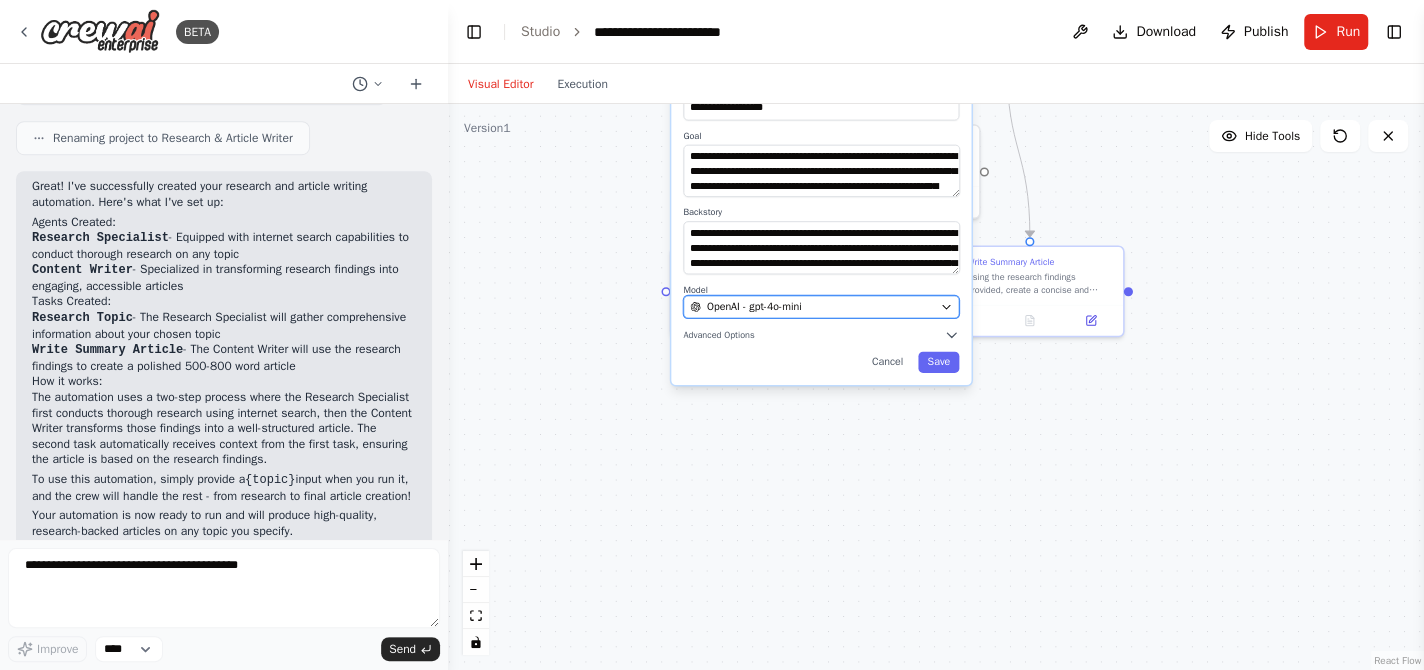 click on "OpenAI - gpt-4o-mini" at bounding box center [821, 306] 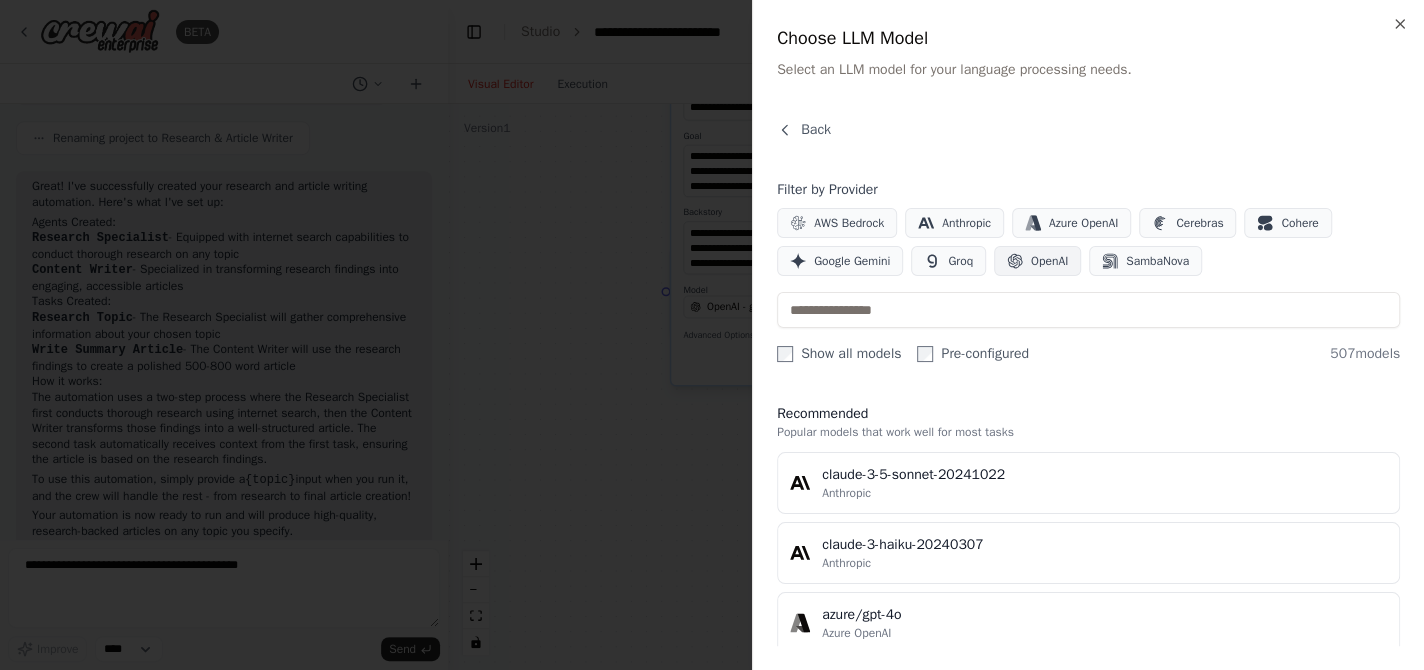 click on "OpenAI" at bounding box center [1037, 261] 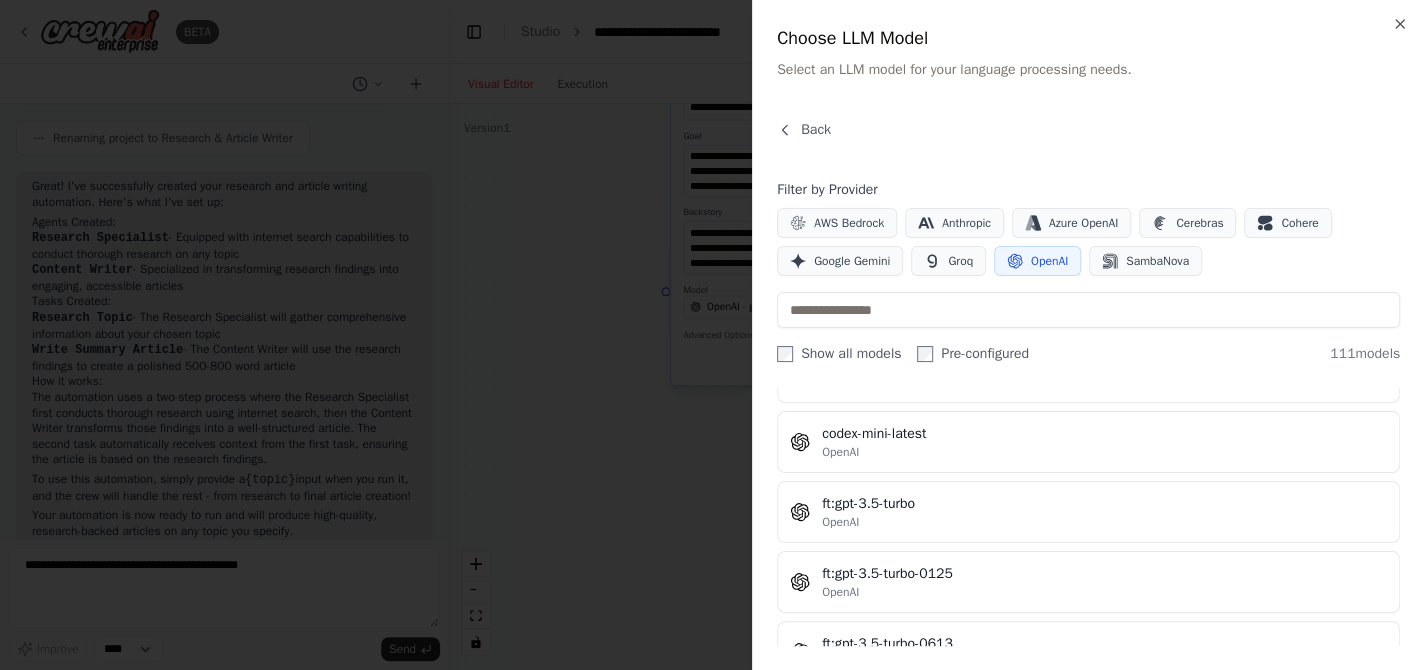scroll, scrollTop: 500, scrollLeft: 0, axis: vertical 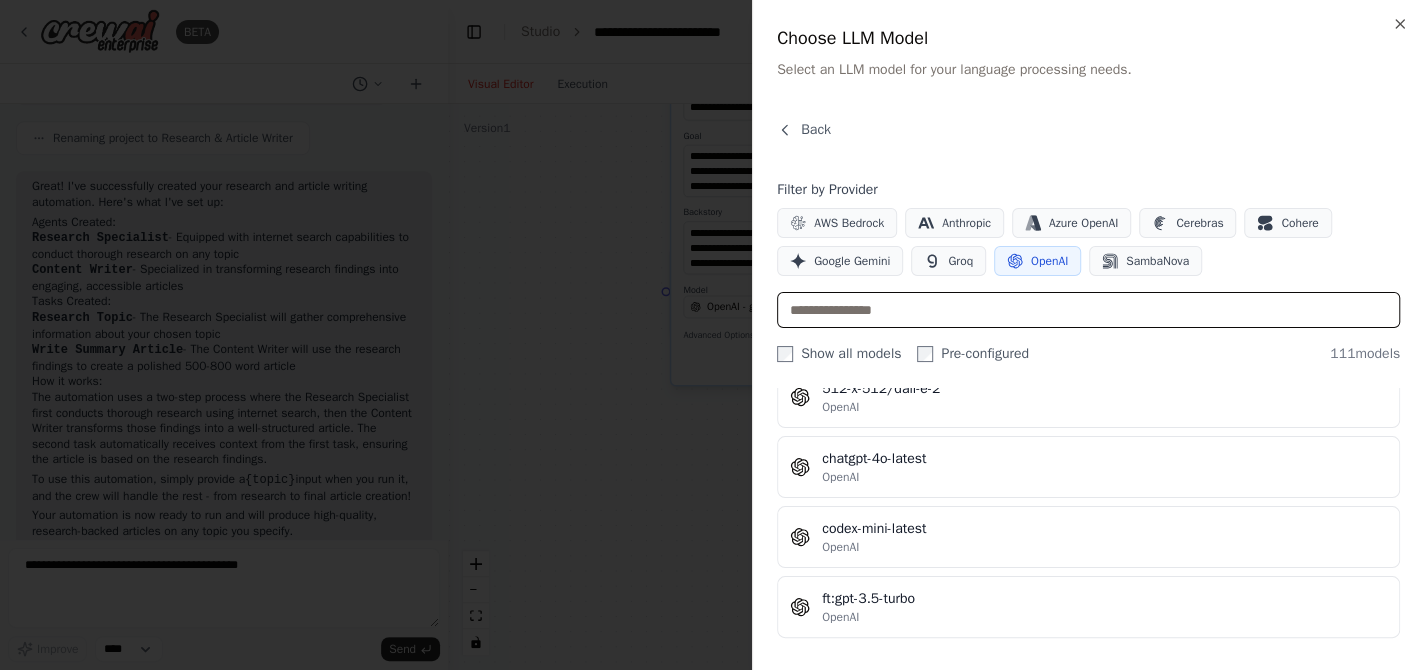 click at bounding box center [1088, 310] 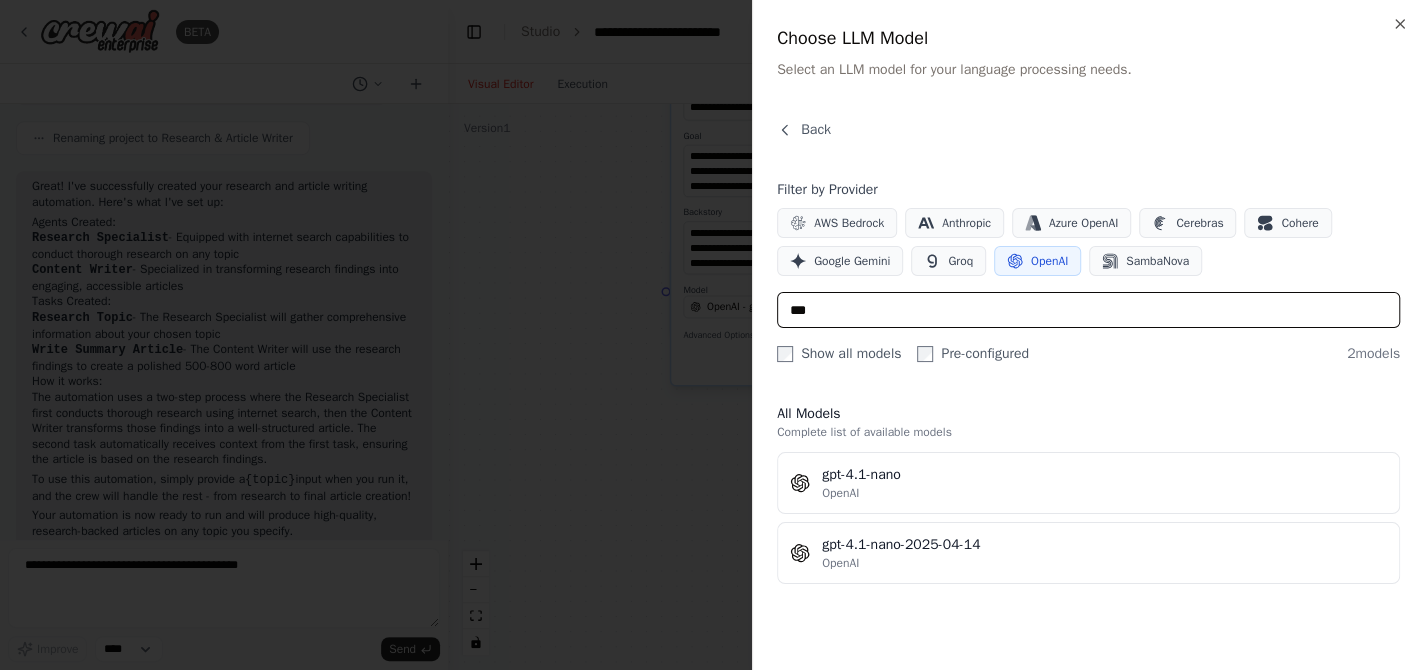 scroll, scrollTop: 0, scrollLeft: 0, axis: both 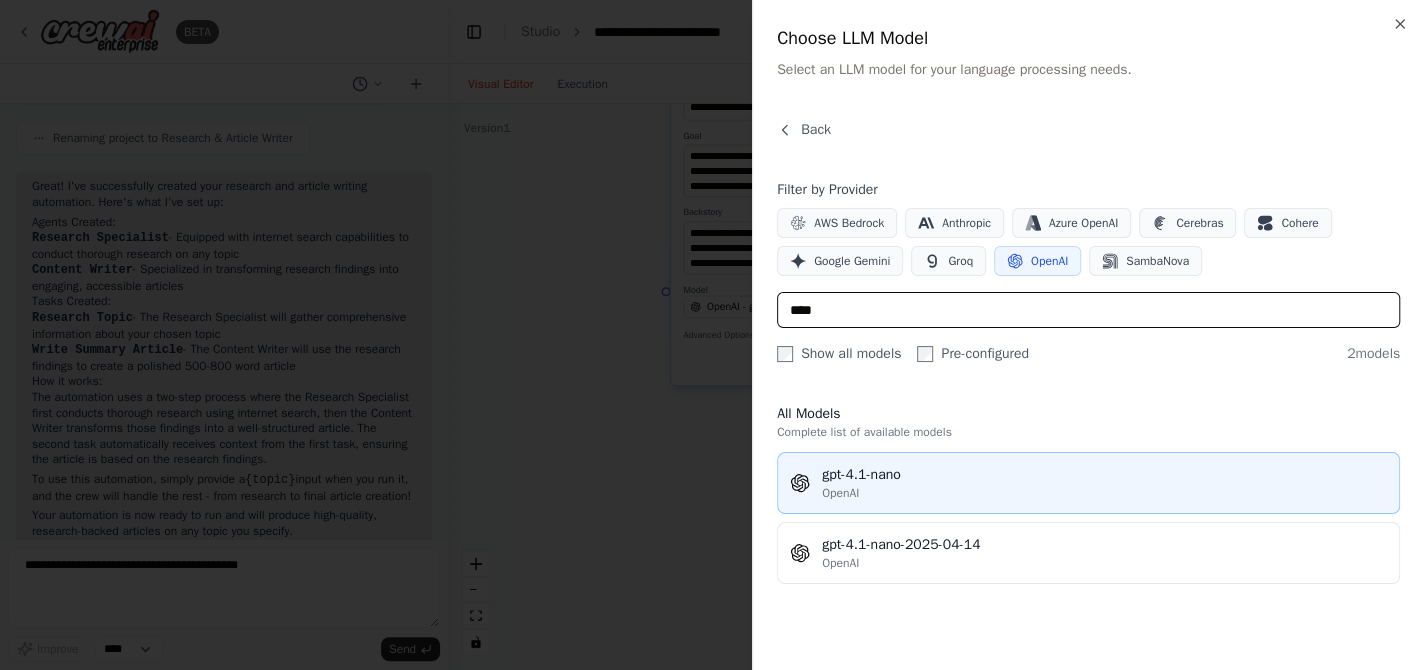 type on "****" 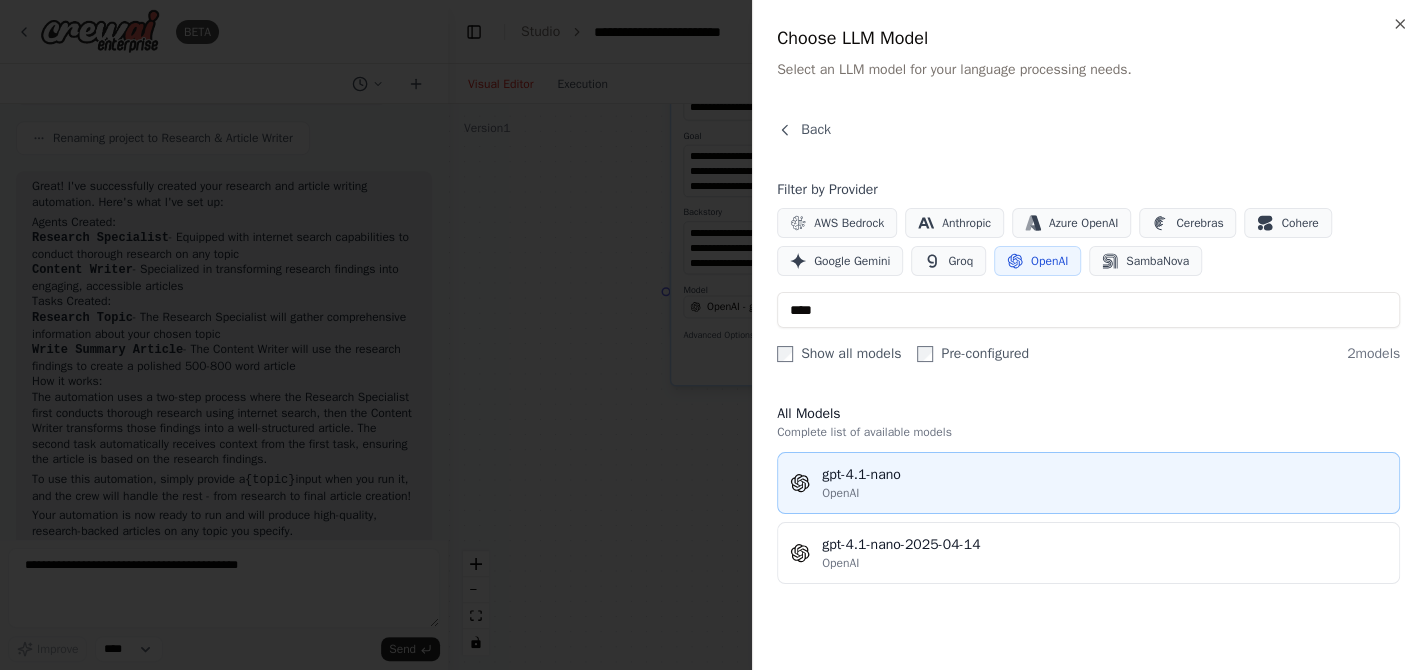 click on "gpt-4.1-nano" at bounding box center (1104, 475) 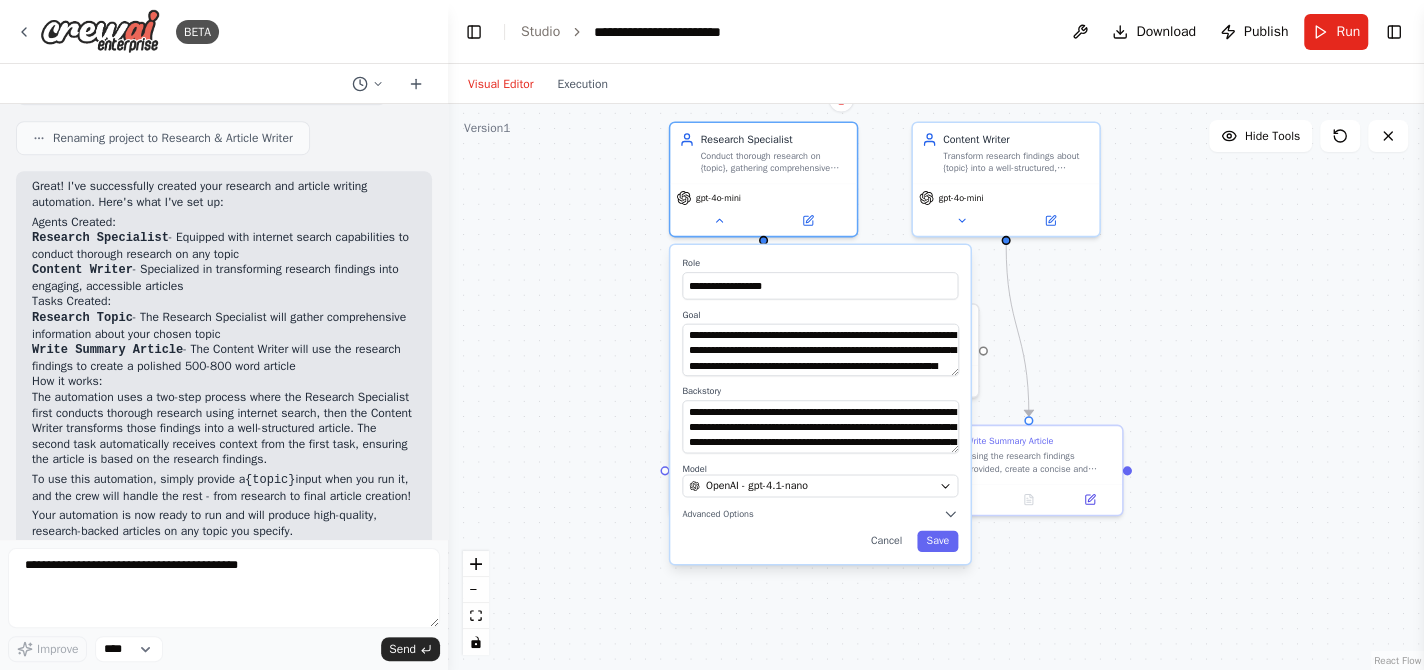 drag, startPoint x: 1035, startPoint y: 438, endPoint x: 1034, endPoint y: 617, distance: 179.00279 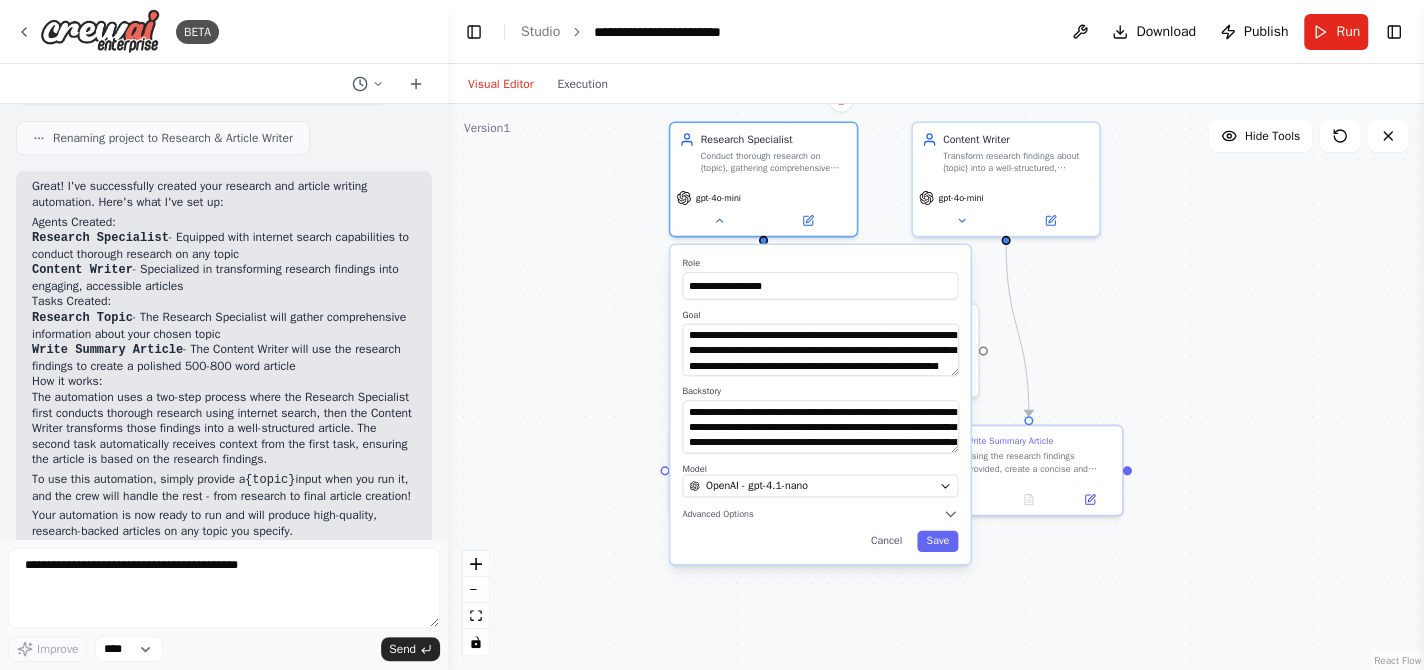 click on "**********" at bounding box center (936, 387) 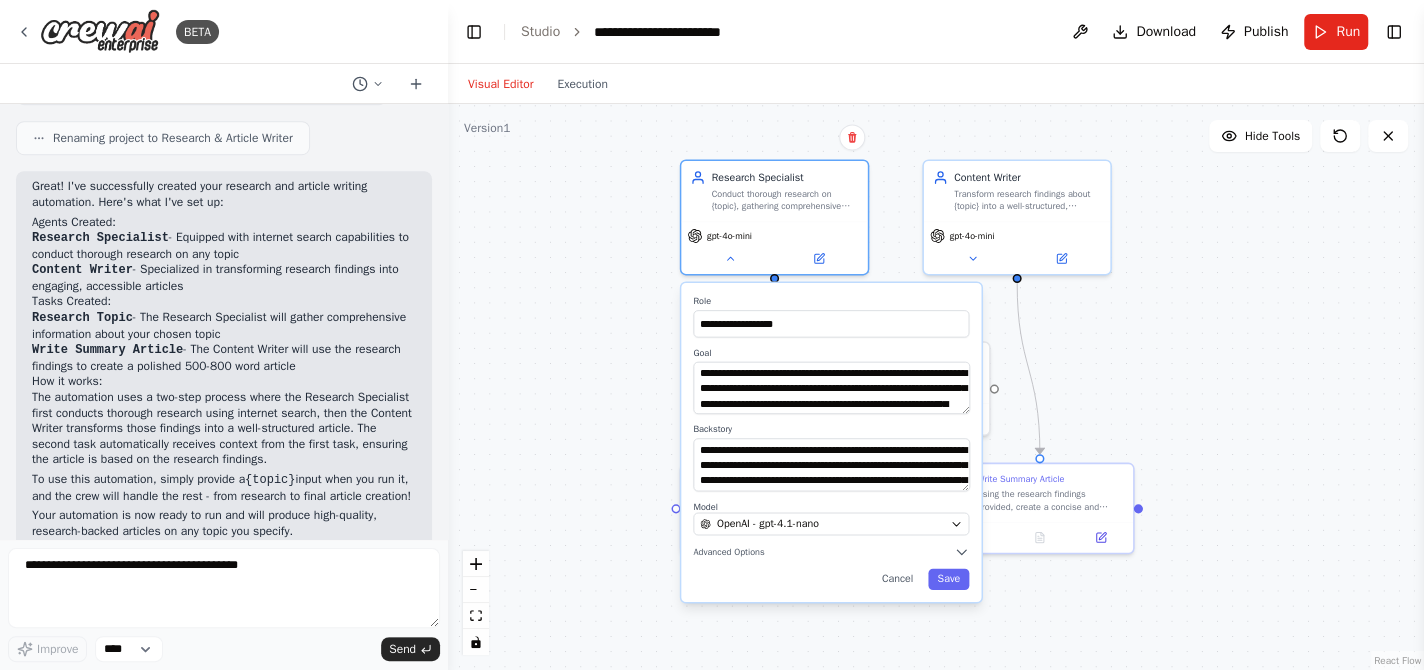 drag, startPoint x: 1166, startPoint y: 349, endPoint x: 1177, endPoint y: 387, distance: 39.56008 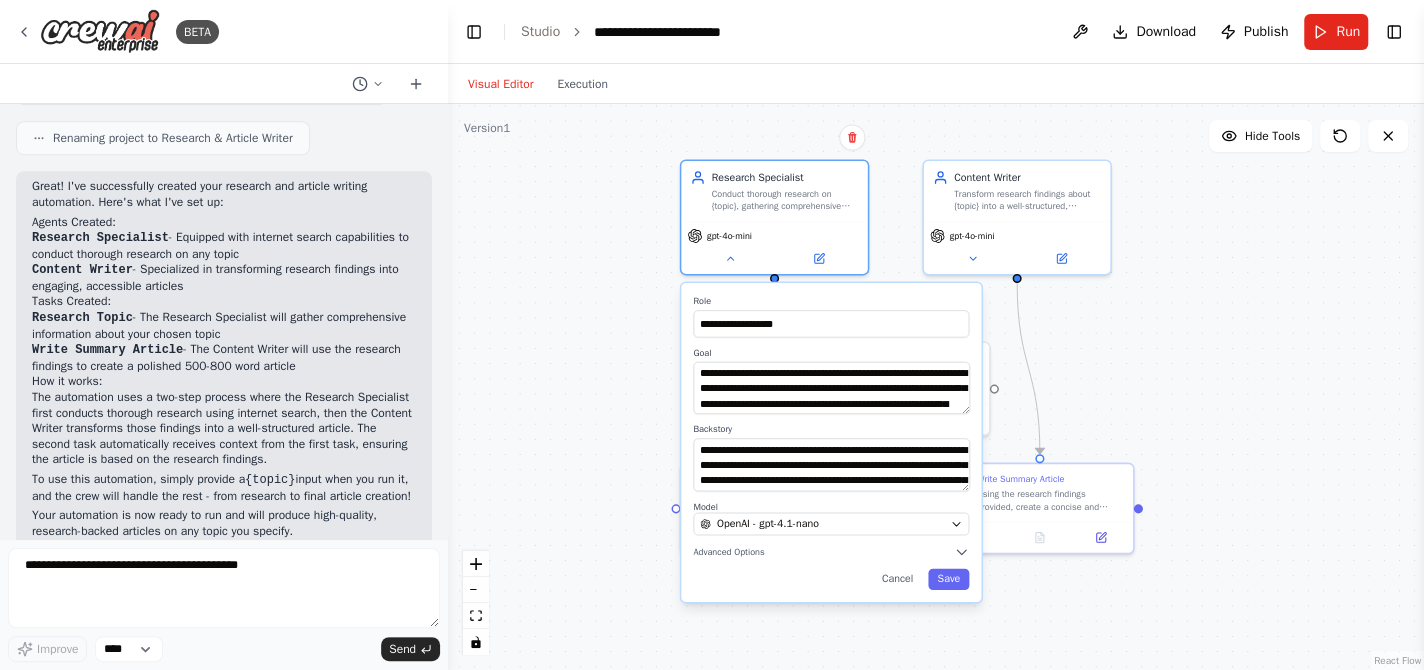 click on "**********" at bounding box center (936, 387) 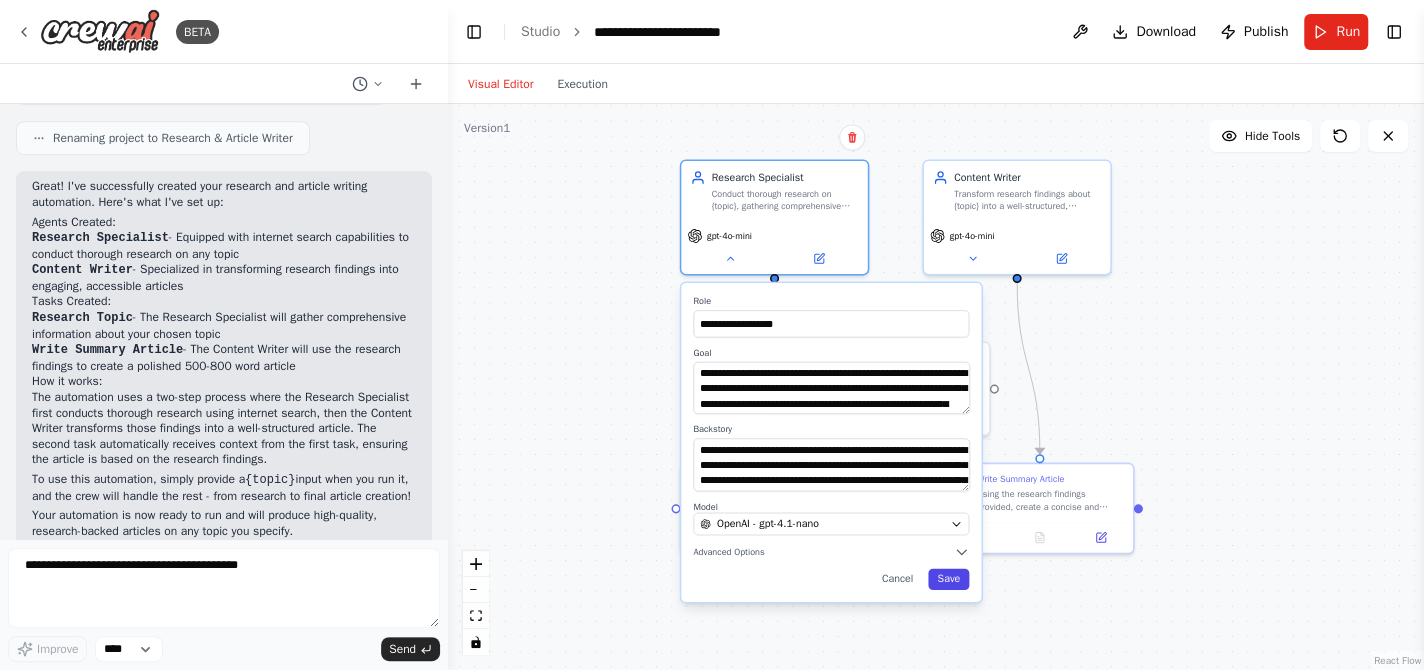 click on "Save" at bounding box center (948, 579) 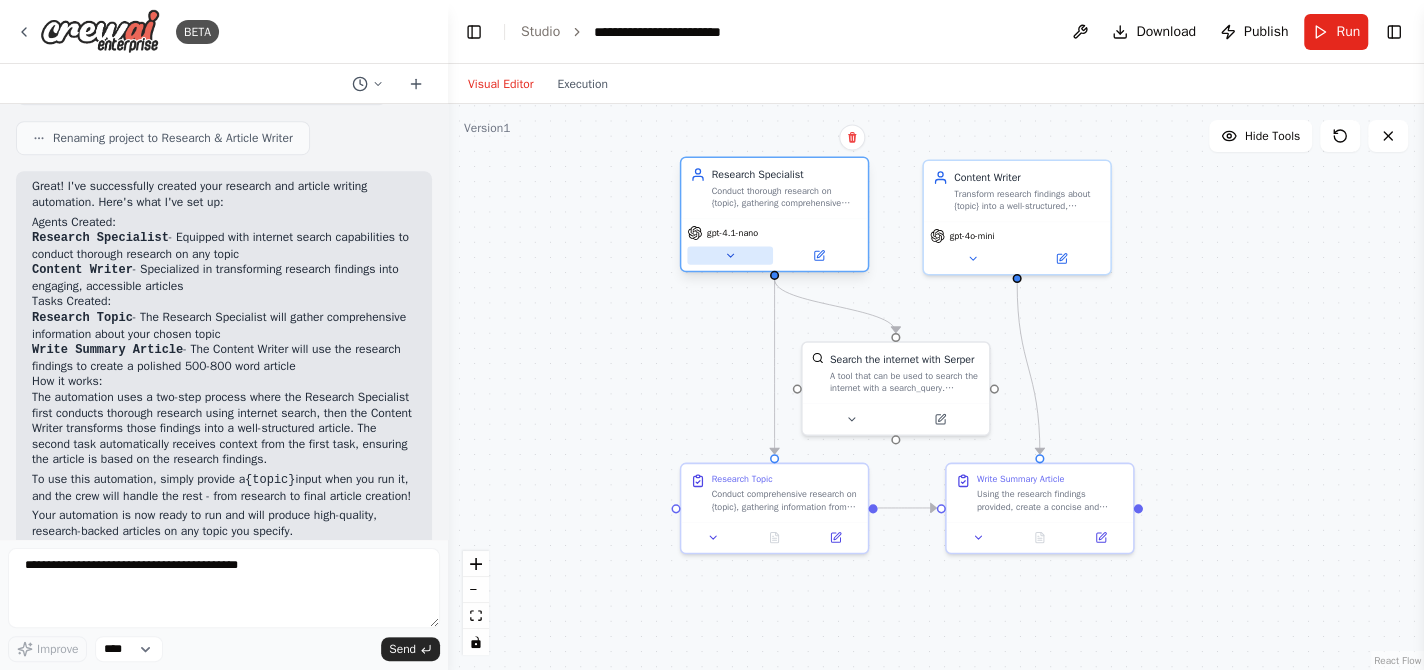 click 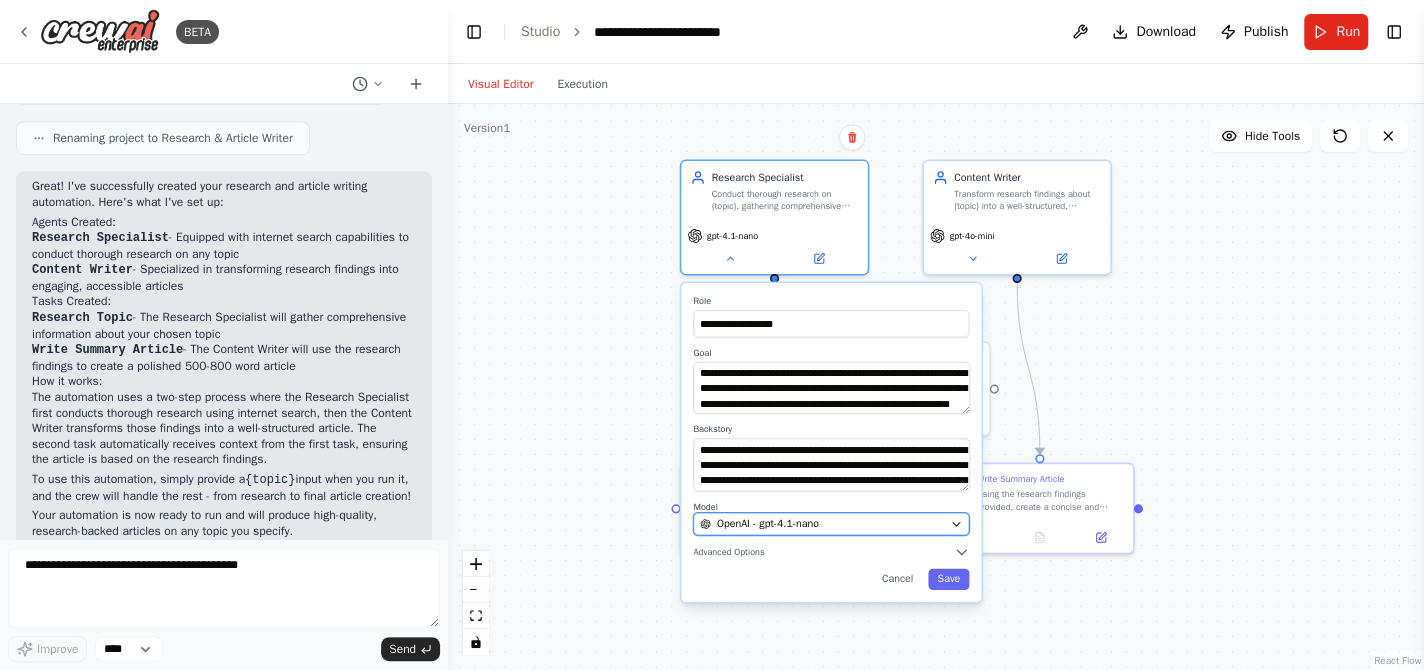 click on "OpenAI - gpt-4.1-nano" at bounding box center (822, 523) 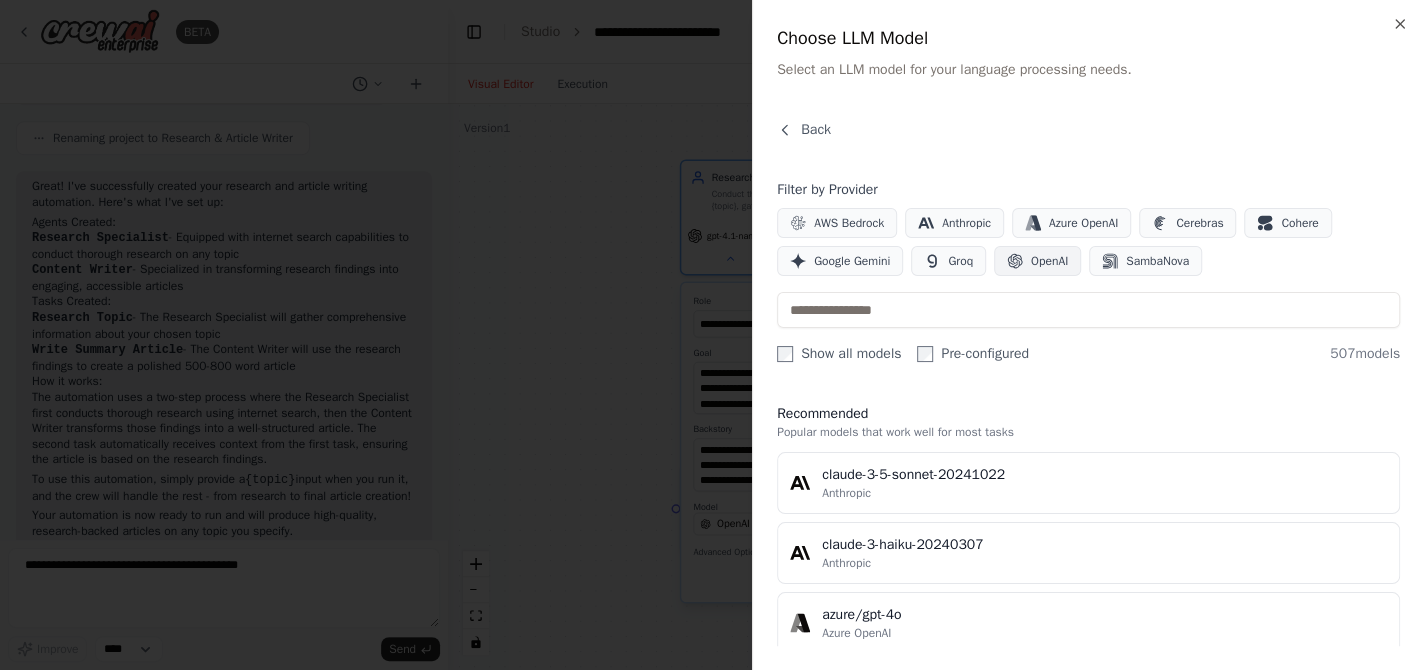 click on "OpenAI" at bounding box center [1049, 261] 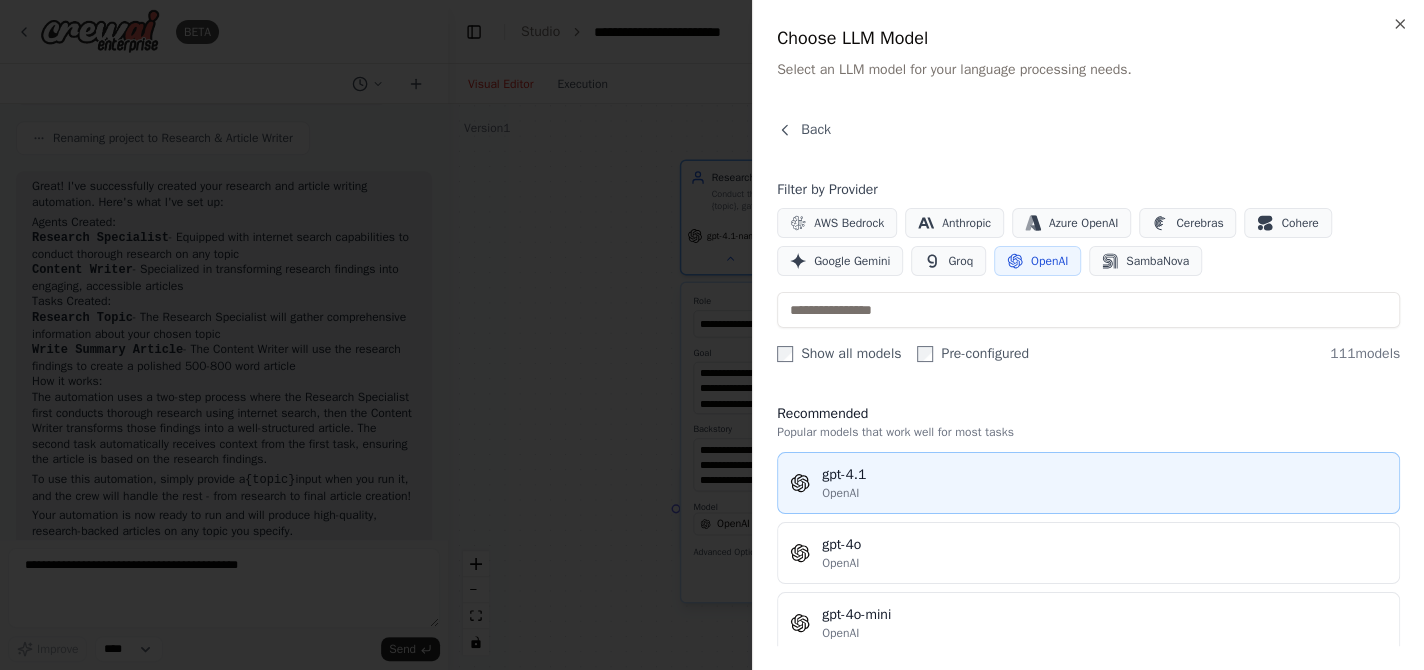 click on "gpt-4.1" at bounding box center (1104, 475) 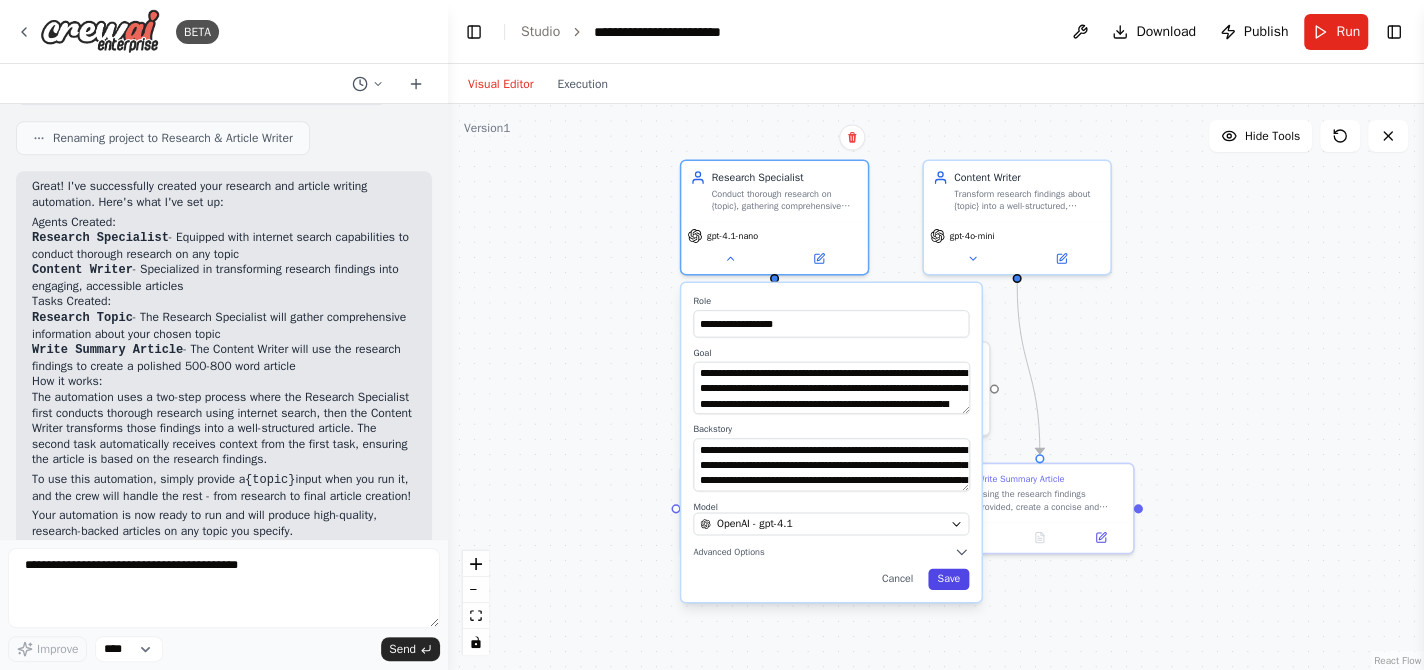 click on "Save" at bounding box center [948, 579] 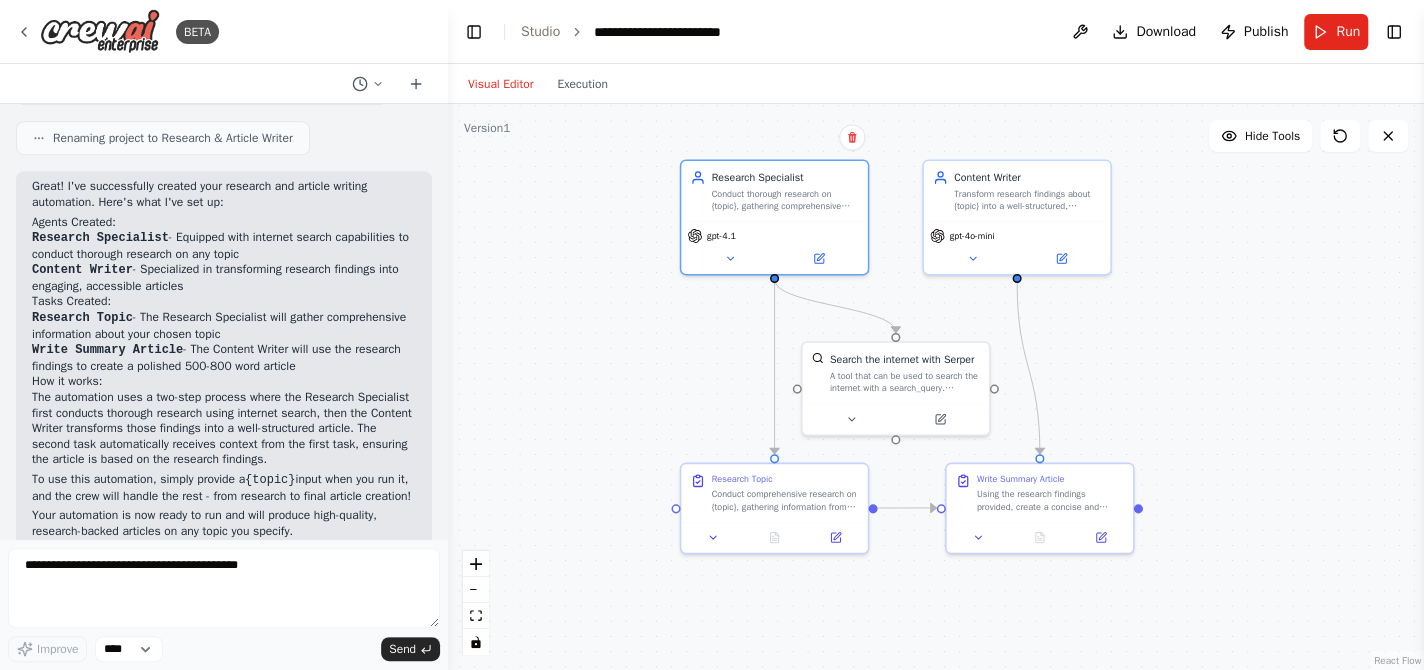 click on ".deletable-edge-delete-btn {
width: 20px;
height: 20px;
border: 0px solid #ffffff;
color: #6b7280;
background-color: #f8fafc;
cursor: pointer;
border-radius: 50%;
font-size: 12px;
padding: 3px;
display: flex;
align-items: center;
justify-content: center;
transition: all 0.2s cubic-bezier(0.4, 0, 0.2, 1);
box-shadow: 0 2px 4px rgba(0, 0, 0, 0.1);
}
.deletable-edge-delete-btn:hover {
background-color: #ef4444;
color: #ffffff;
border-color: #dc2626;
transform: scale(1.1);
box-shadow: 0 4px 12px rgba(239, 68, 68, 0.4);
}
.deletable-edge-delete-btn:active {
transform: scale(0.95);
box-shadow: 0 2px 4px rgba(239, 68, 68, 0.3);
}
Research Specialist gpt-4.1 Search the internet with Serper" at bounding box center [936, 387] 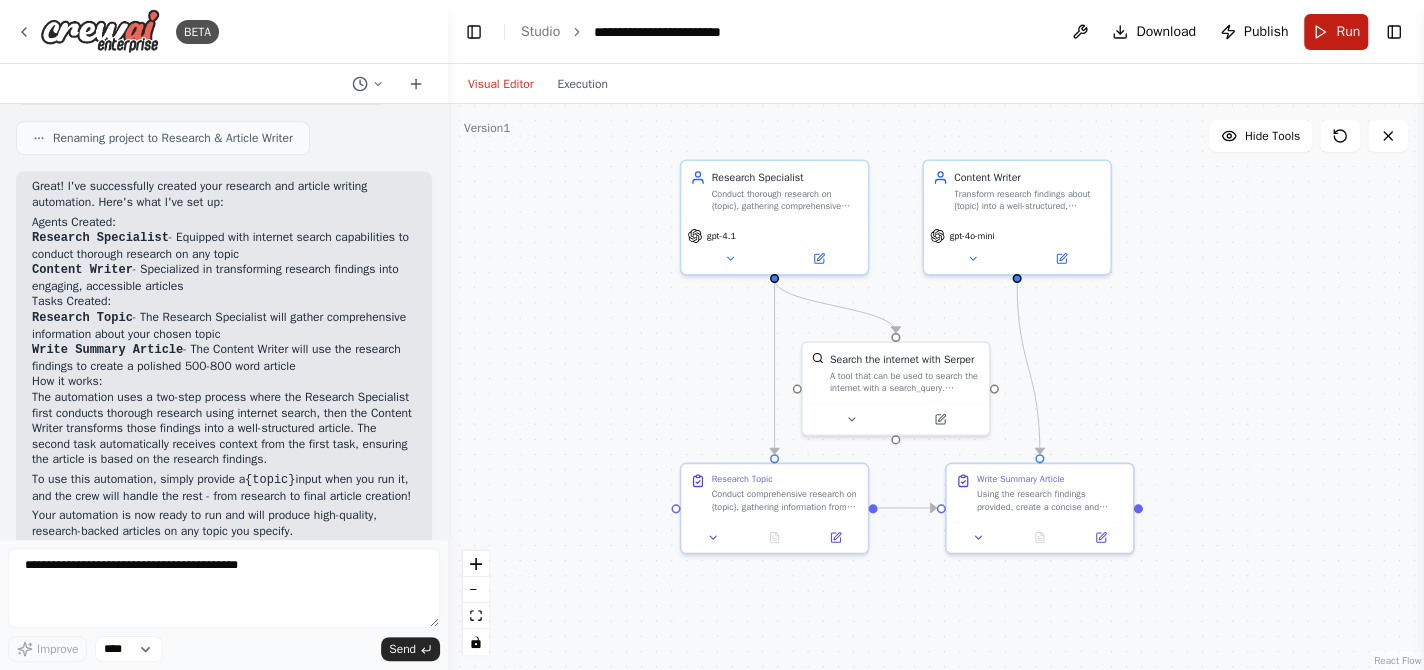 click on "Run" at bounding box center [1348, 32] 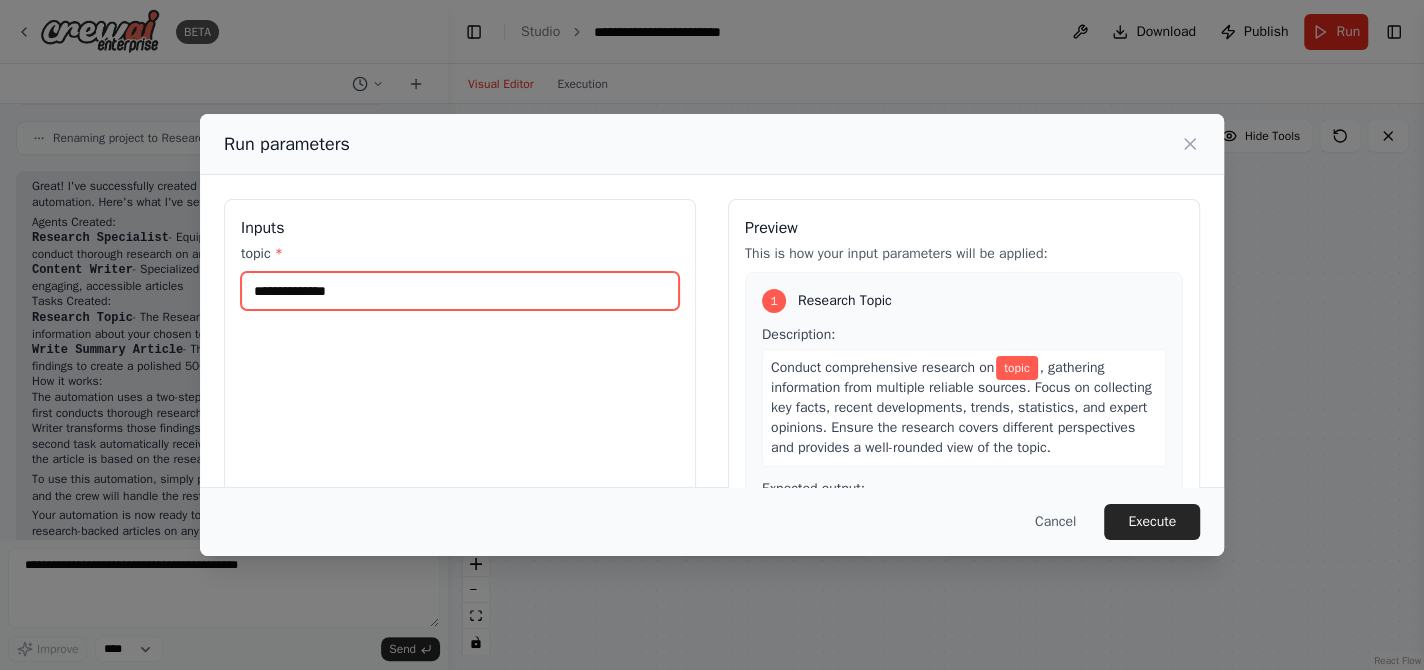 click on "topic *" at bounding box center [460, 291] 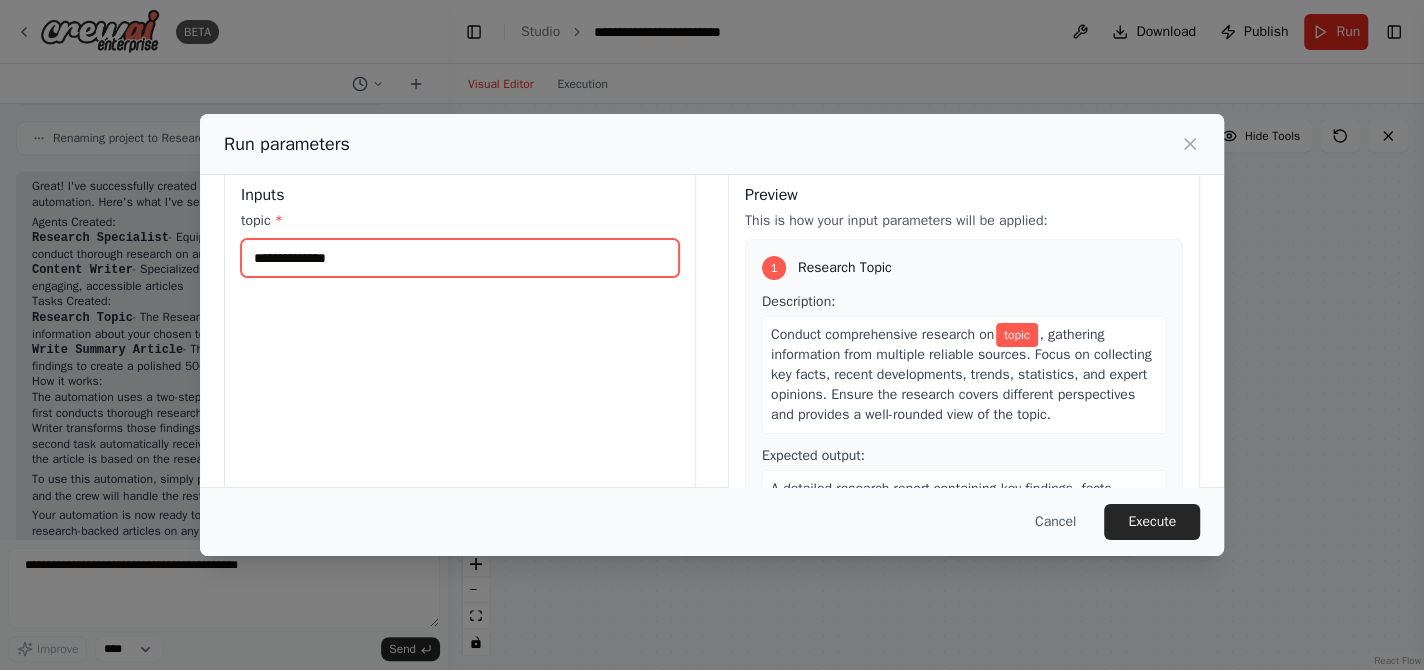scroll, scrollTop: 100, scrollLeft: 0, axis: vertical 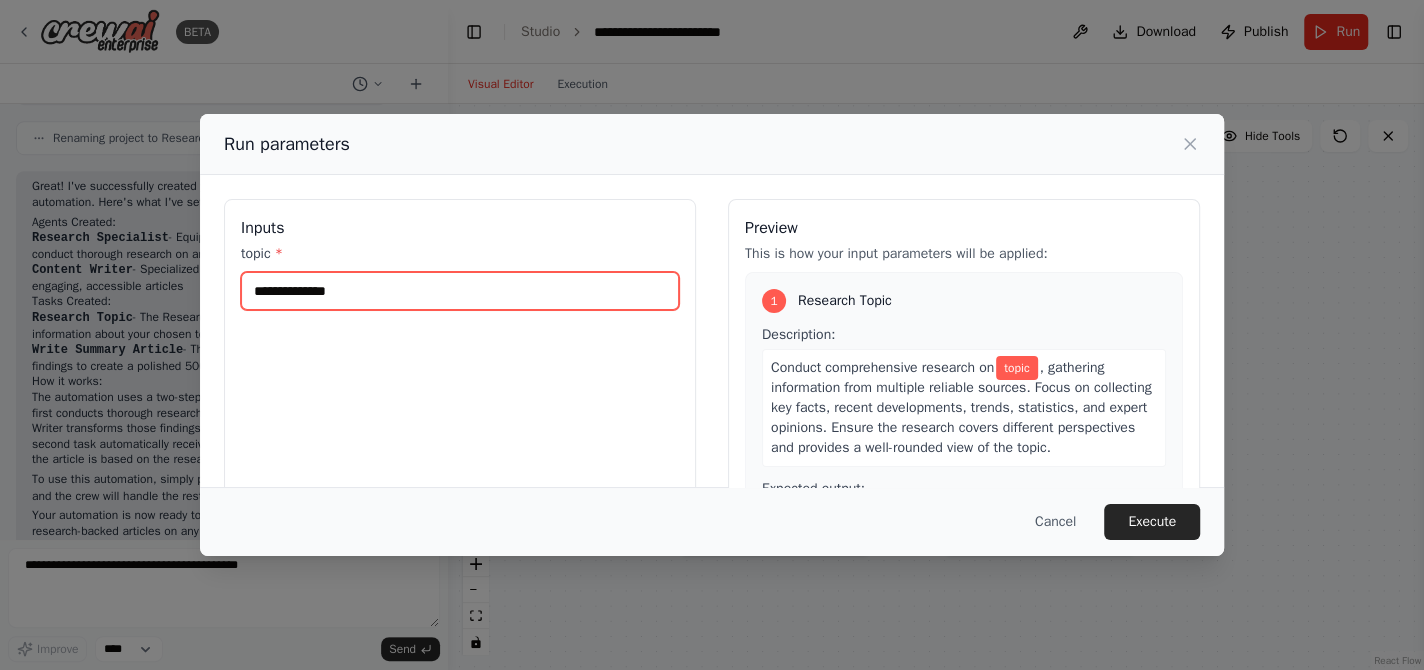 click on "topic *" at bounding box center [460, 291] 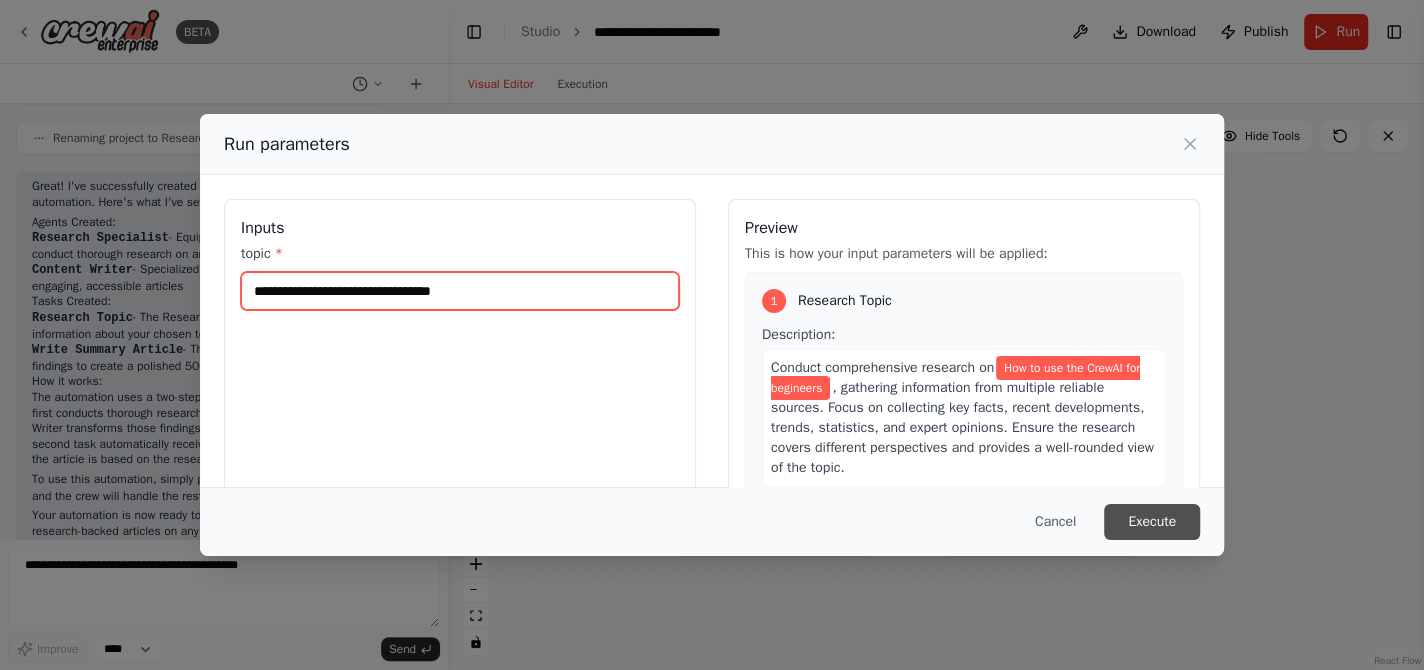 type on "**********" 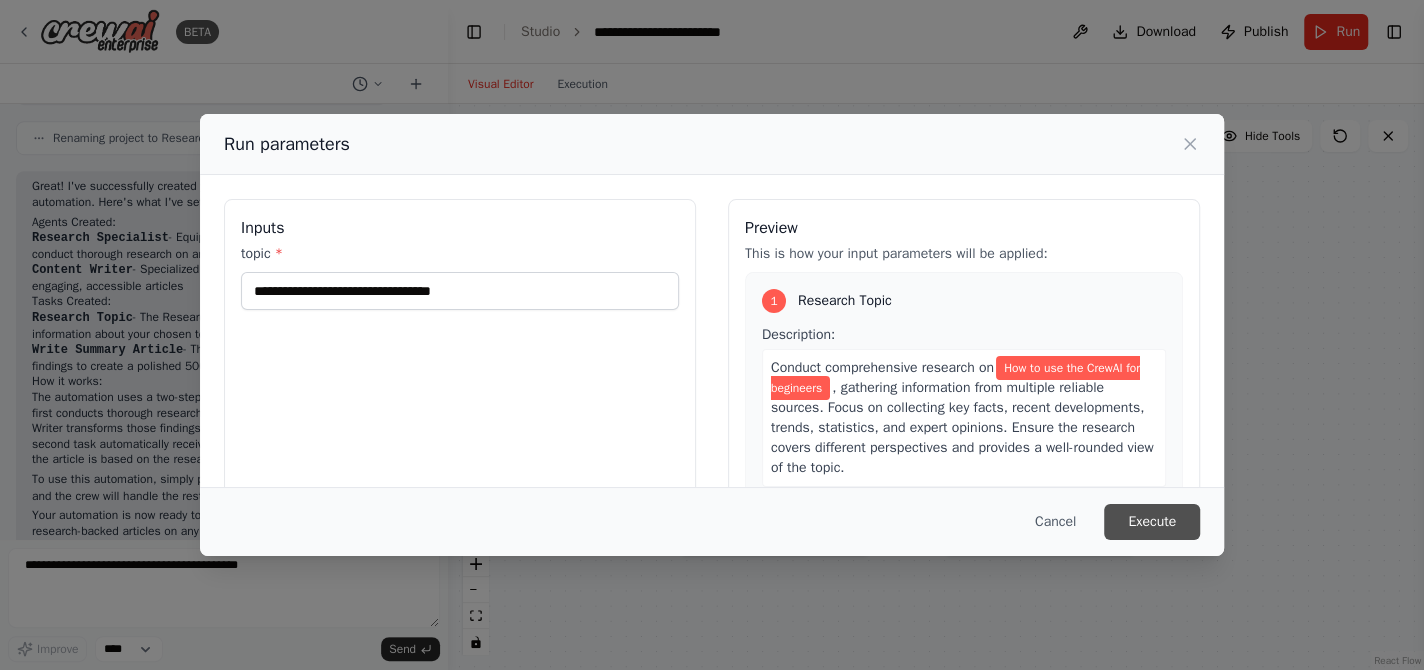 click on "Execute" at bounding box center [1152, 522] 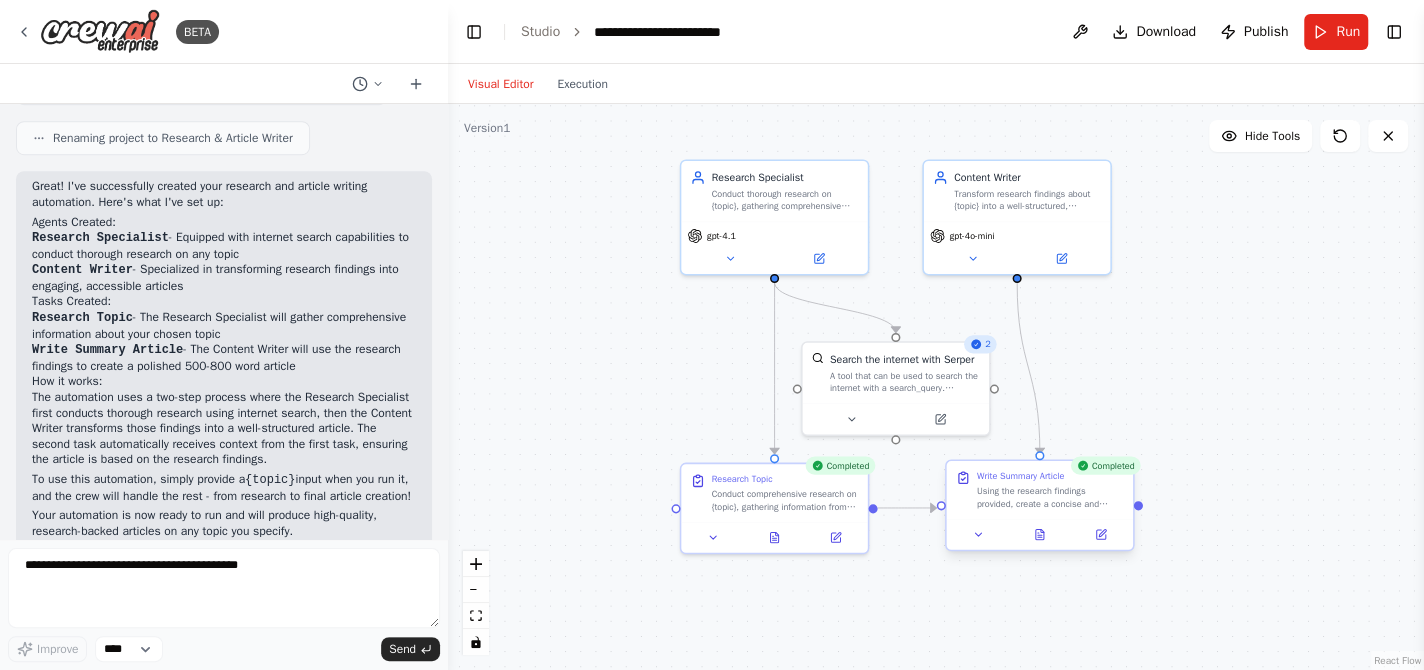 click on "Using the research findings provided, create a concise and engaging article about {topic}. The article should be well-structured with a compelling headline, clear introduction, main body sections that highlight key insights, and a strong conclusion. Ensure the writing is accessible to a general audience while maintaining accuracy and including the most important findings from the research." at bounding box center [1050, 497] 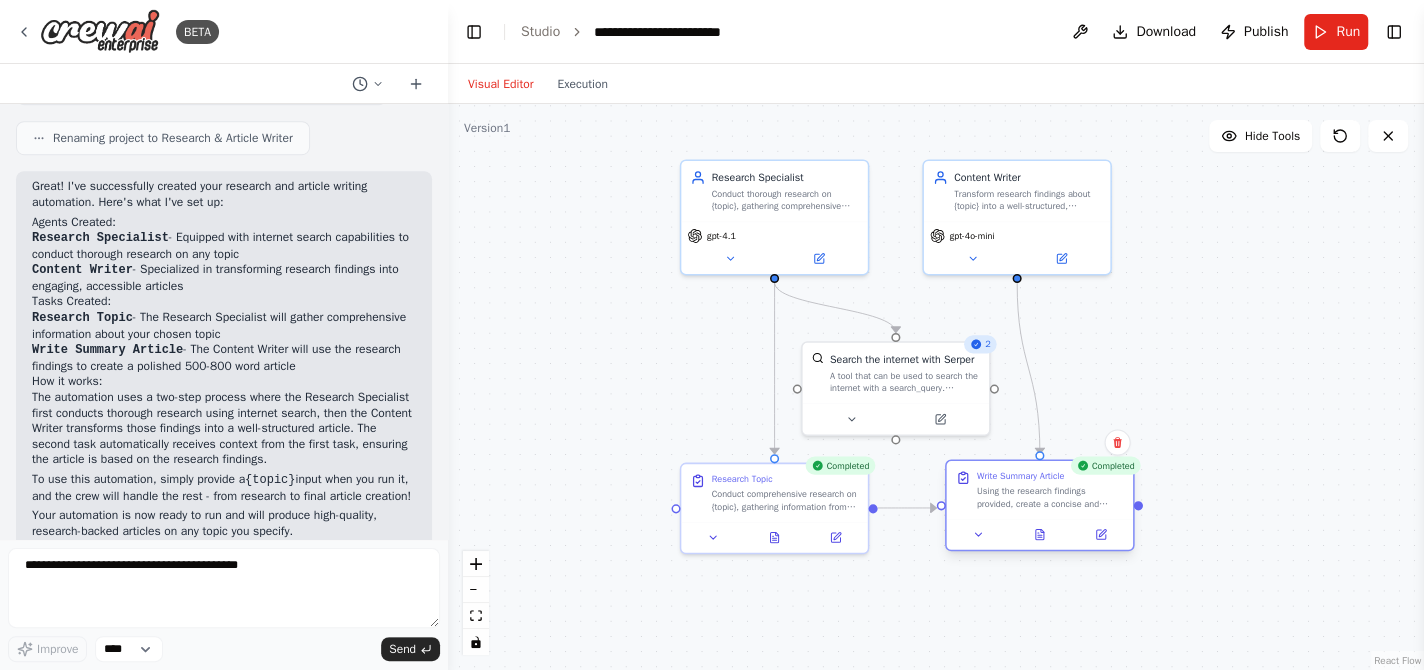 click on "Using the research findings provided, create a concise and engaging article about {topic}. The article should be well-structured with a compelling headline, clear introduction, main body sections that highlight key insights, and a strong conclusion. Ensure the writing is accessible to a general audience while maintaining accuracy and including the most important findings from the research." at bounding box center (1050, 497) 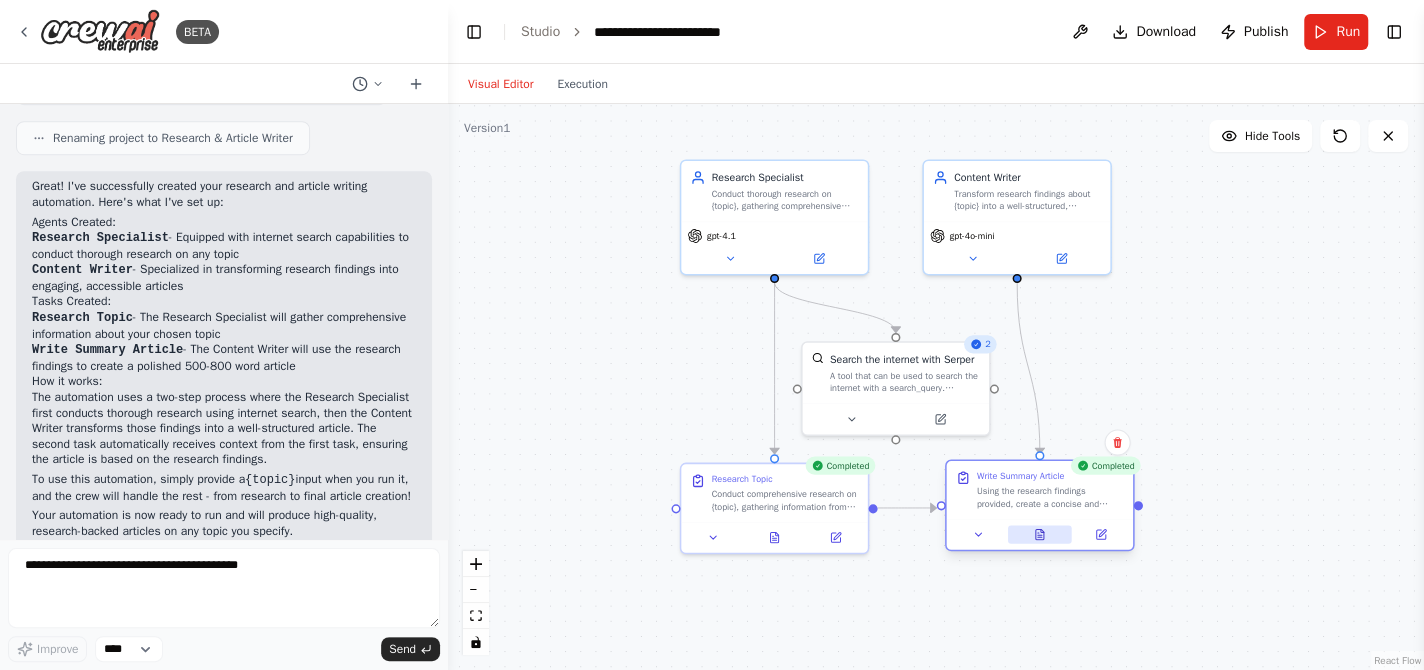 click at bounding box center [1040, 534] 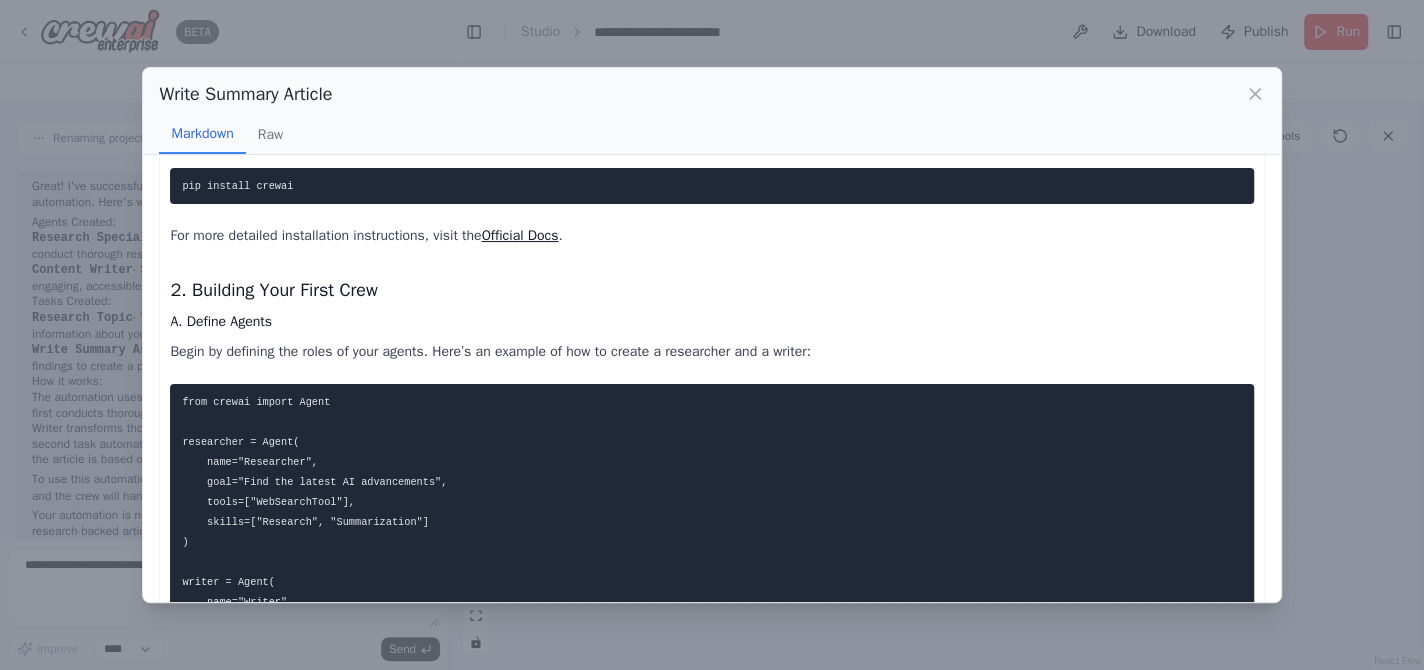 scroll, scrollTop: 1105, scrollLeft: 0, axis: vertical 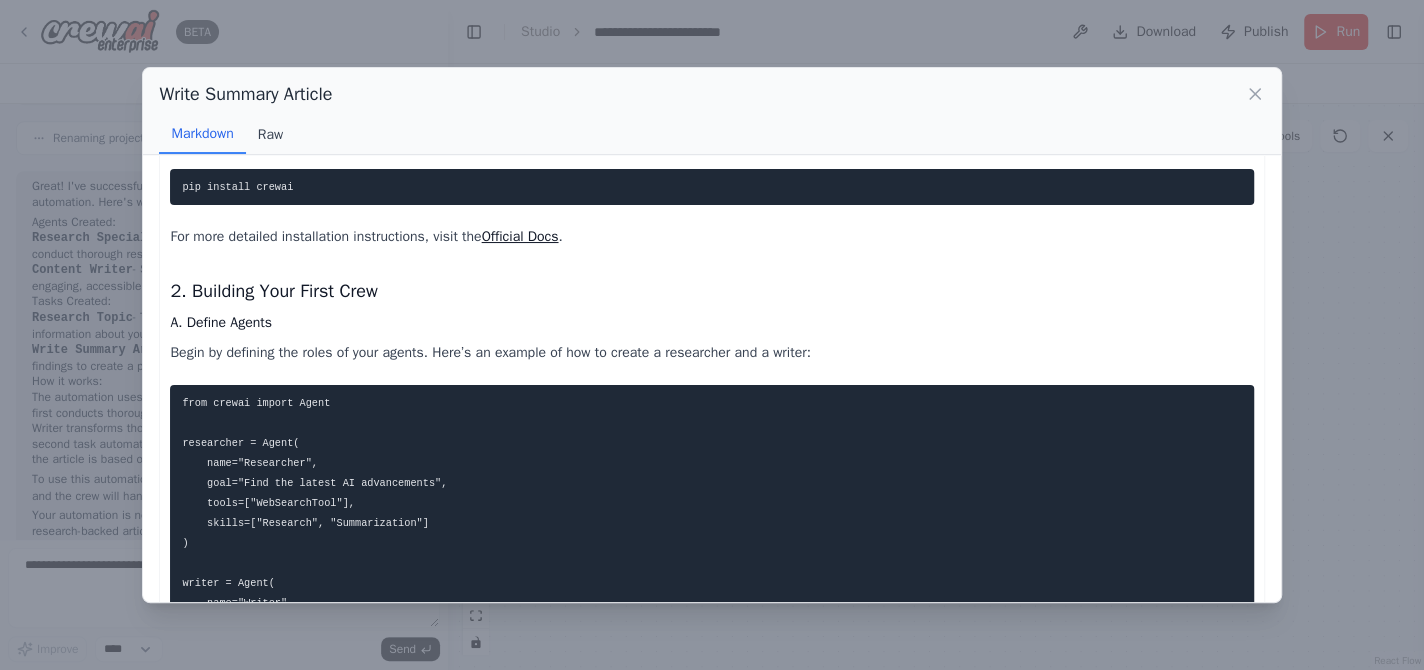 click on "Raw" at bounding box center (270, 135) 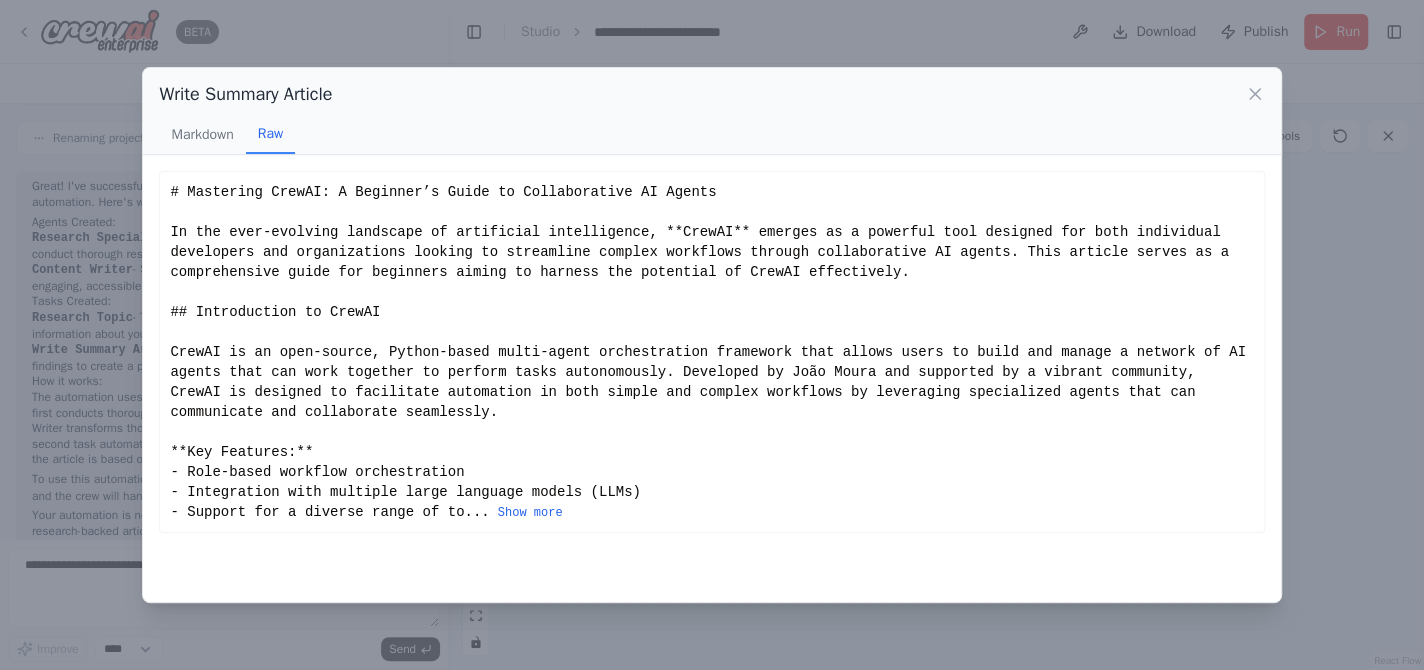 scroll, scrollTop: 0, scrollLeft: 0, axis: both 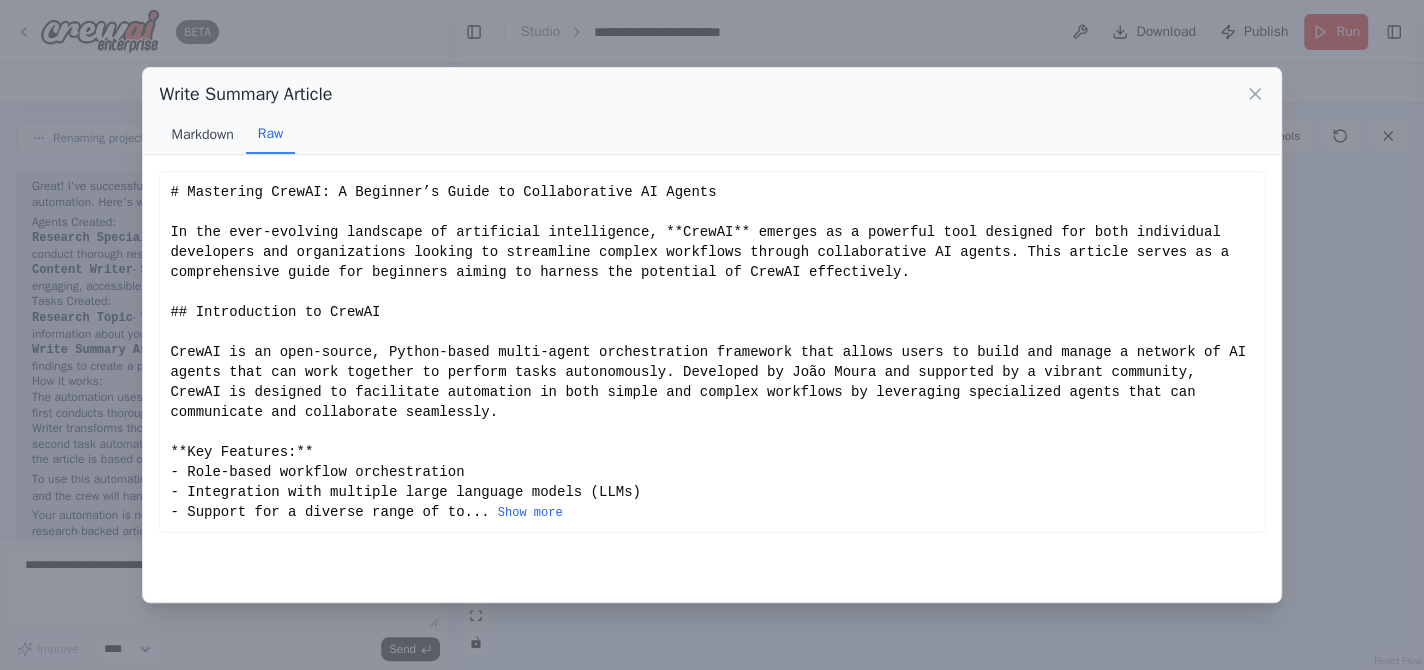 click on "Markdown" at bounding box center (202, 135) 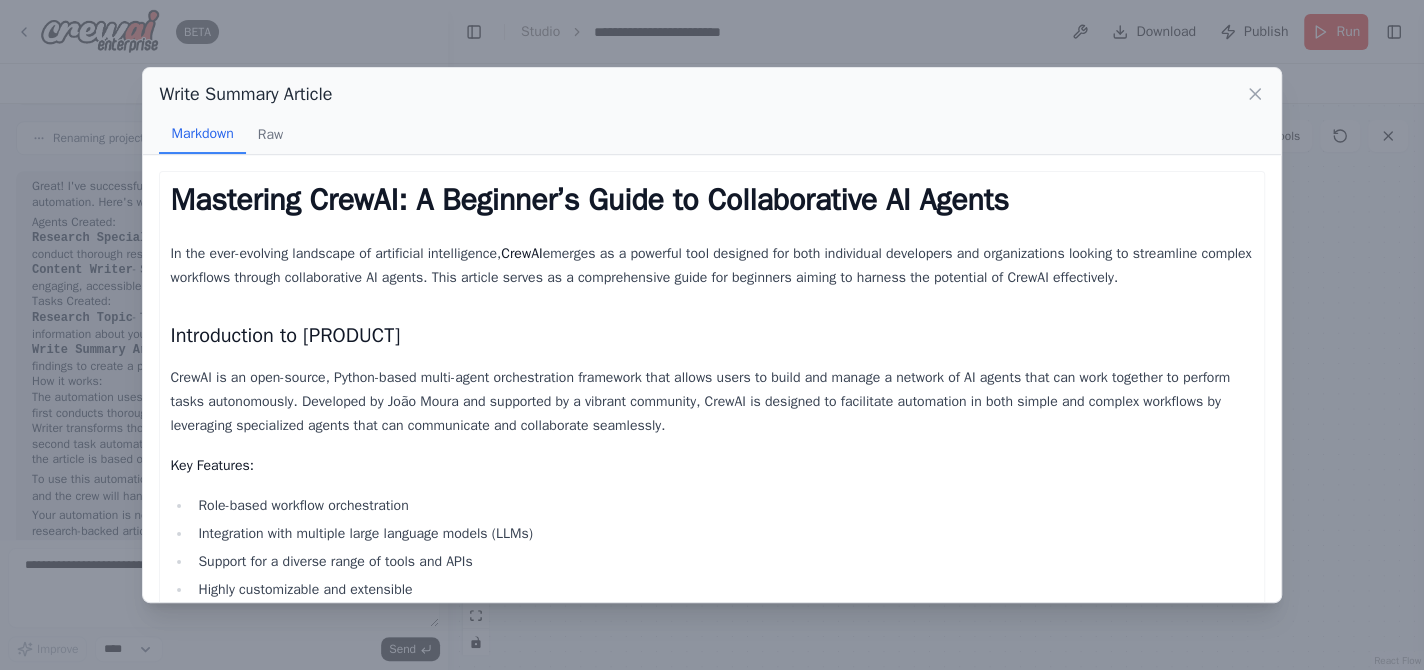 click on "Write Summary Article" at bounding box center (711, 94) 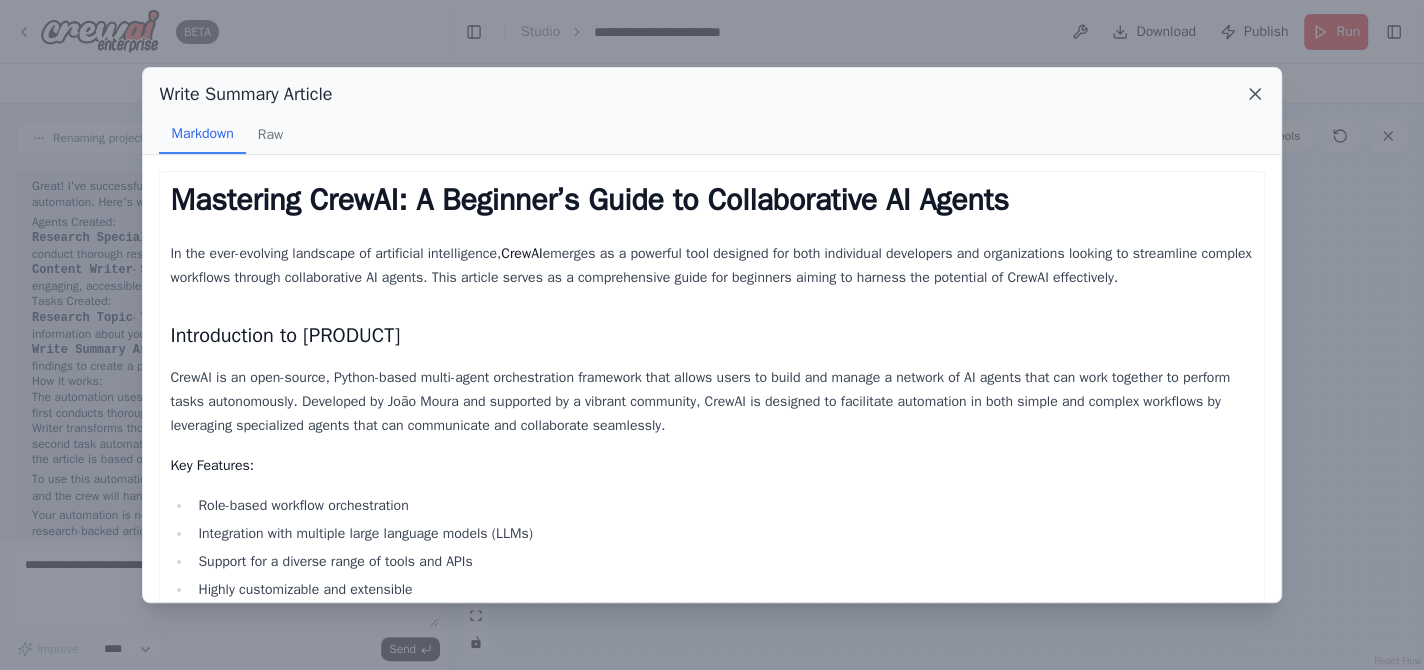 click 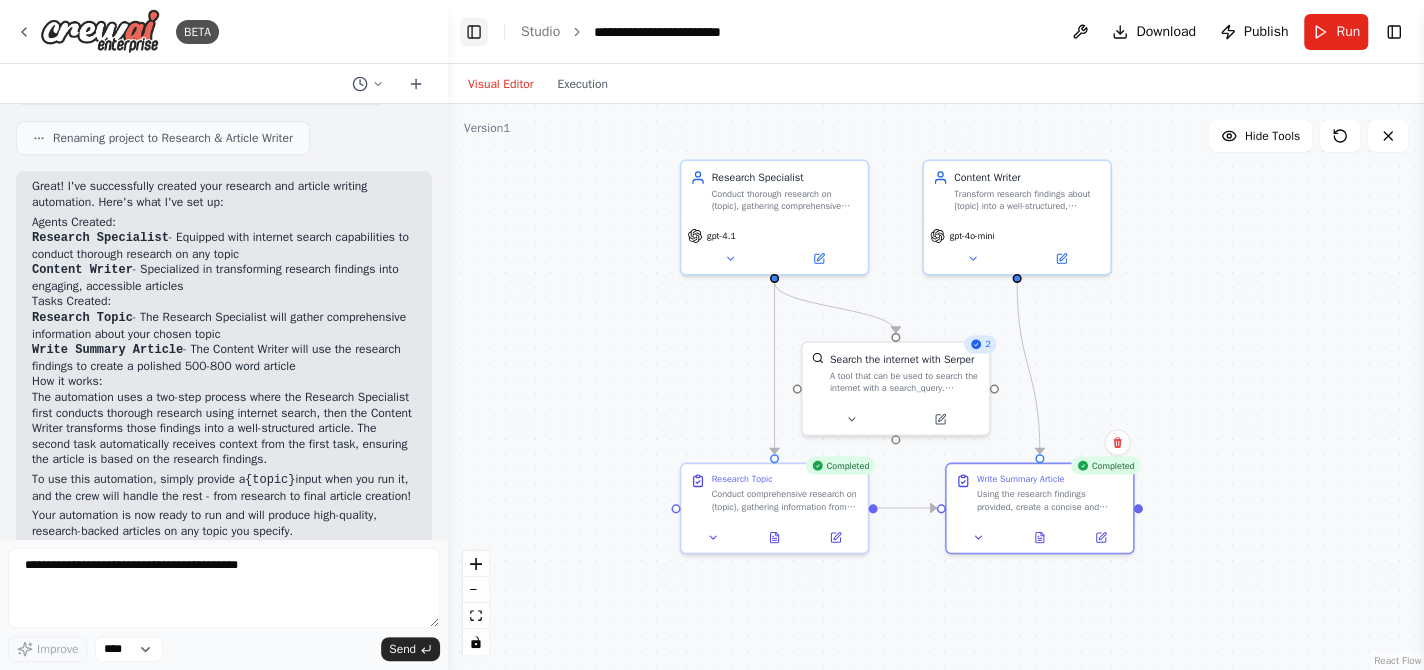 click on "Toggle Left Sidebar" at bounding box center [474, 32] 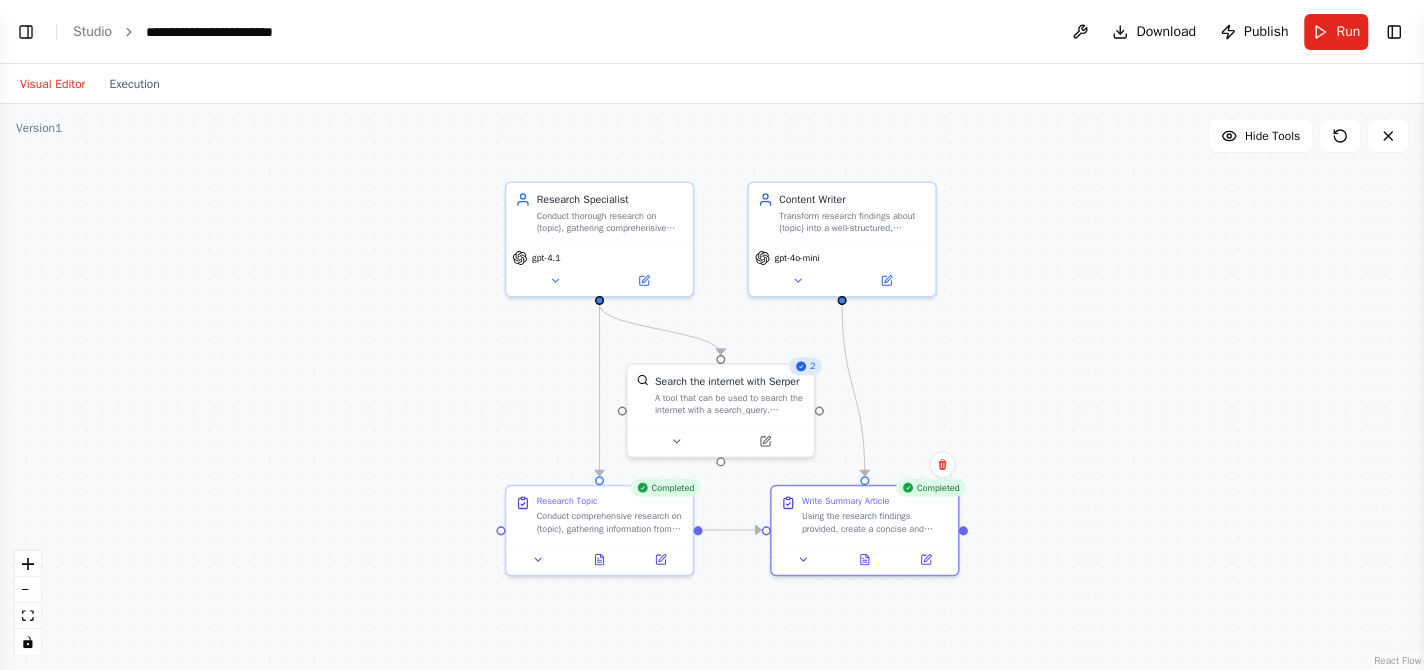 drag, startPoint x: 645, startPoint y: 362, endPoint x: 918, endPoint y: 384, distance: 273.885 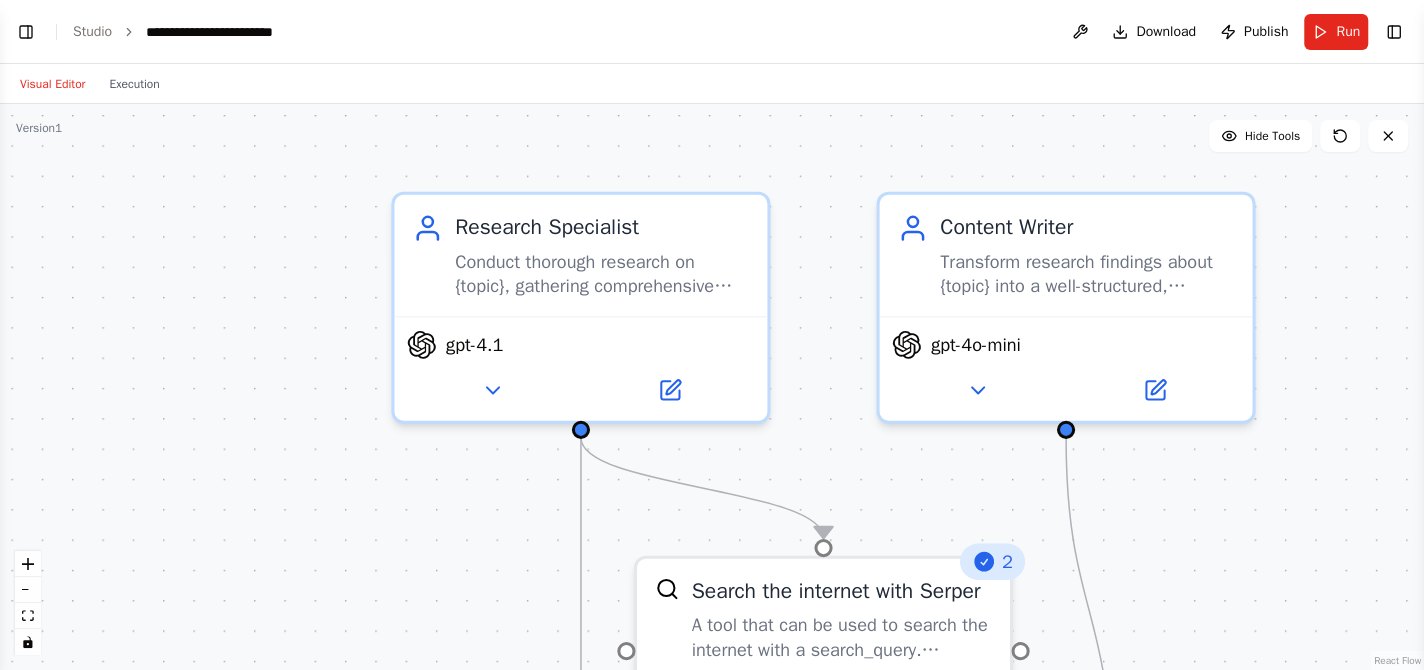 drag, startPoint x: 918, startPoint y: 380, endPoint x: 1217, endPoint y: 593, distance: 367.11035 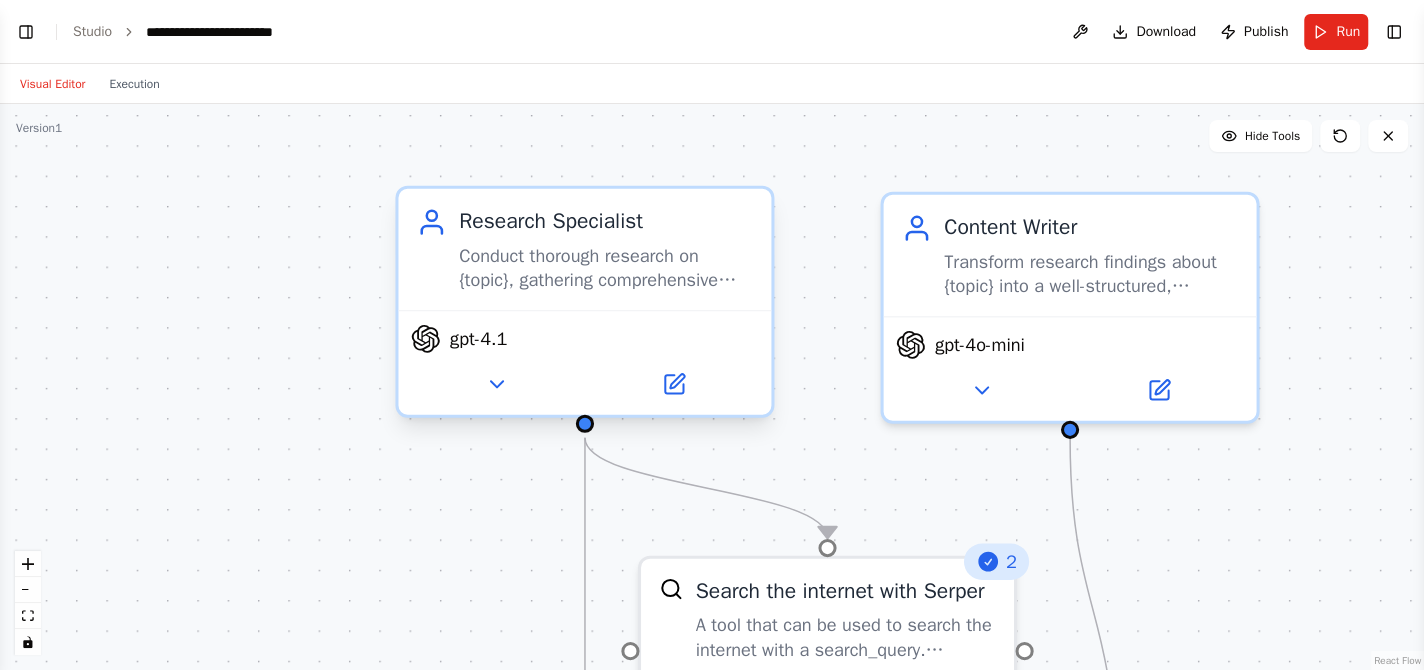 click on "Conduct thorough research on {topic}, gathering comprehensive information from multiple reliable sources, identifying key facts, trends, and insights while ensuring accuracy and relevance of the collected data." at bounding box center [606, 267] 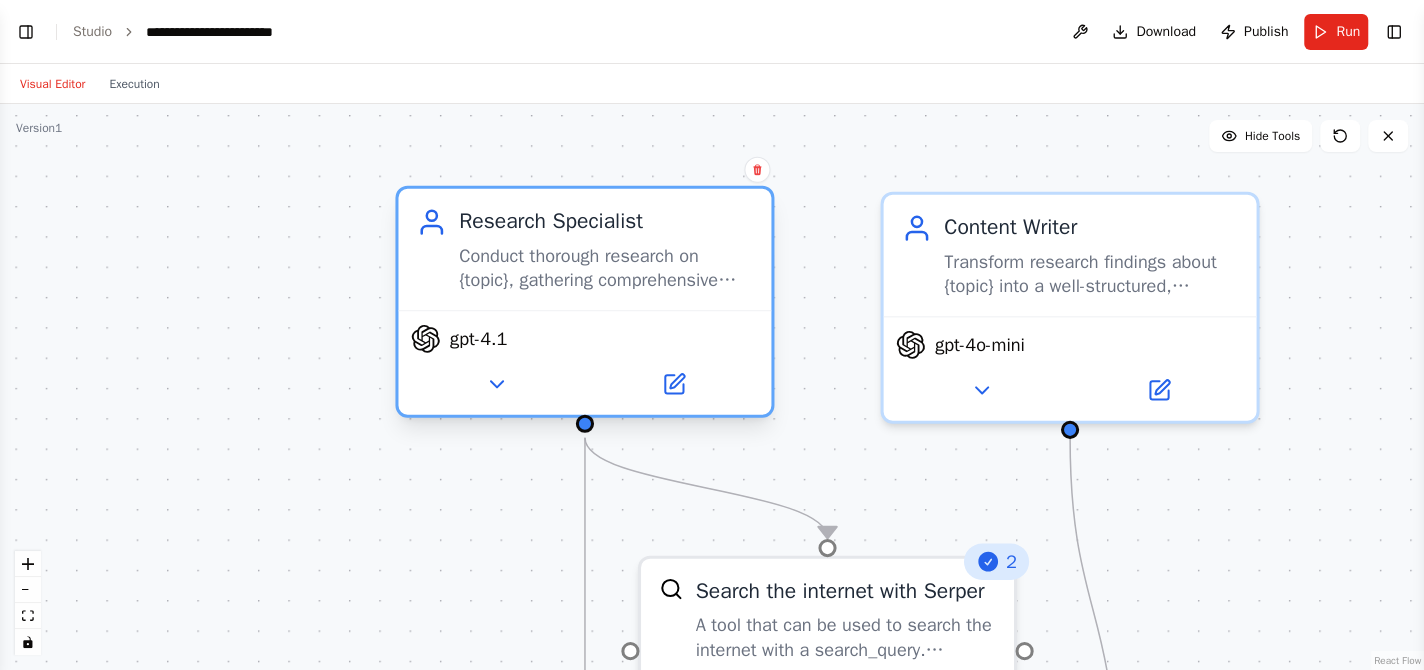 click on "Conduct thorough research on {topic}, gathering comprehensive information from multiple reliable sources, identifying key facts, trends, and insights while ensuring accuracy and relevance of the collected data." at bounding box center (606, 267) 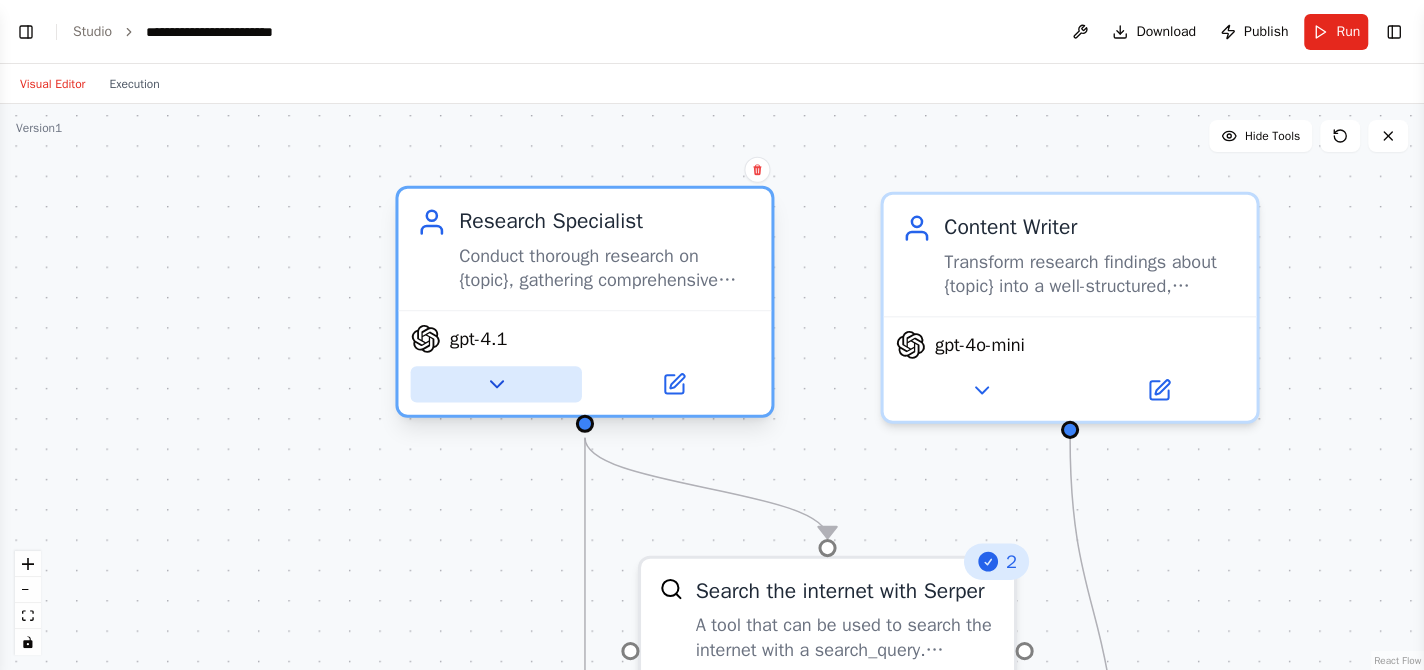 click 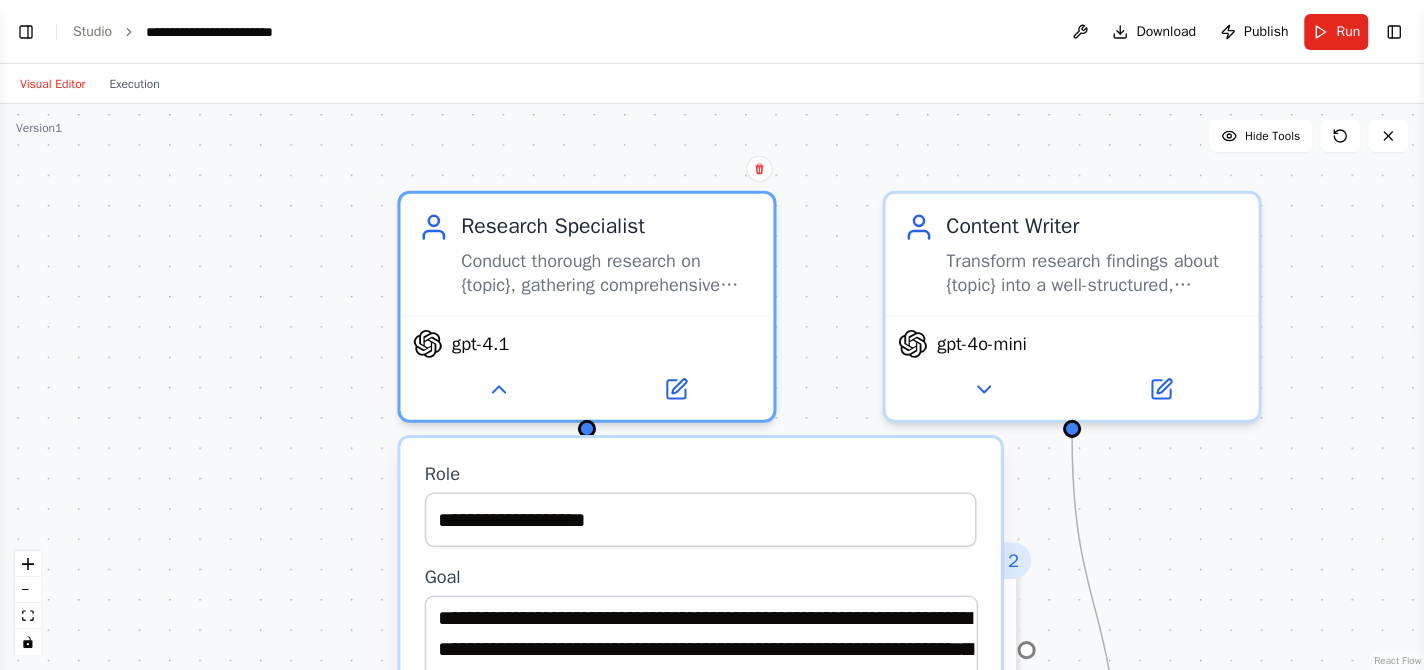 drag, startPoint x: 817, startPoint y: 332, endPoint x: 824, endPoint y: 176, distance: 156.15697 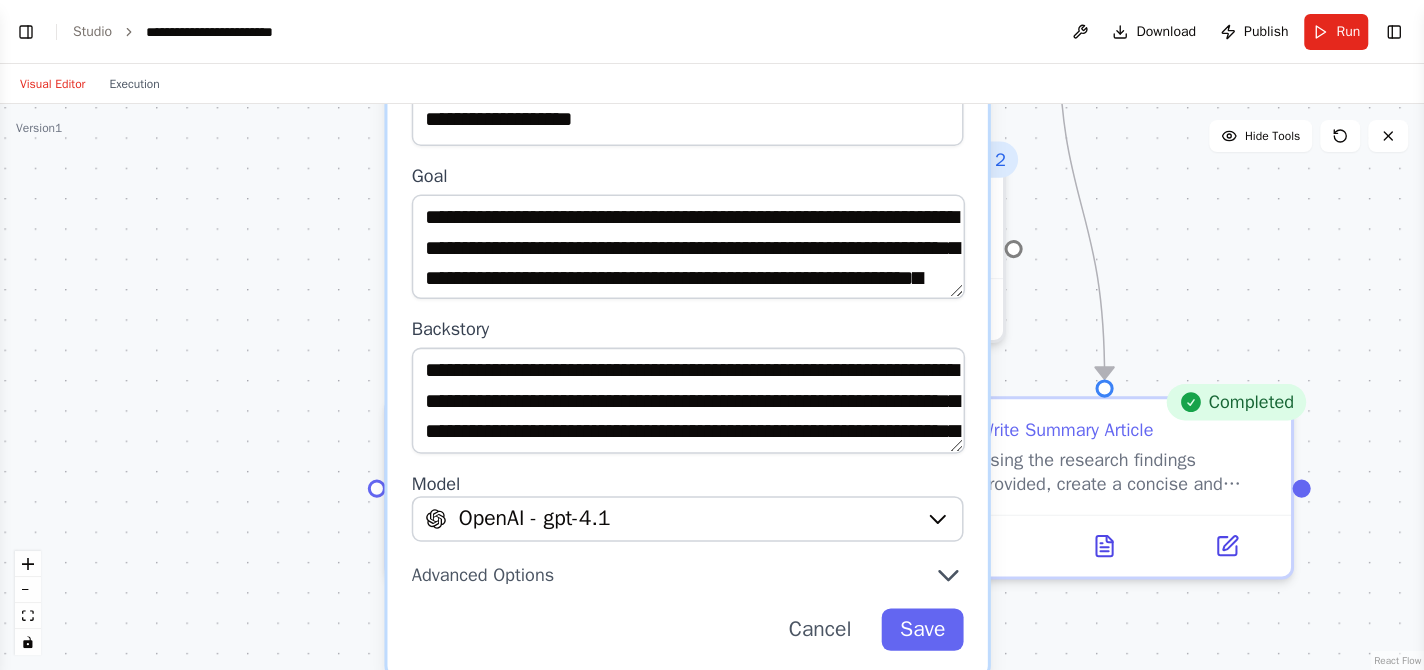 drag, startPoint x: 1154, startPoint y: 533, endPoint x: 1135, endPoint y: 278, distance: 255.70686 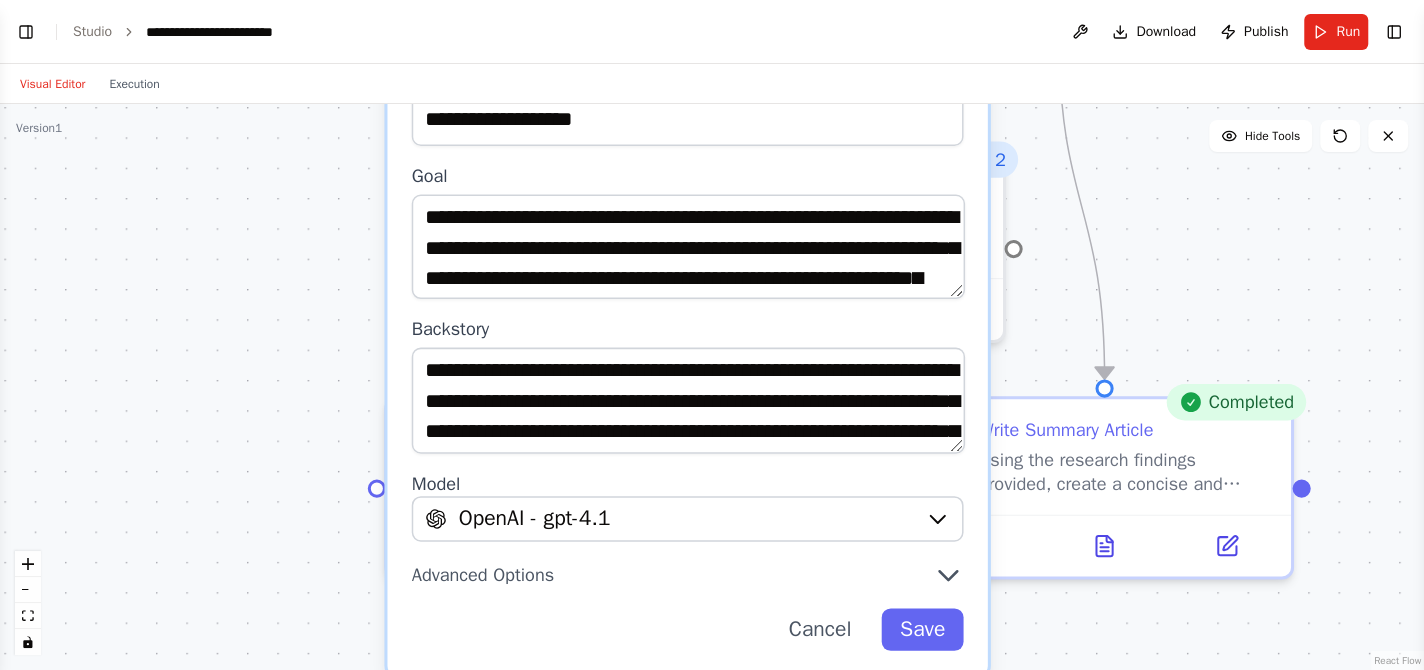 click on "**********" at bounding box center (712, 387) 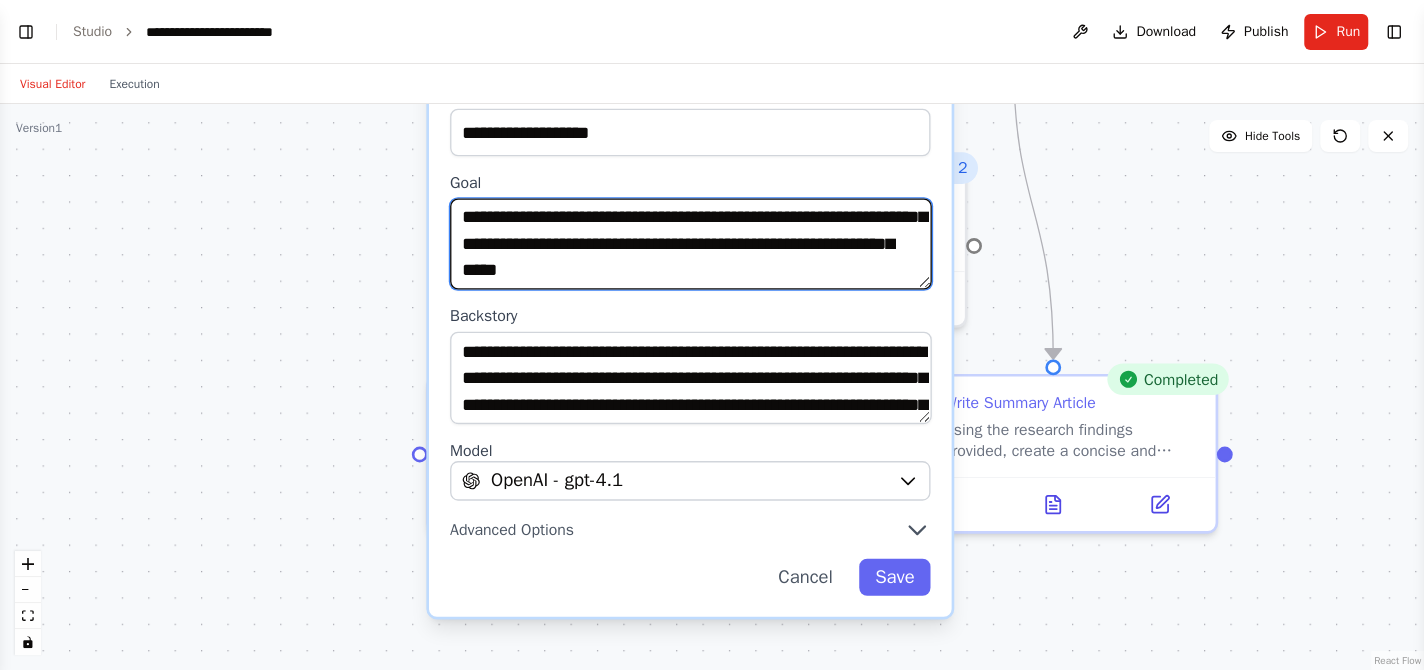 scroll, scrollTop: 0, scrollLeft: 0, axis: both 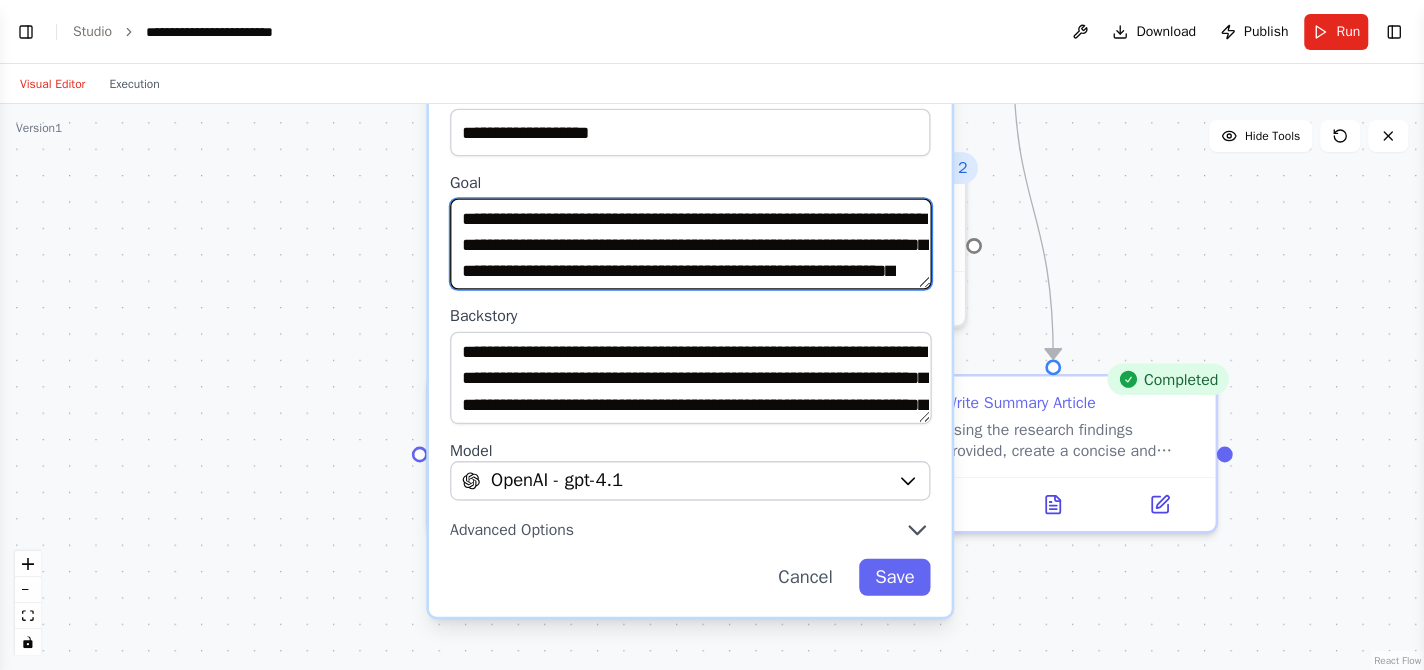 click on "**********" at bounding box center [691, 244] 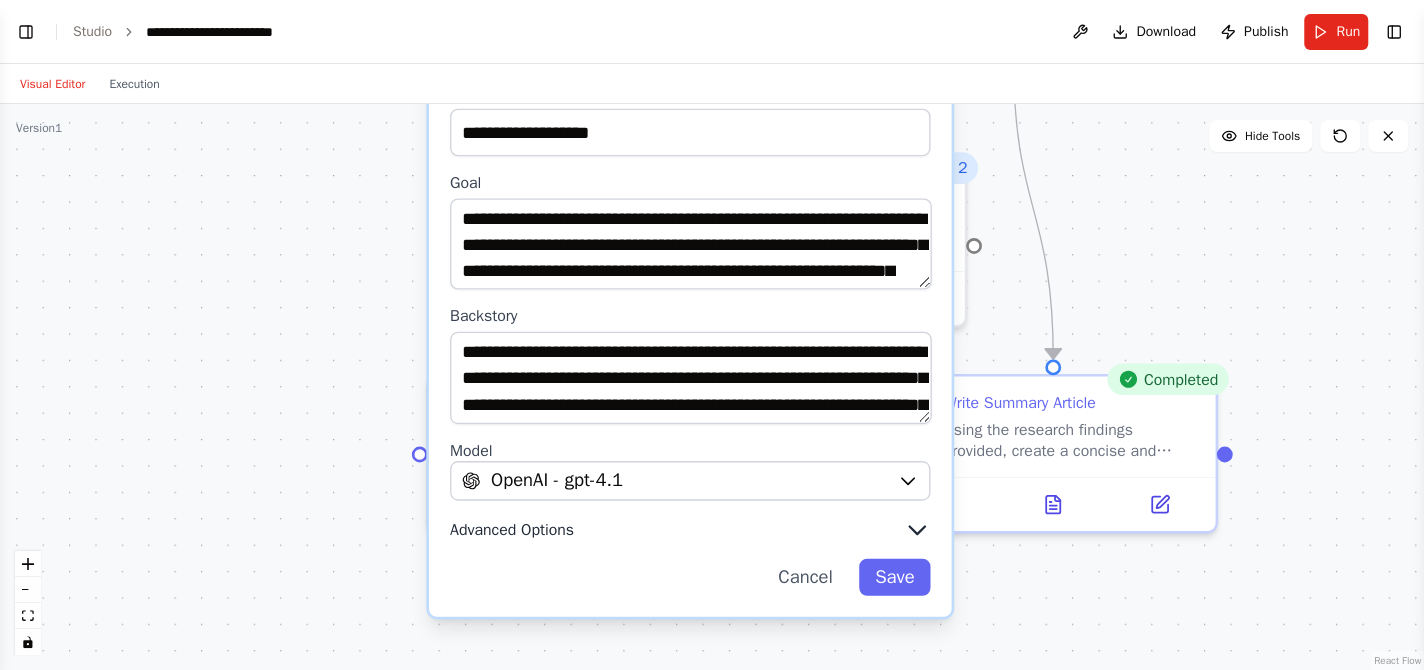 click on "Advanced Options" at bounding box center [512, 529] 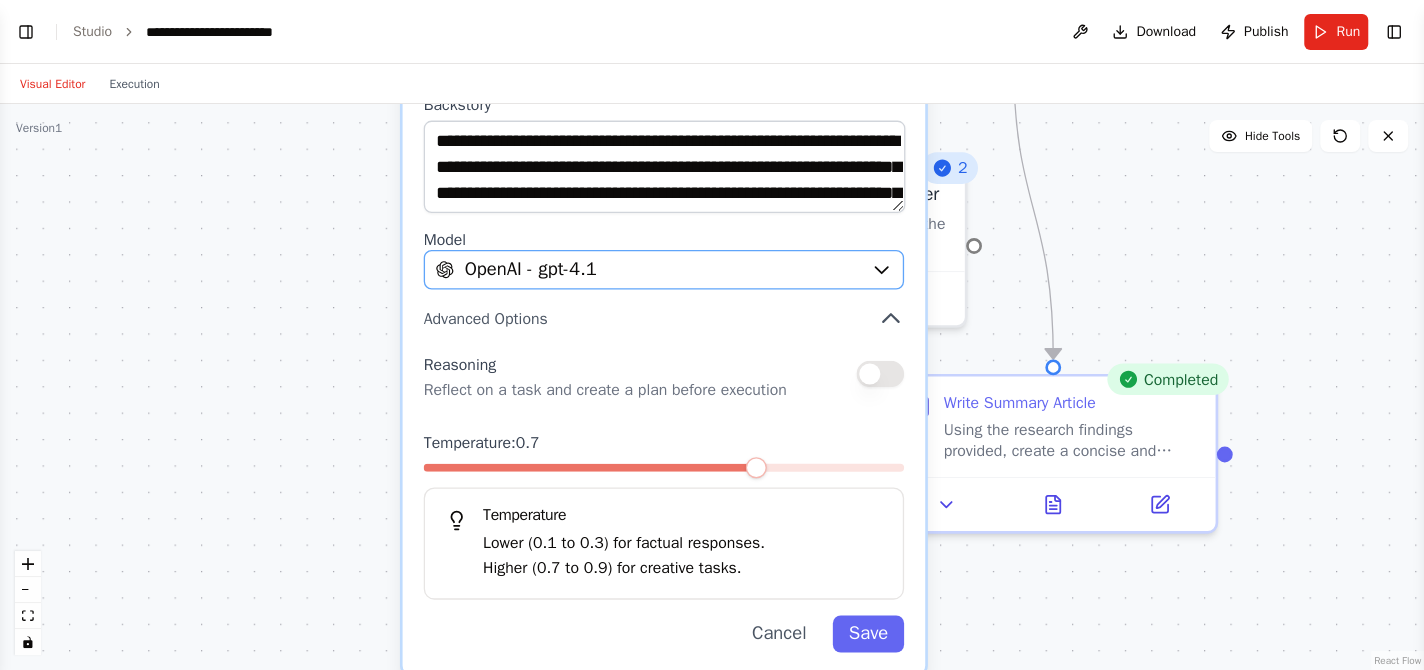 drag, startPoint x: 729, startPoint y: 498, endPoint x: 712, endPoint y: 279, distance: 219.65883 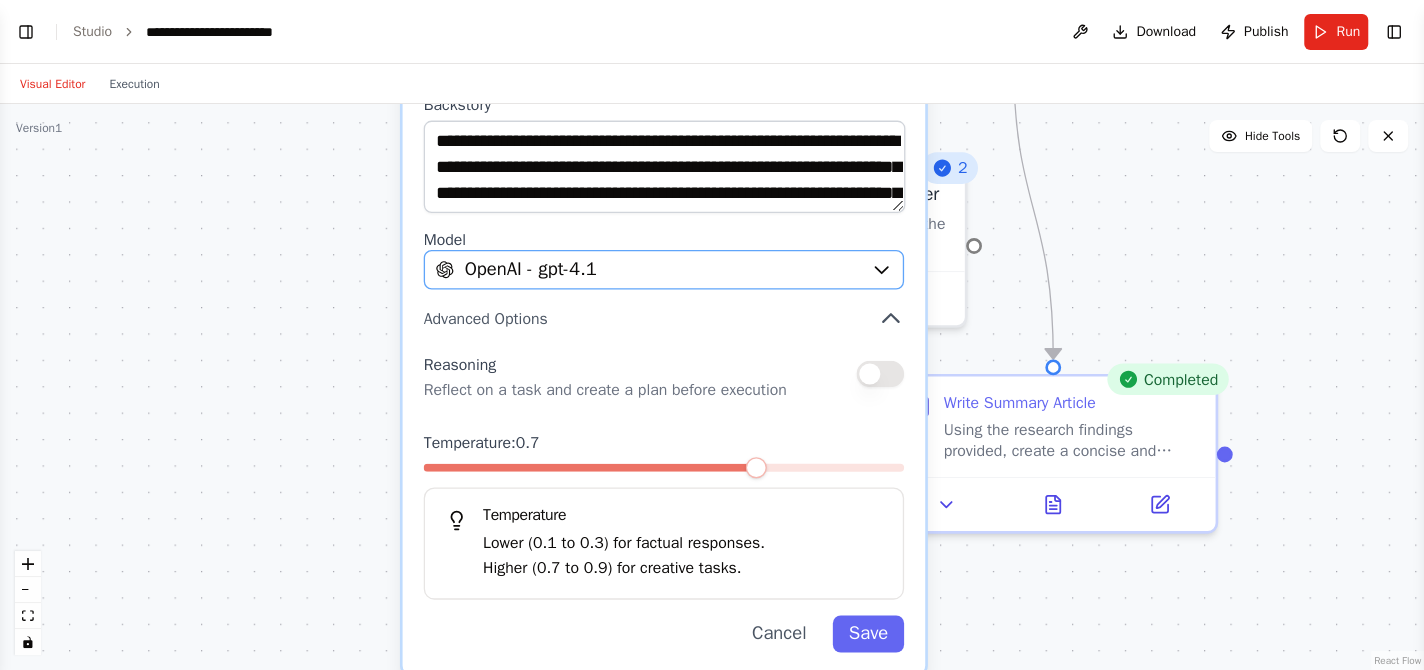 click on "**********" at bounding box center (664, 261) 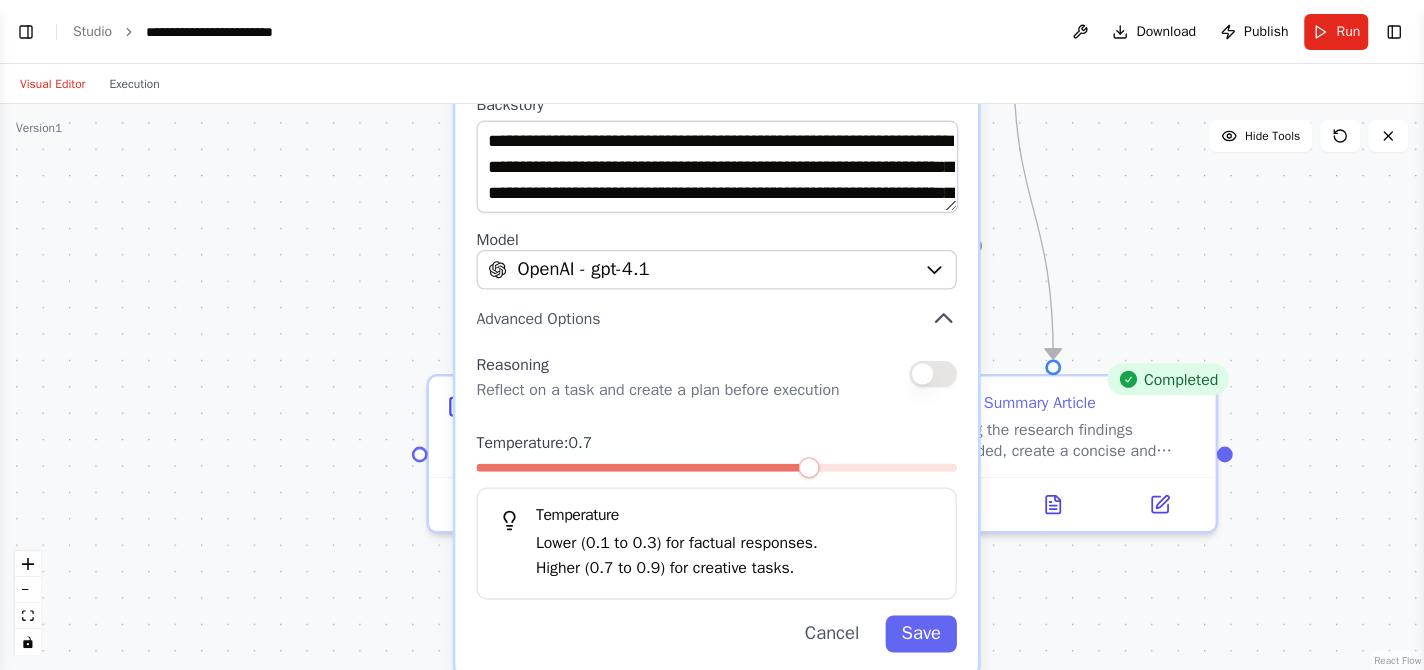 drag, startPoint x: 702, startPoint y: 422, endPoint x: 757, endPoint y: 433, distance: 56.089214 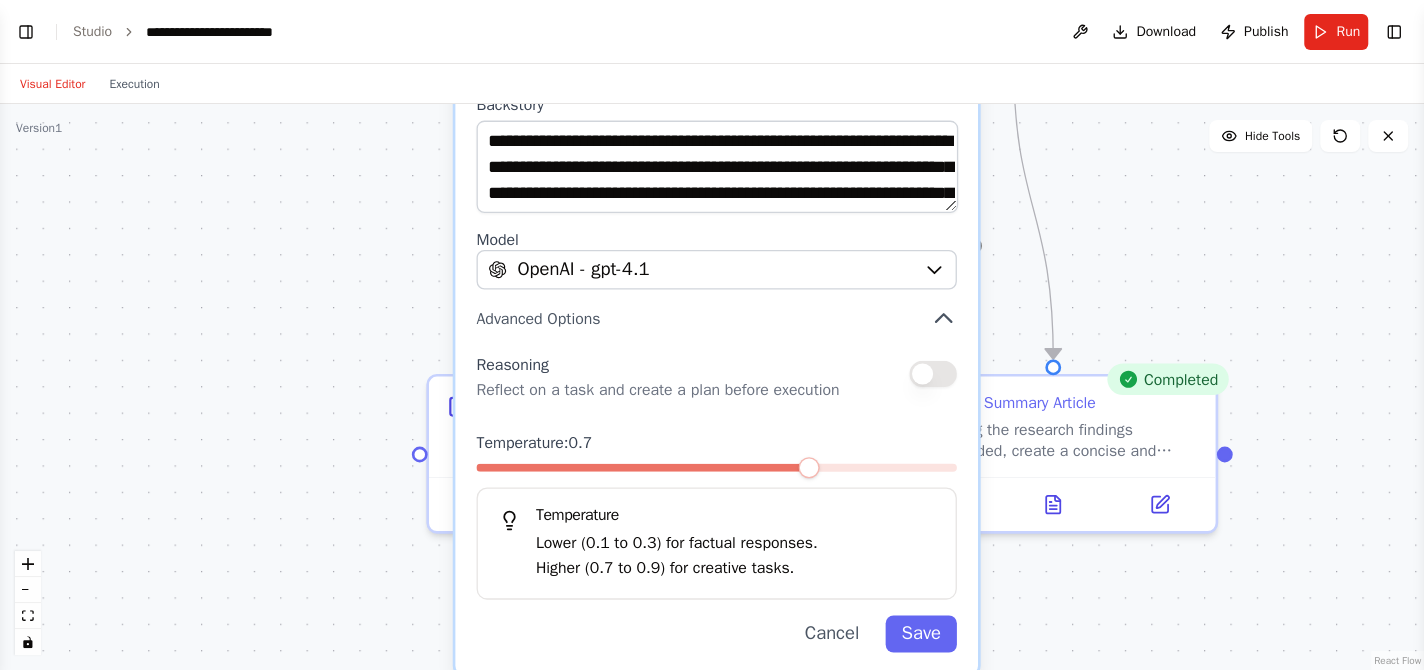 click on "Temperature:  0.7" at bounding box center [716, 442] 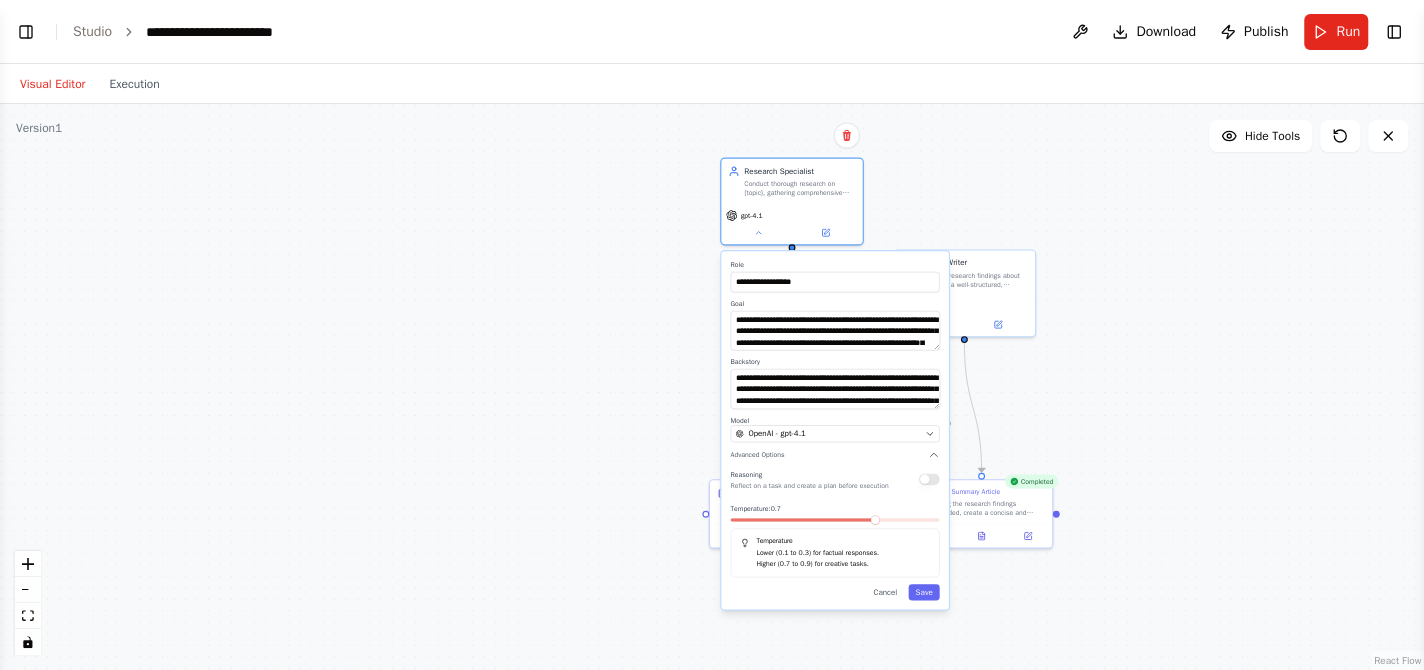 drag, startPoint x: 1251, startPoint y: 267, endPoint x: 820, endPoint y: 437, distance: 463.31522 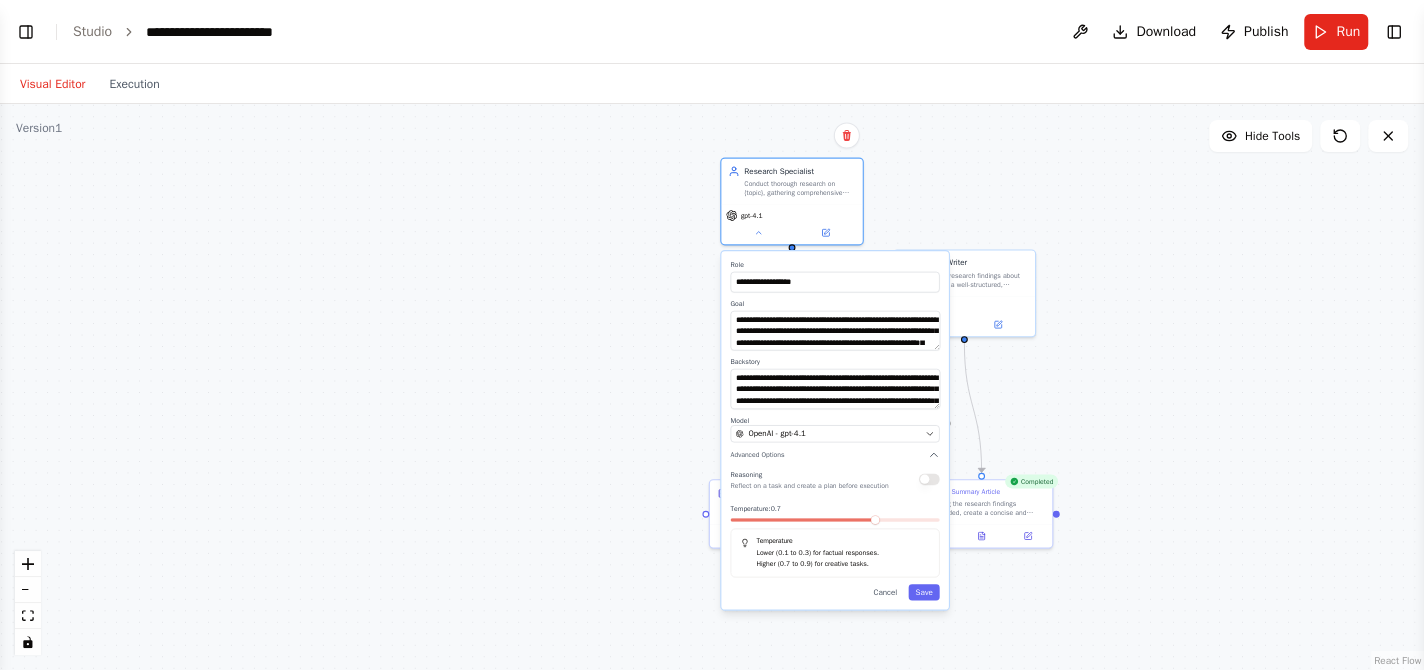 click on "**********" at bounding box center (712, 387) 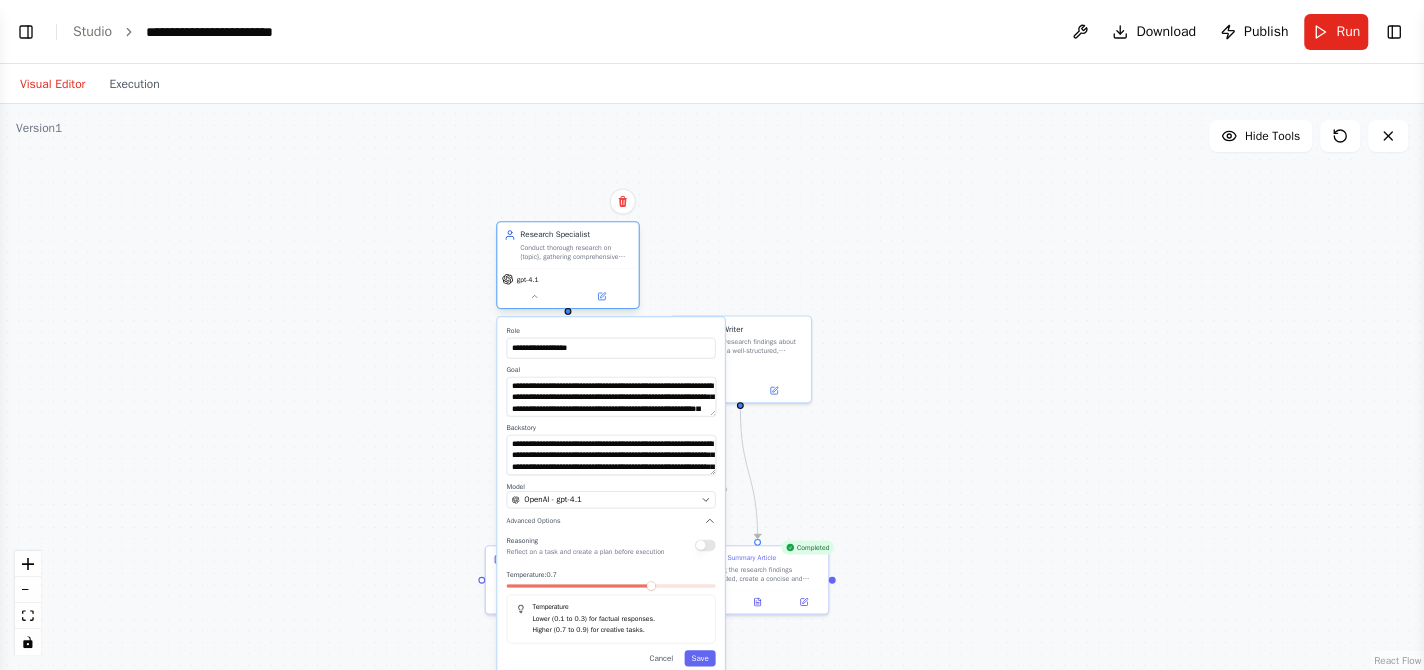 click on "gpt-4.1" at bounding box center (567, 288) 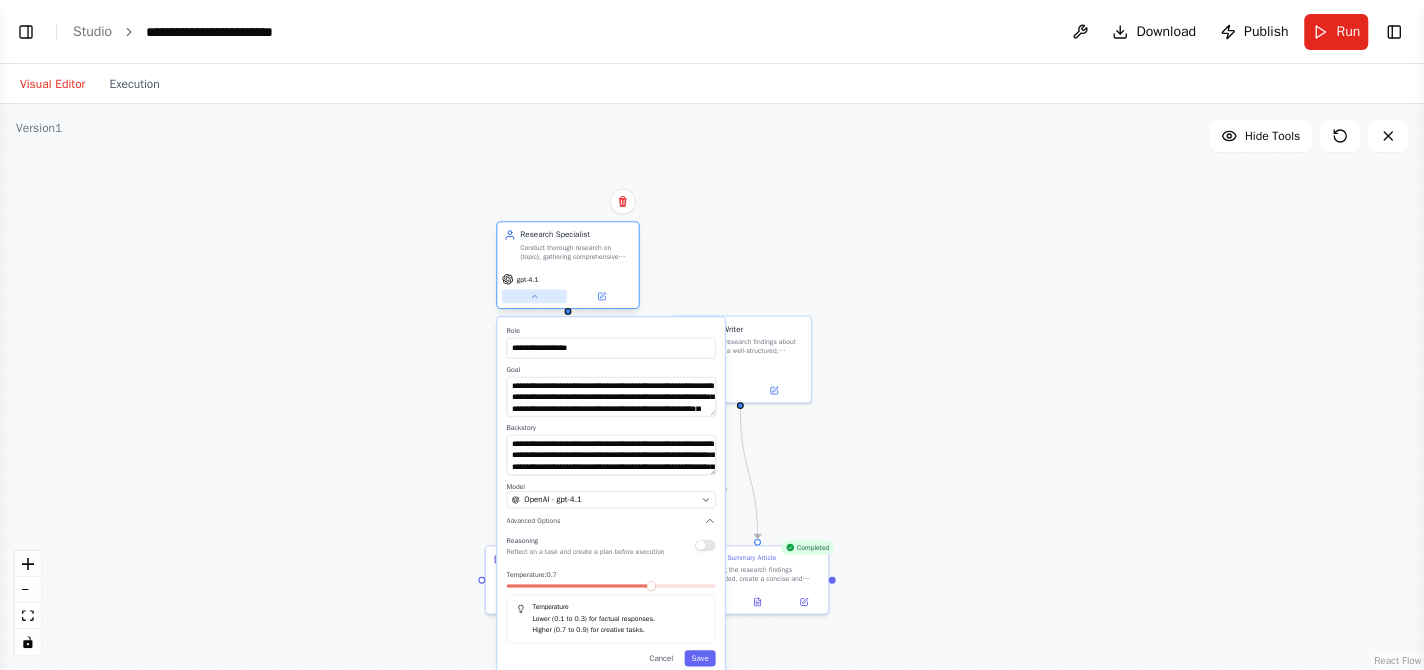 click 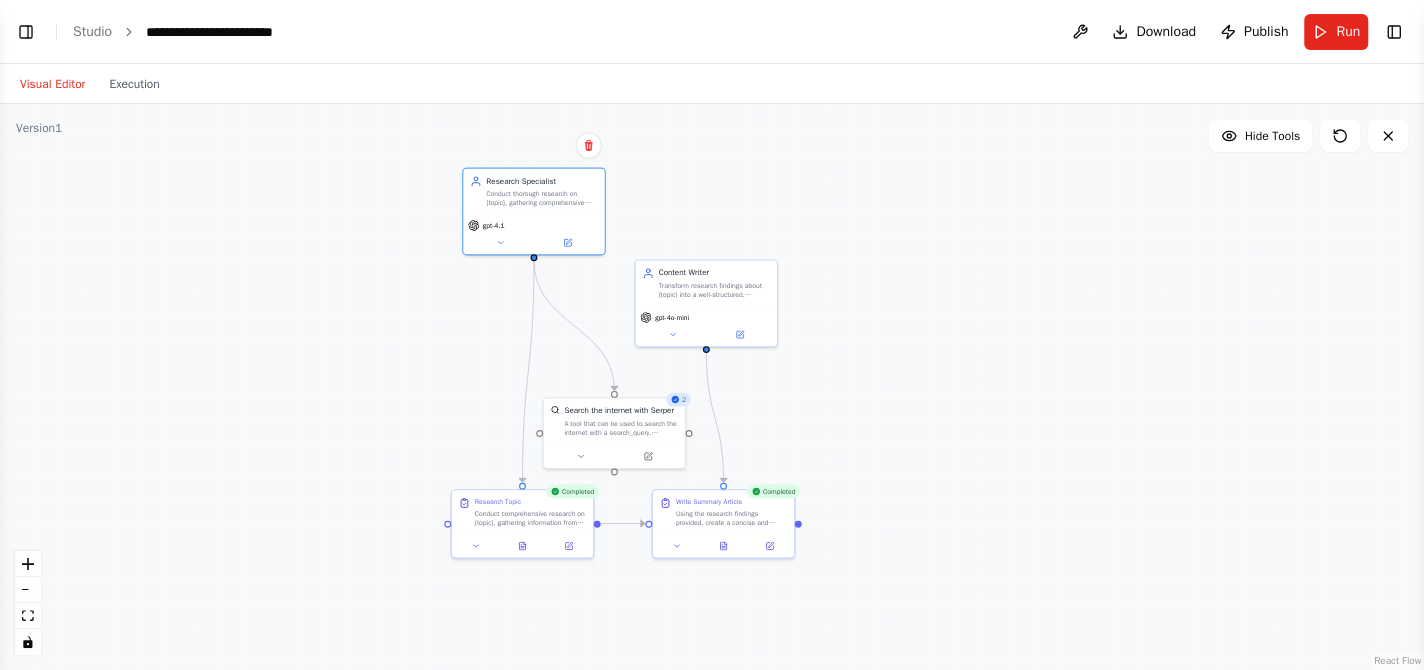drag, startPoint x: 1107, startPoint y: 460, endPoint x: 1041, endPoint y: 404, distance: 86.55634 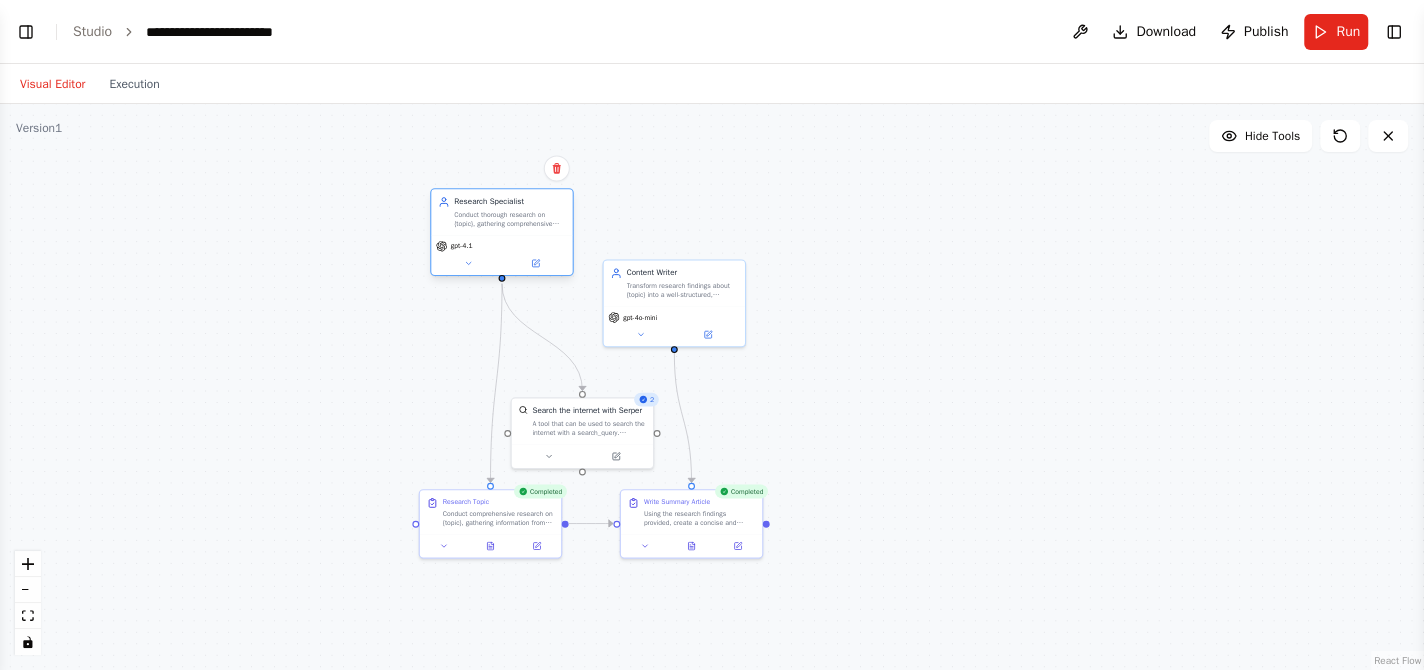drag, startPoint x: 523, startPoint y: 230, endPoint x: 520, endPoint y: 249, distance: 19.235384 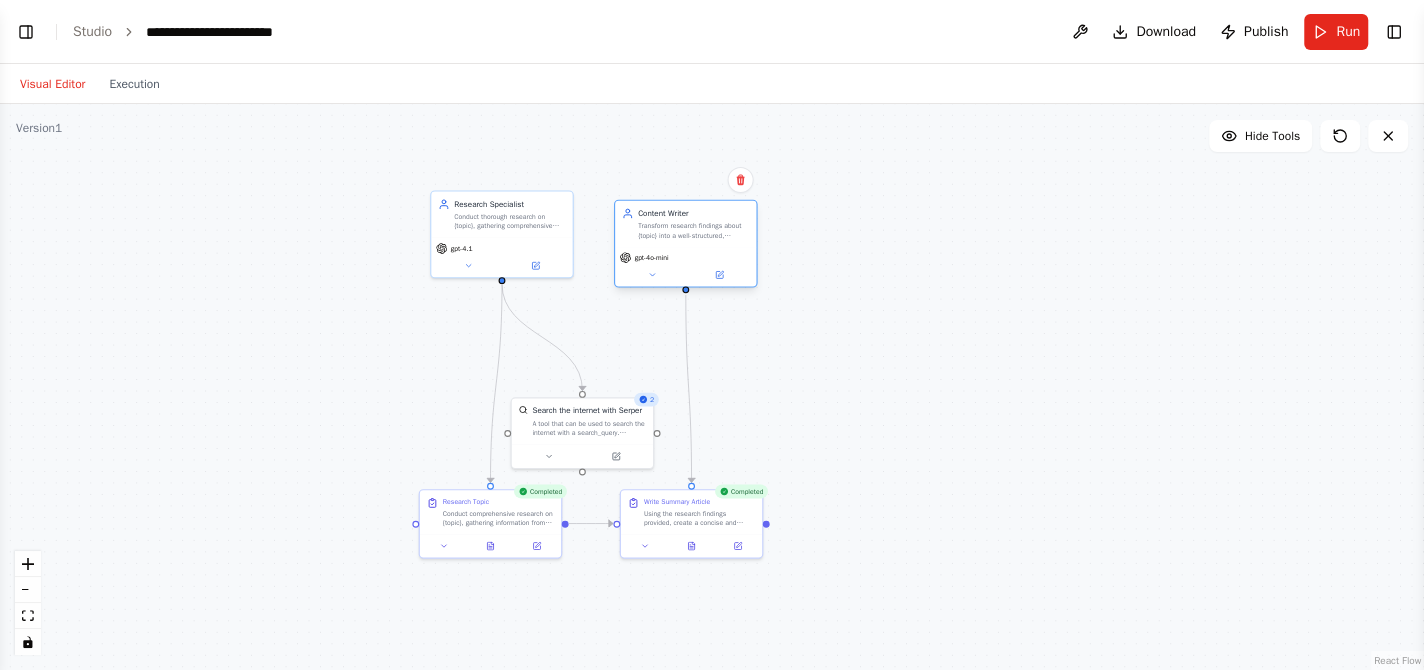 drag, startPoint x: 695, startPoint y: 306, endPoint x: 708, endPoint y: 243, distance: 64.327286 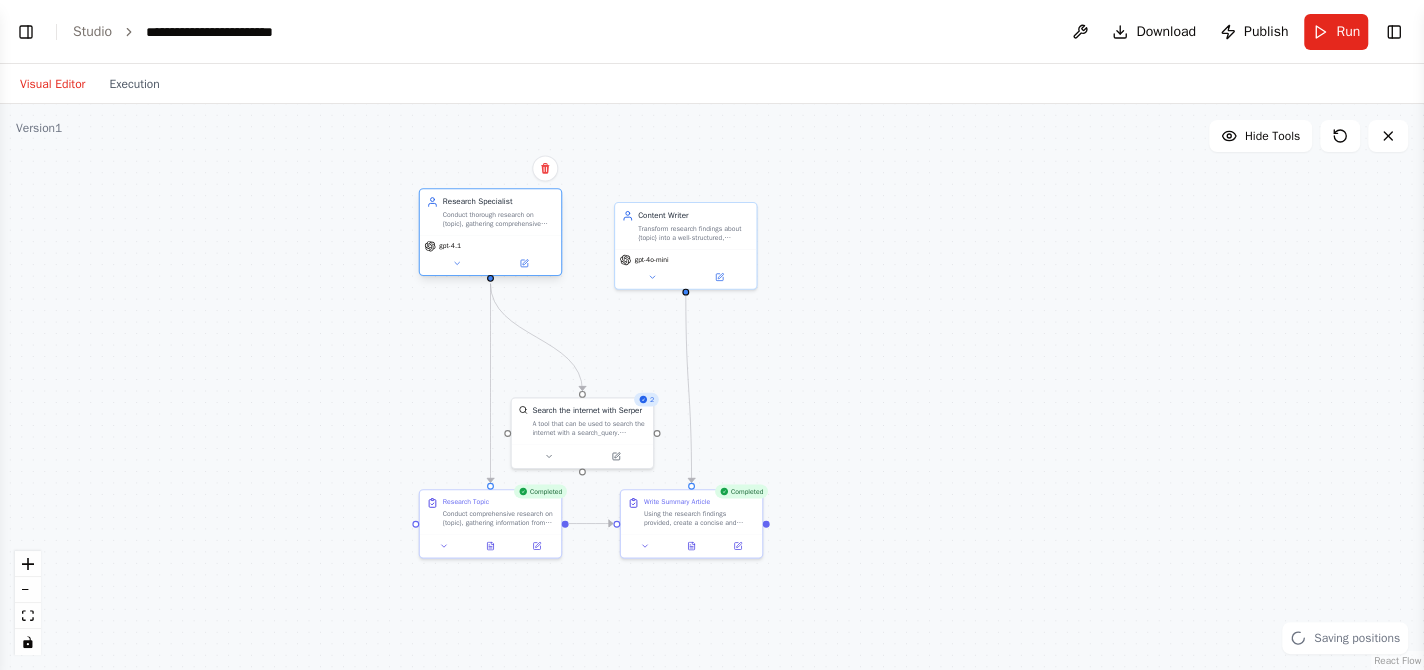 drag, startPoint x: 541, startPoint y: 241, endPoint x: 526, endPoint y: 242, distance: 15.033297 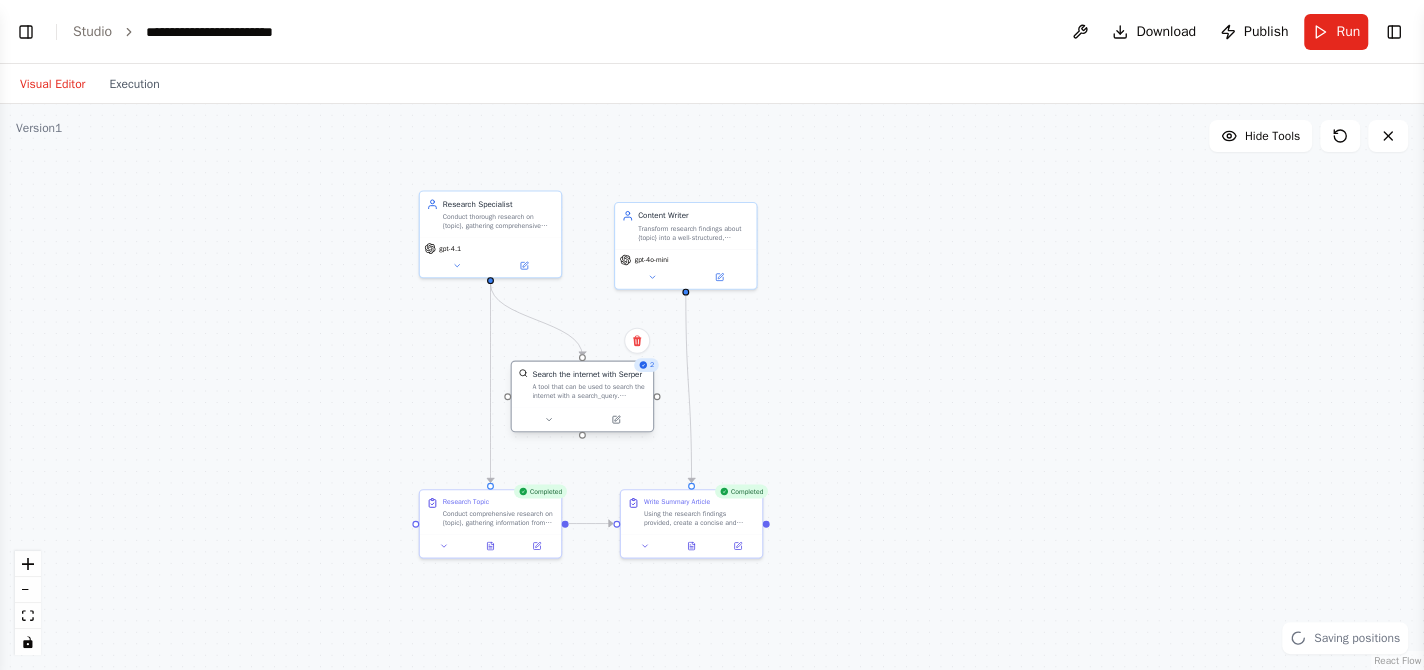 drag, startPoint x: 602, startPoint y: 432, endPoint x: 602, endPoint y: 392, distance: 40 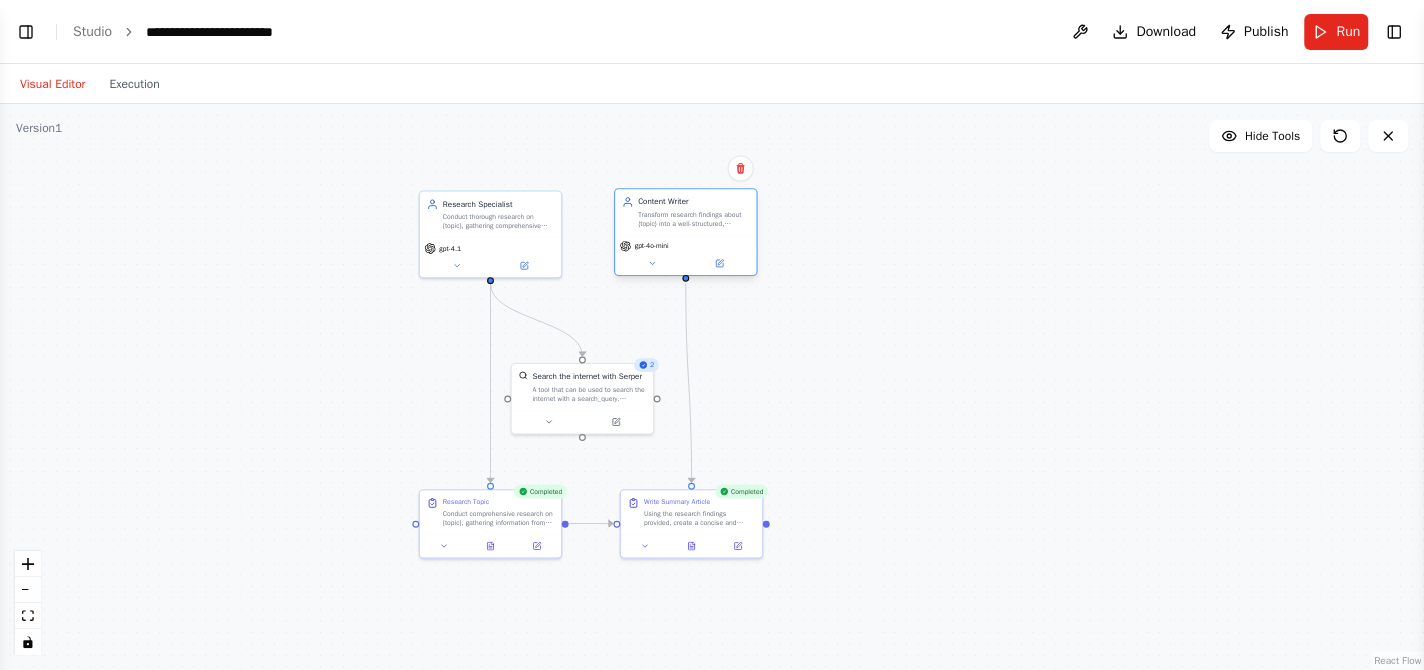 drag, startPoint x: 654, startPoint y: 264, endPoint x: 657, endPoint y: 250, distance: 14.3178215 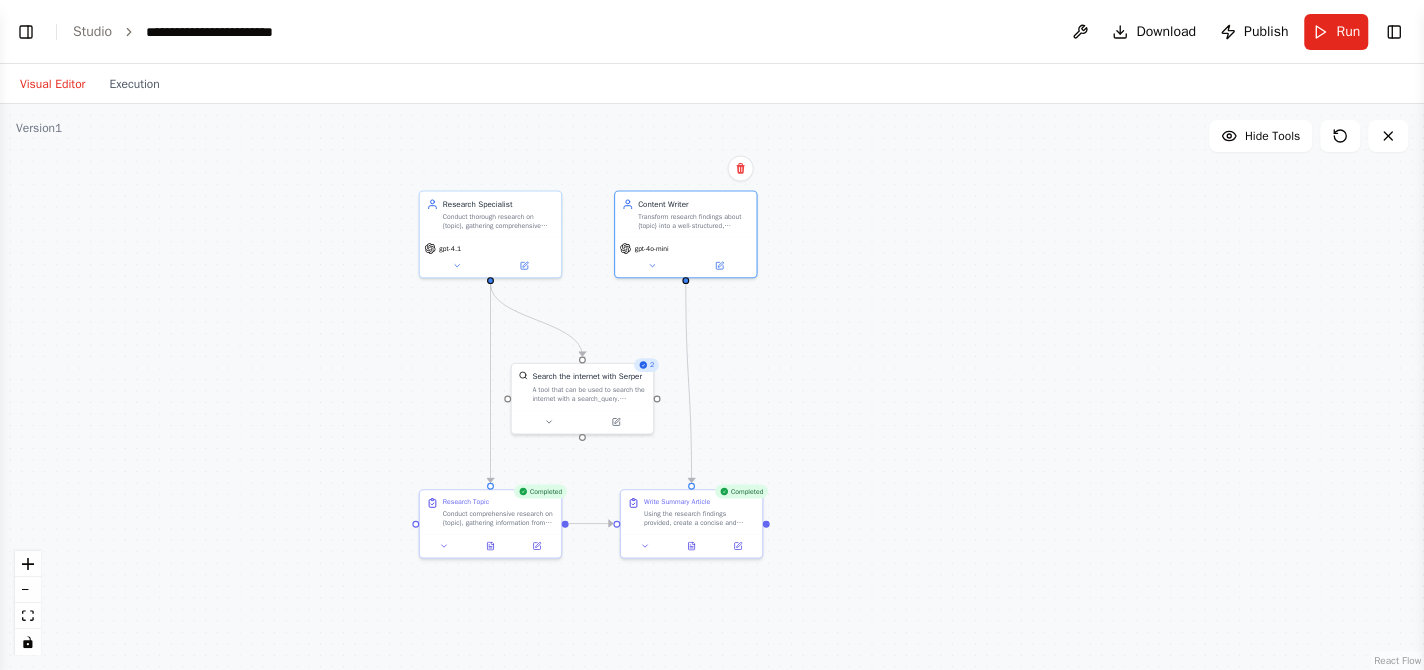 click on ".deletable-edge-delete-btn {
width: 20px;
height: 20px;
border: 0px solid #ffffff;
color: #6b7280;
background-color: #f8fafc;
cursor: pointer;
border-radius: 50%;
font-size: 12px;
padding: 3px;
display: flex;
align-items: center;
justify-content: center;
transition: all 0.2s cubic-bezier(0.4, 0, 0.2, 1);
box-shadow: 0 2px 4px rgba(0, 0, 0, 0.1);
}
.deletable-edge-delete-btn:hover {
background-color: #ef4444;
color: #ffffff;
border-color: #dc2626;
transform: scale(1.1);
box-shadow: 0 4px 12px rgba(239, 68, 68, 0.4);
}
.deletable-edge-delete-btn:active {
transform: scale(0.95);
box-shadow: 0 2px 4px rgba(239, 68, 68, 0.3);
}
Research Specialist gpt-4.1 2 Search the internet with Serper" at bounding box center [712, 387] 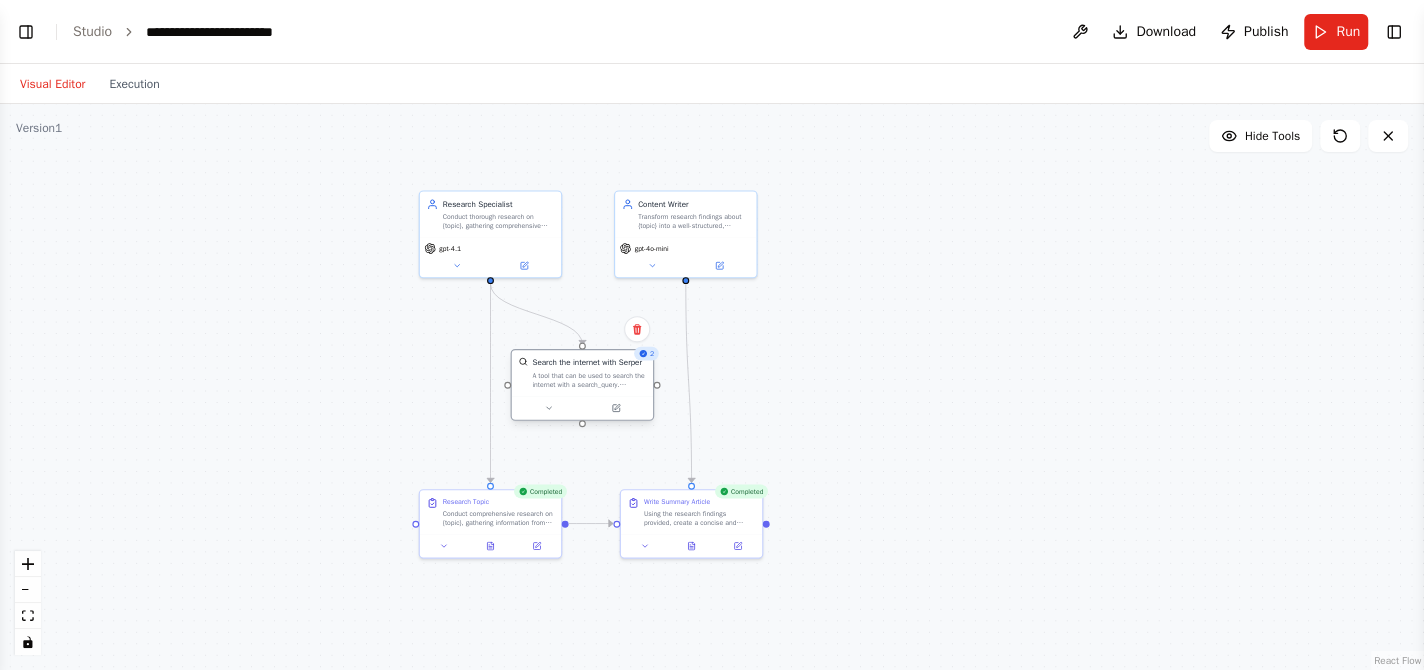 click on "A tool that can be used to search the internet with a search_query. Supports different search types: 'search' (default), 'news'" at bounding box center [589, 380] 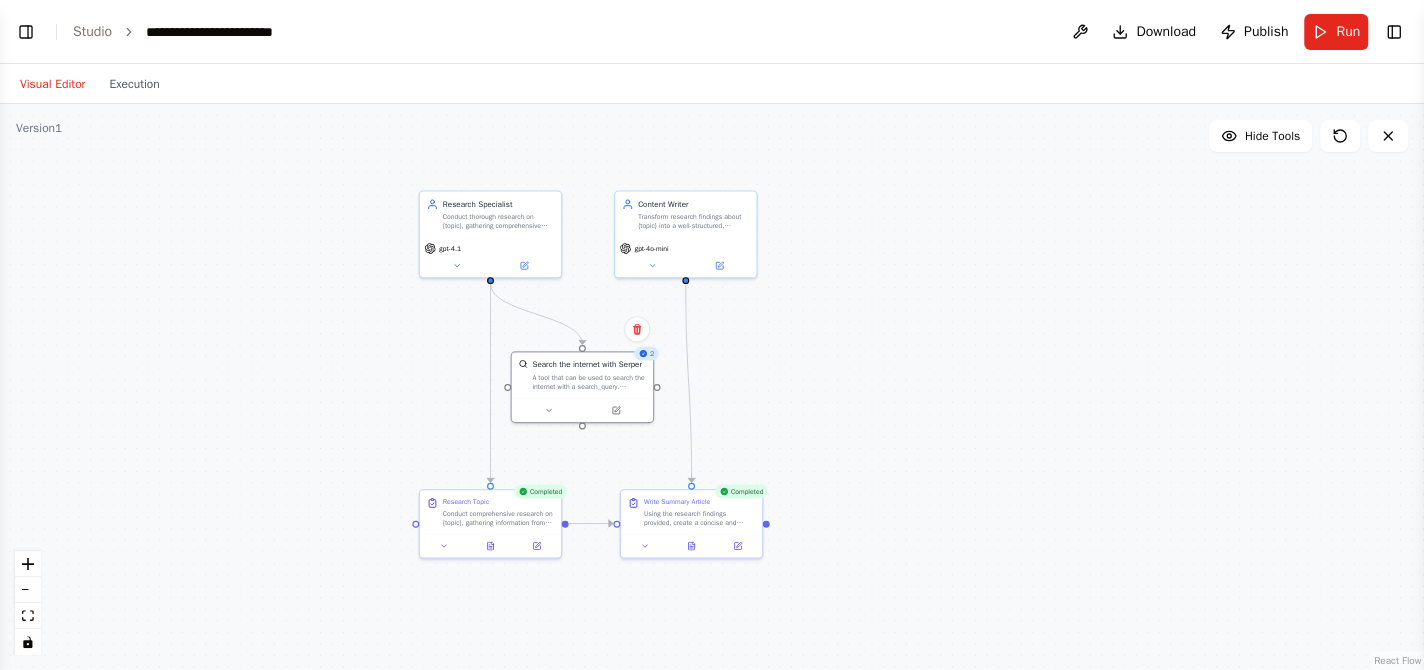 click on ".deletable-edge-delete-btn {
width: 20px;
height: 20px;
border: 0px solid #ffffff;
color: #6b7280;
background-color: #f8fafc;
cursor: pointer;
border-radius: 50%;
font-size: 12px;
padding: 3px;
display: flex;
align-items: center;
justify-content: center;
transition: all 0.2s cubic-bezier(0.4, 0, 0.2, 1);
box-shadow: 0 2px 4px rgba(0, 0, 0, 0.1);
}
.deletable-edge-delete-btn:hover {
background-color: #ef4444;
color: #ffffff;
border-color: #dc2626;
transform: scale(1.1);
box-shadow: 0 4px 12px rgba(239, 68, 68, 0.4);
}
.deletable-edge-delete-btn:active {
transform: scale(0.95);
box-shadow: 0 2px 4px rgba(239, 68, 68, 0.3);
}
Research Specialist gpt-4.1 2 Search the internet with Serper" at bounding box center (712, 387) 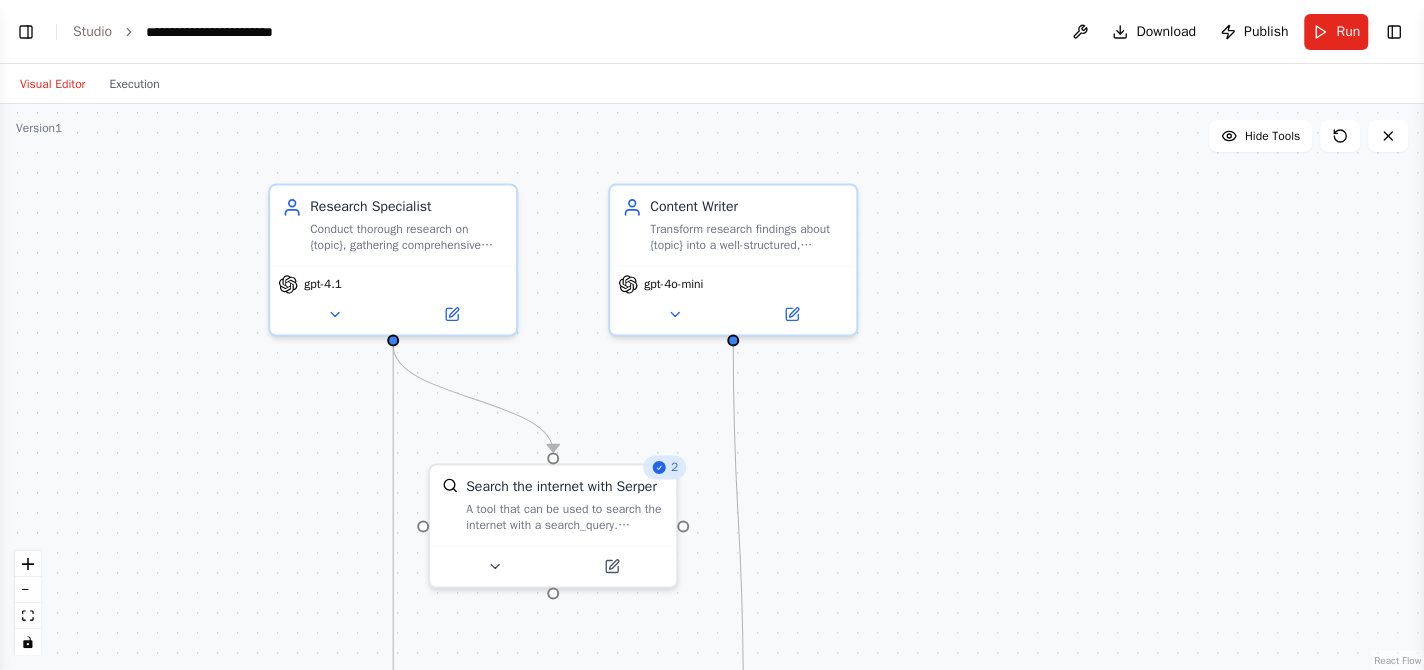 drag, startPoint x: 640, startPoint y: 293, endPoint x: 824, endPoint y: 418, distance: 222.44325 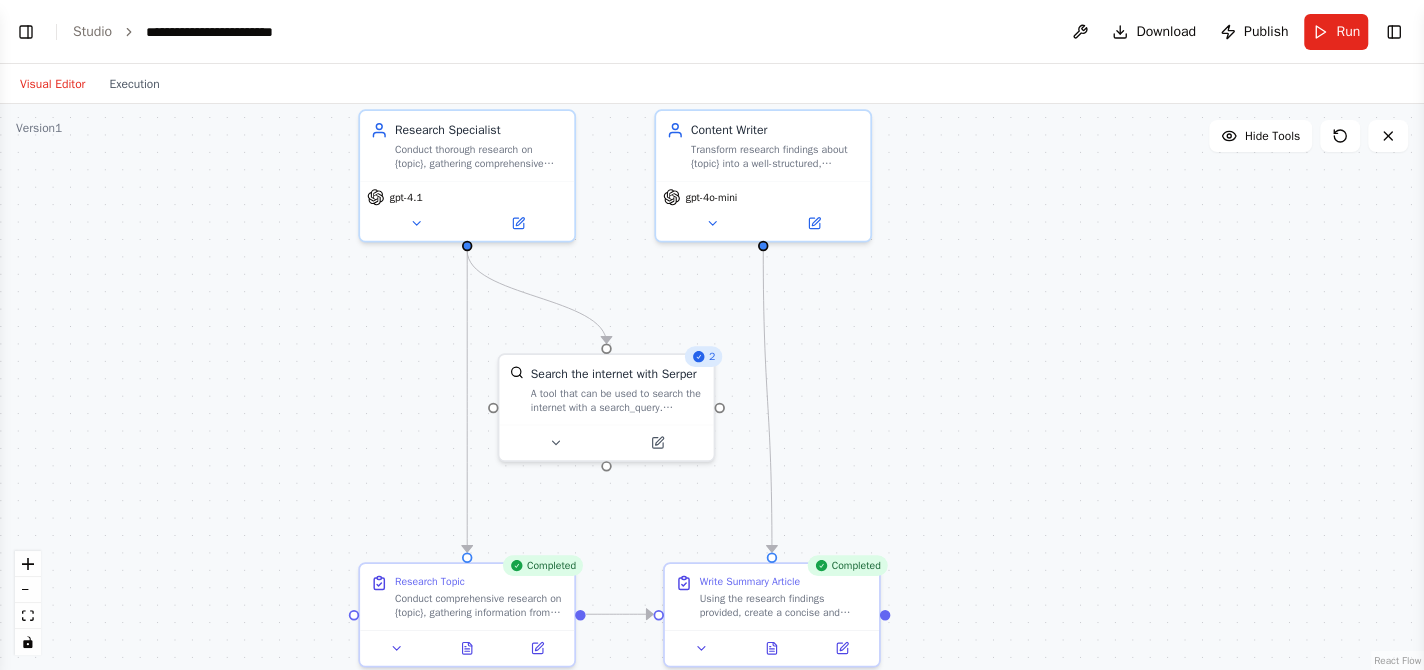 drag, startPoint x: 954, startPoint y: 414, endPoint x: 952, endPoint y: 291, distance: 123.01626 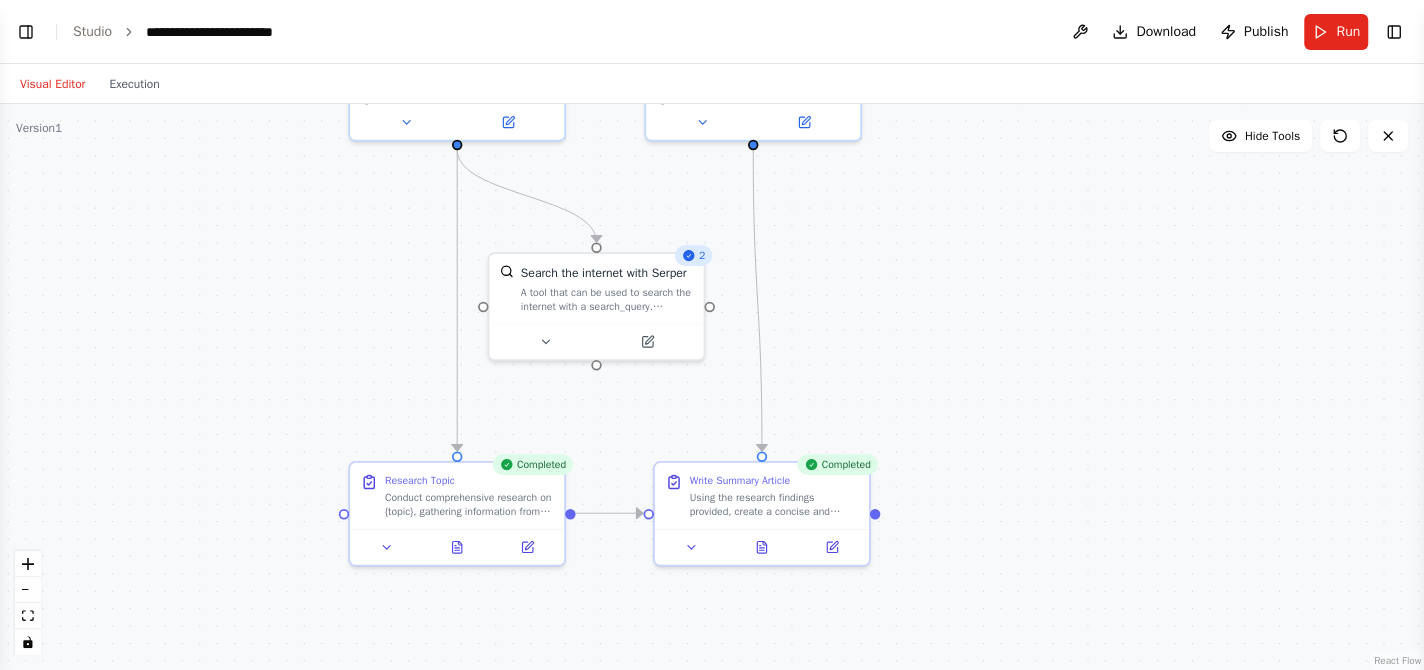 drag, startPoint x: 951, startPoint y: 392, endPoint x: 934, endPoint y: 327, distance: 67.18631 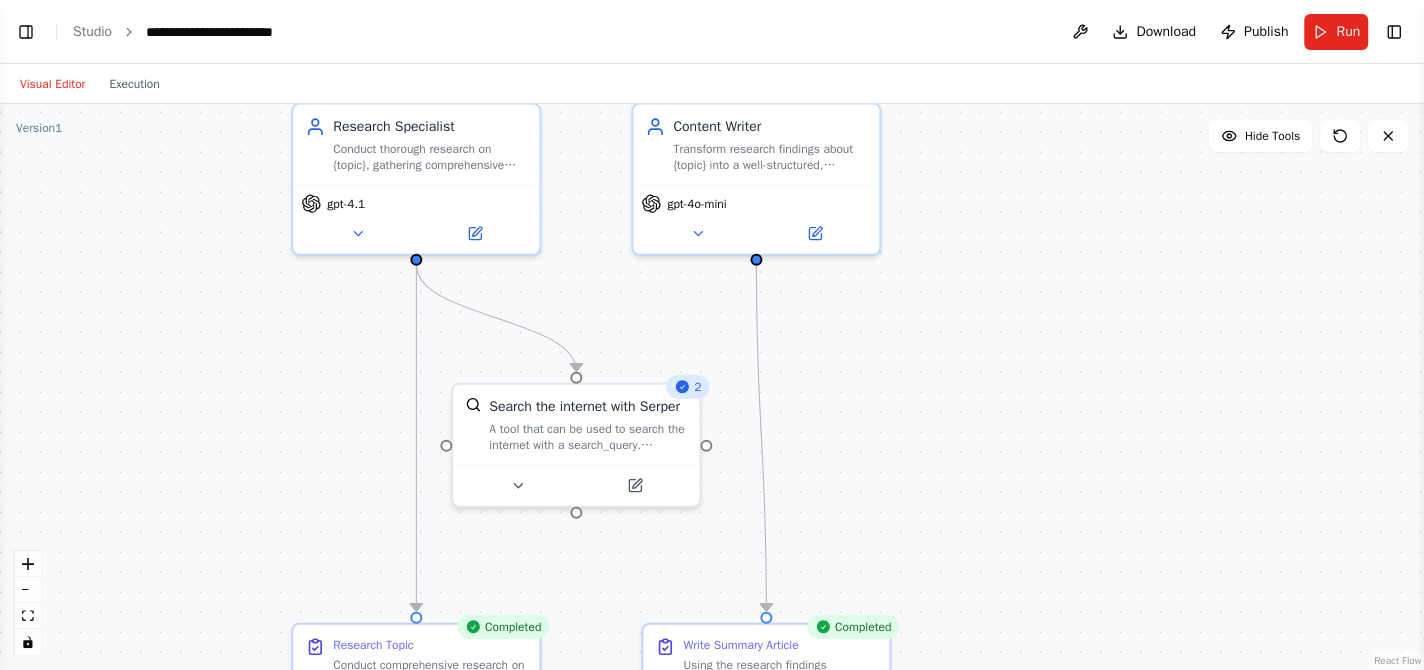 drag, startPoint x: 959, startPoint y: 325, endPoint x: 1001, endPoint y: 484, distance: 164.45364 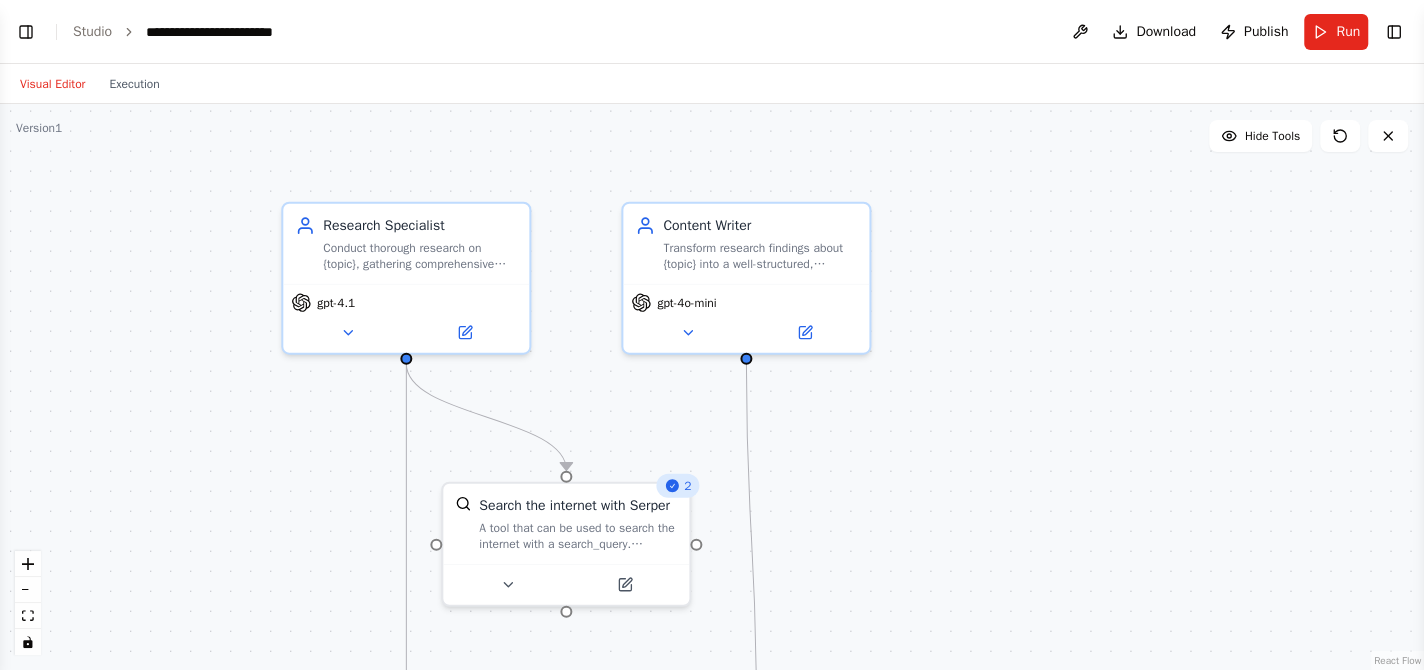 drag, startPoint x: 998, startPoint y: 344, endPoint x: 988, endPoint y: 443, distance: 99.50377 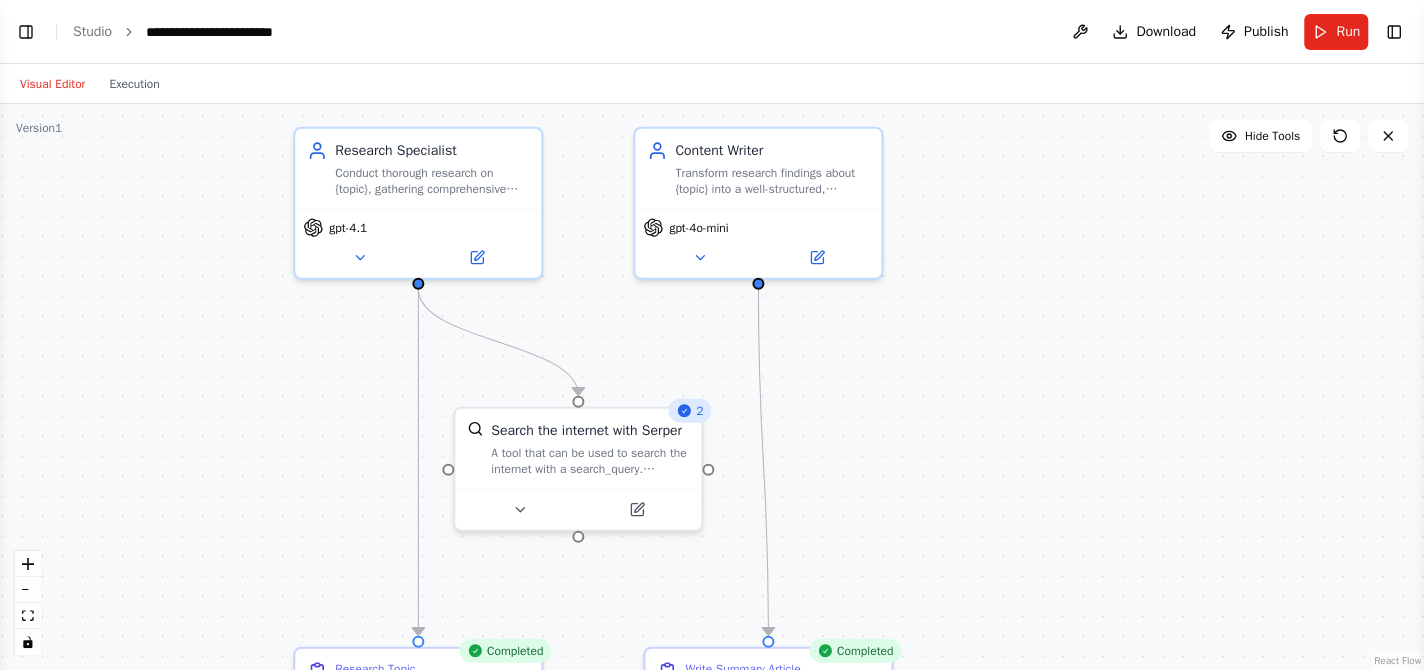 drag, startPoint x: 886, startPoint y: 427, endPoint x: 894, endPoint y: 326, distance: 101.31634 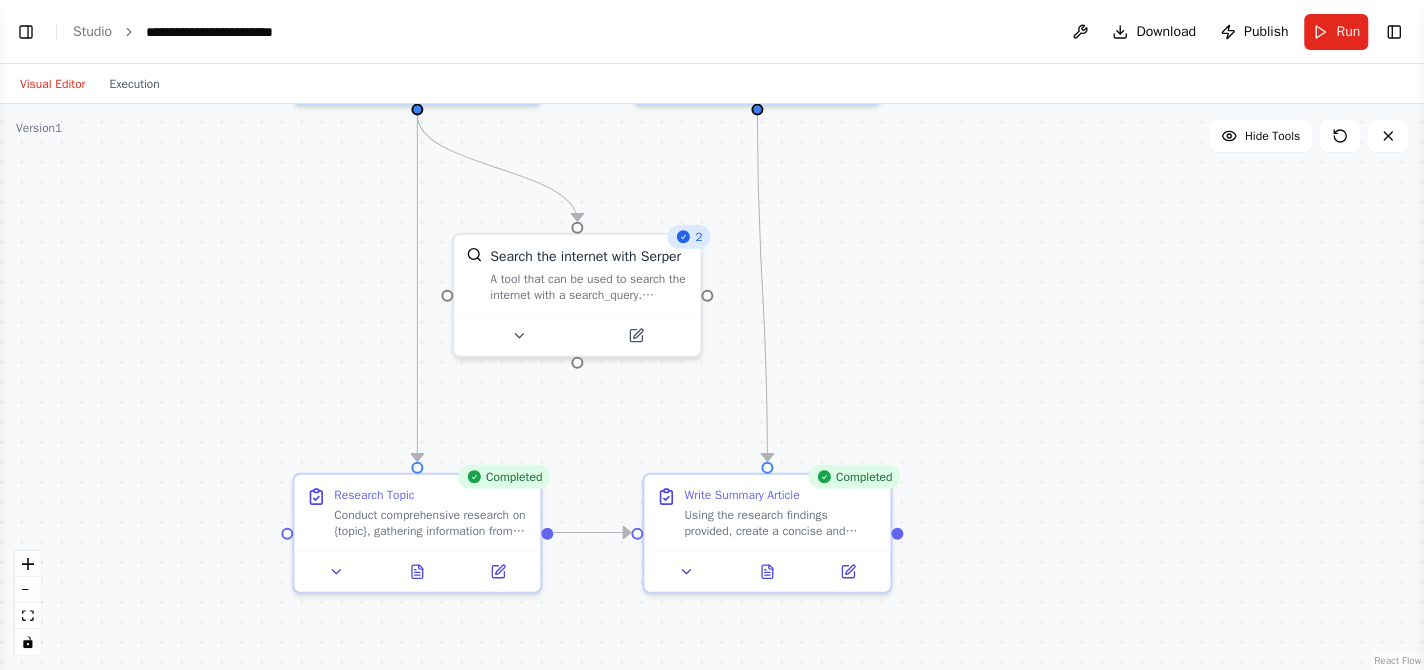 drag, startPoint x: 931, startPoint y: 485, endPoint x: 925, endPoint y: 357, distance: 128.14055 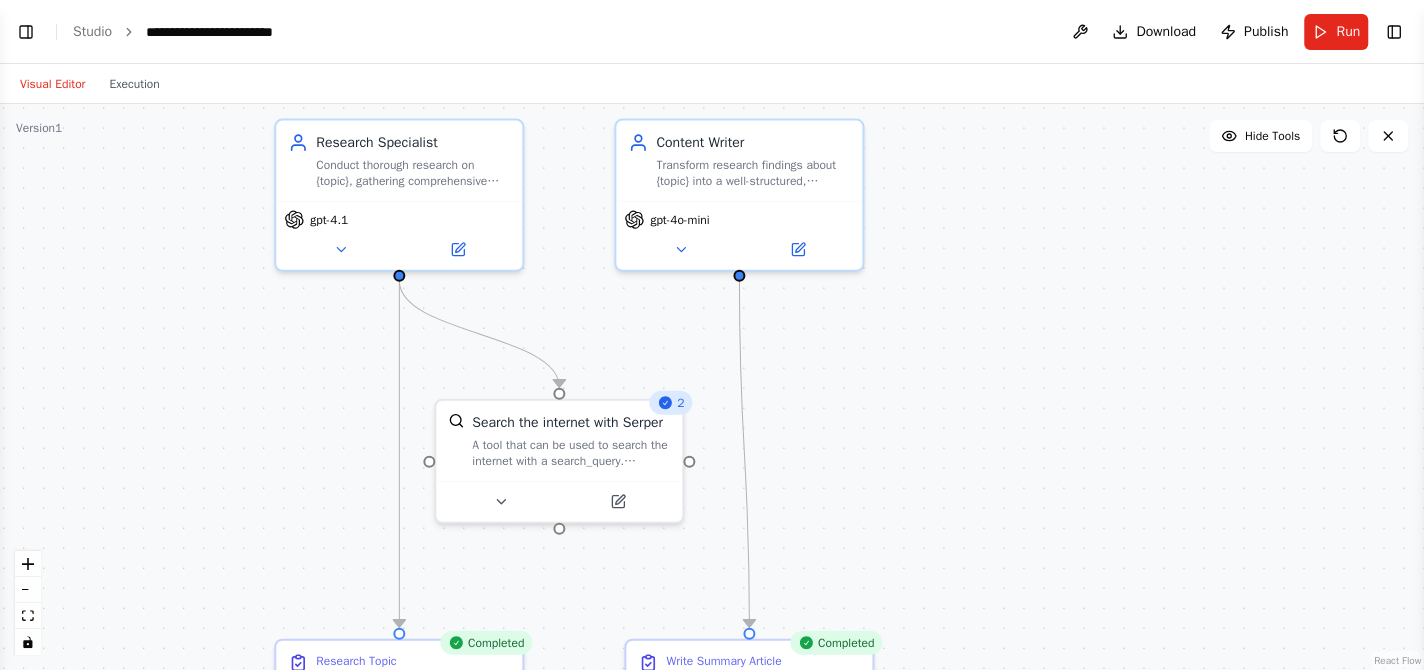 drag, startPoint x: 954, startPoint y: 284, endPoint x: 937, endPoint y: 452, distance: 168.85793 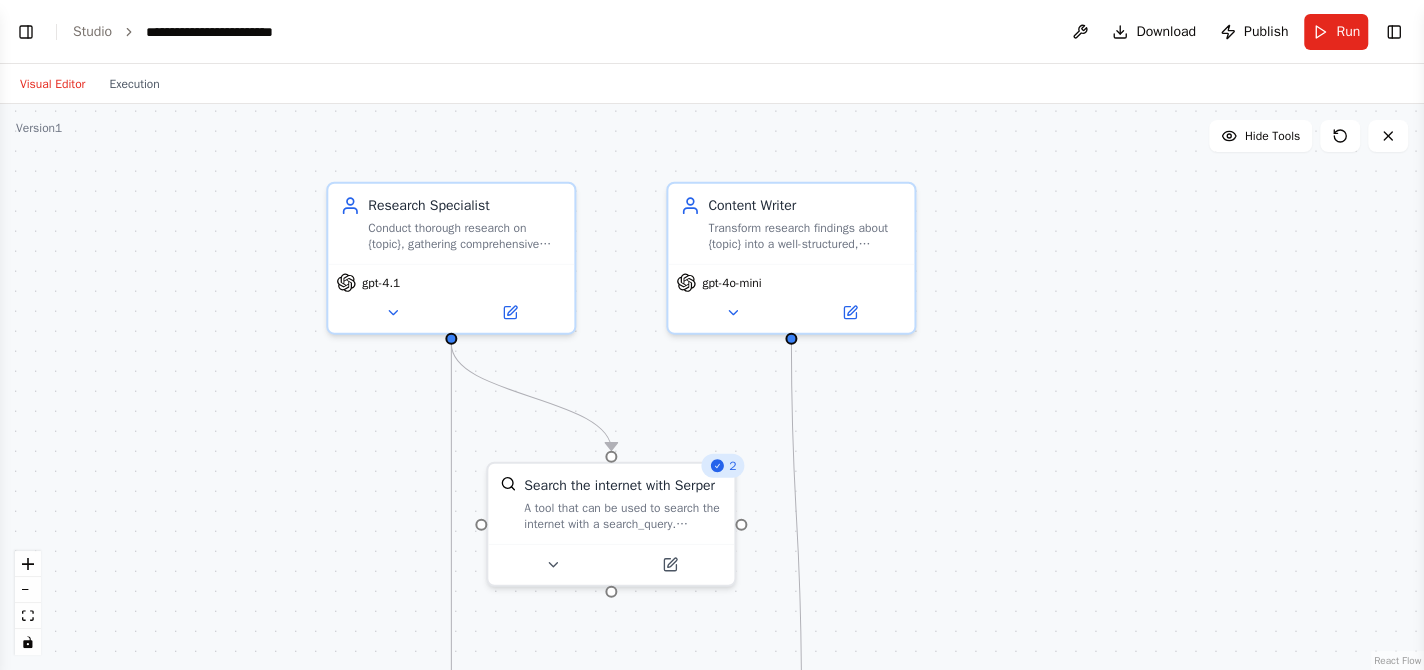 drag, startPoint x: 947, startPoint y: 344, endPoint x: 999, endPoint y: 407, distance: 81.68843 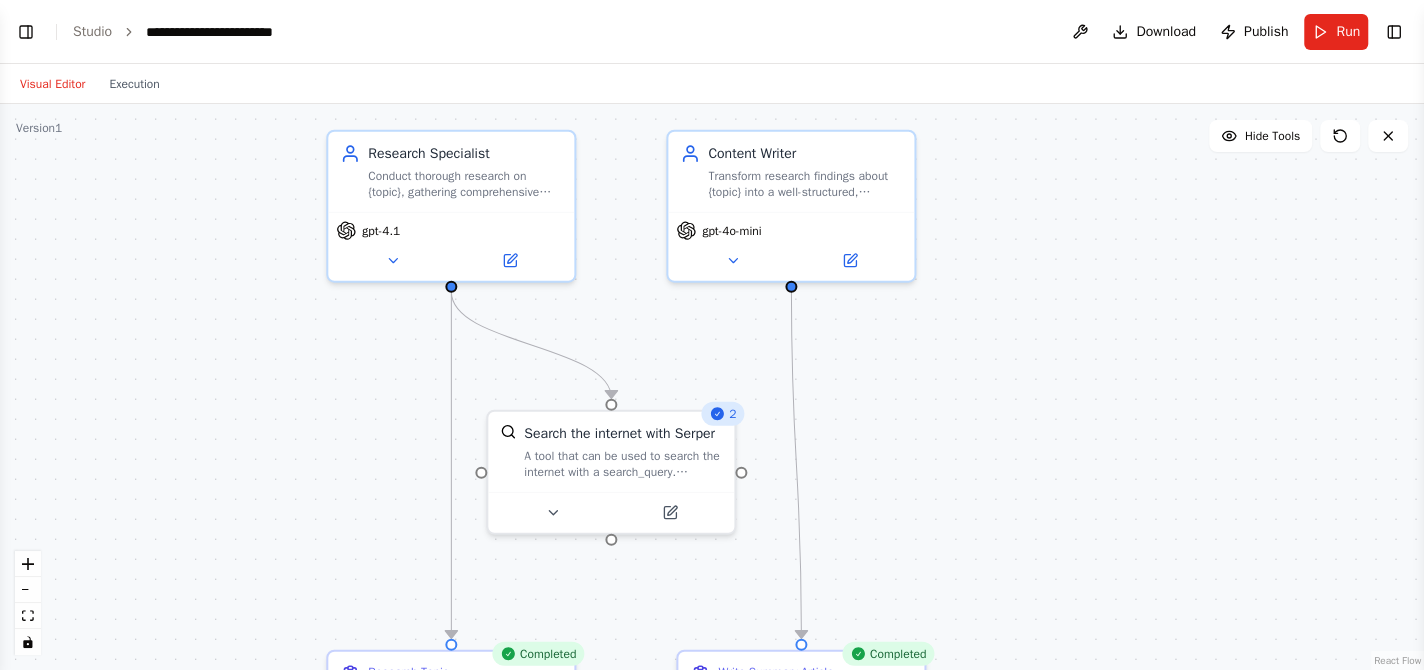 drag, startPoint x: 1010, startPoint y: 333, endPoint x: 1007, endPoint y: 261, distance: 72.06247 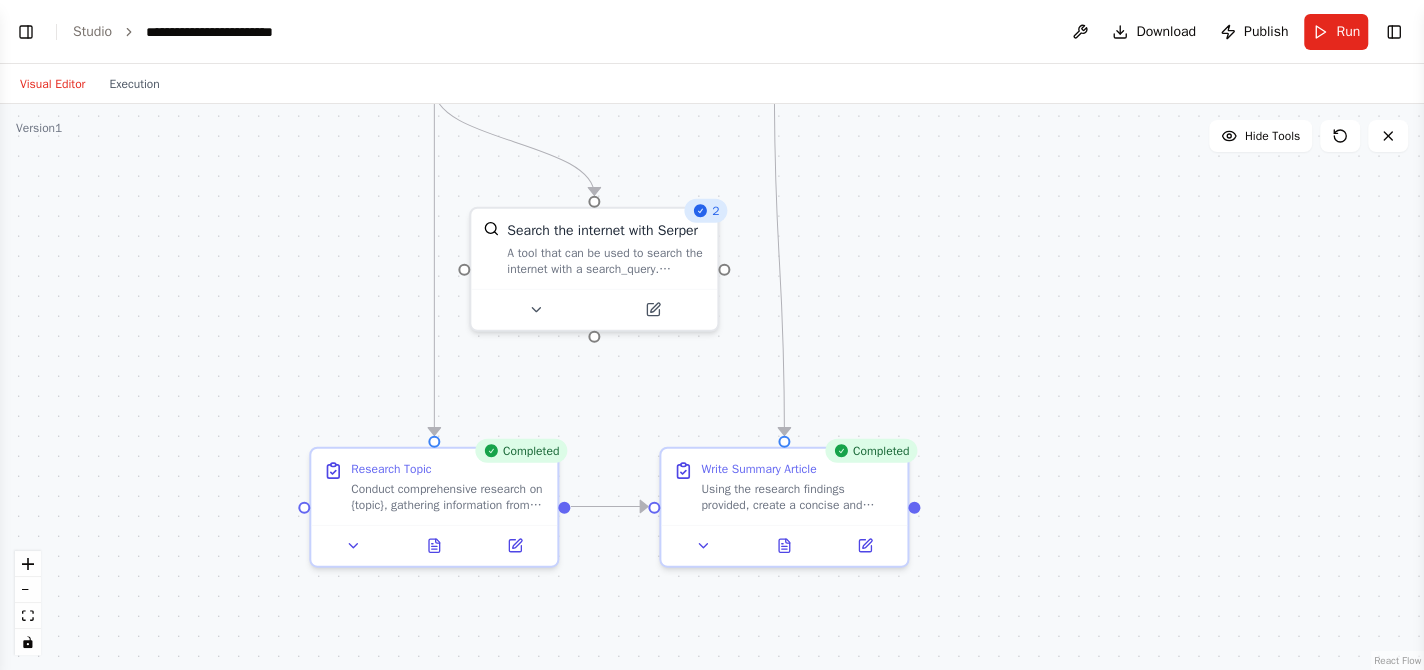 drag, startPoint x: 991, startPoint y: 517, endPoint x: 977, endPoint y: 334, distance: 183.53474 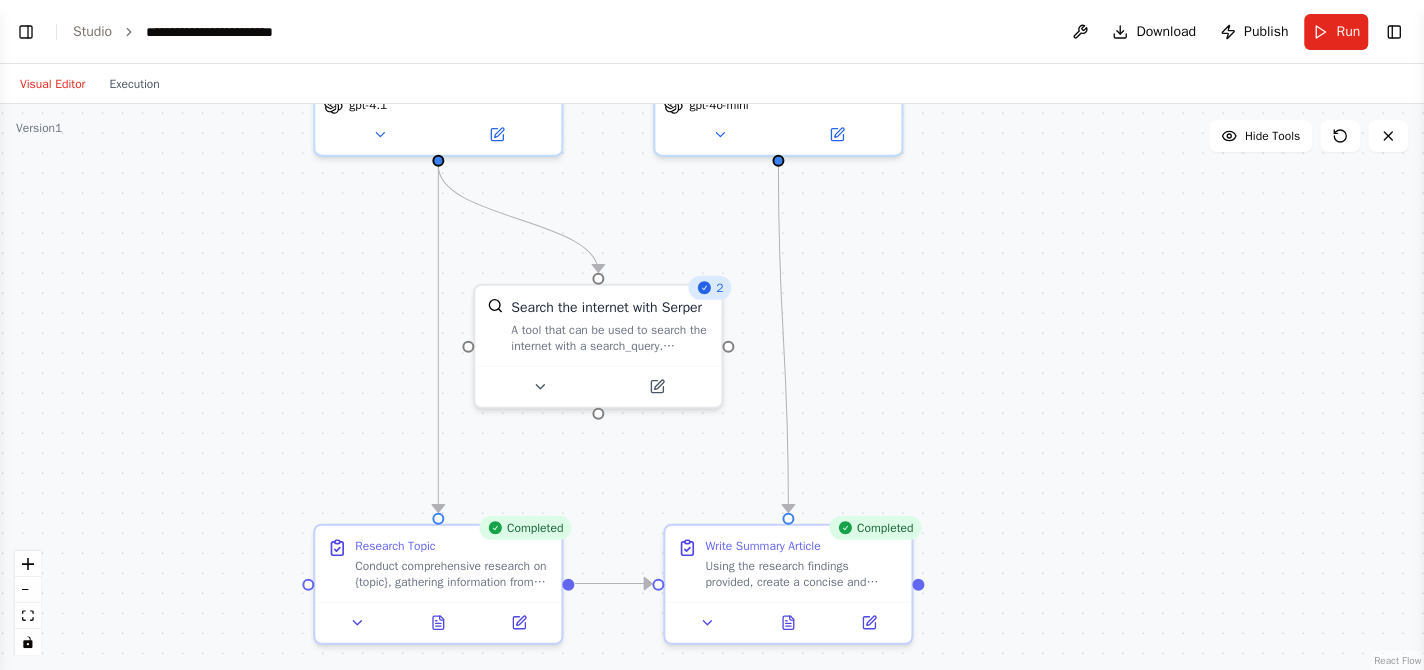 drag, startPoint x: 965, startPoint y: 294, endPoint x: 969, endPoint y: 372, distance: 78.10249 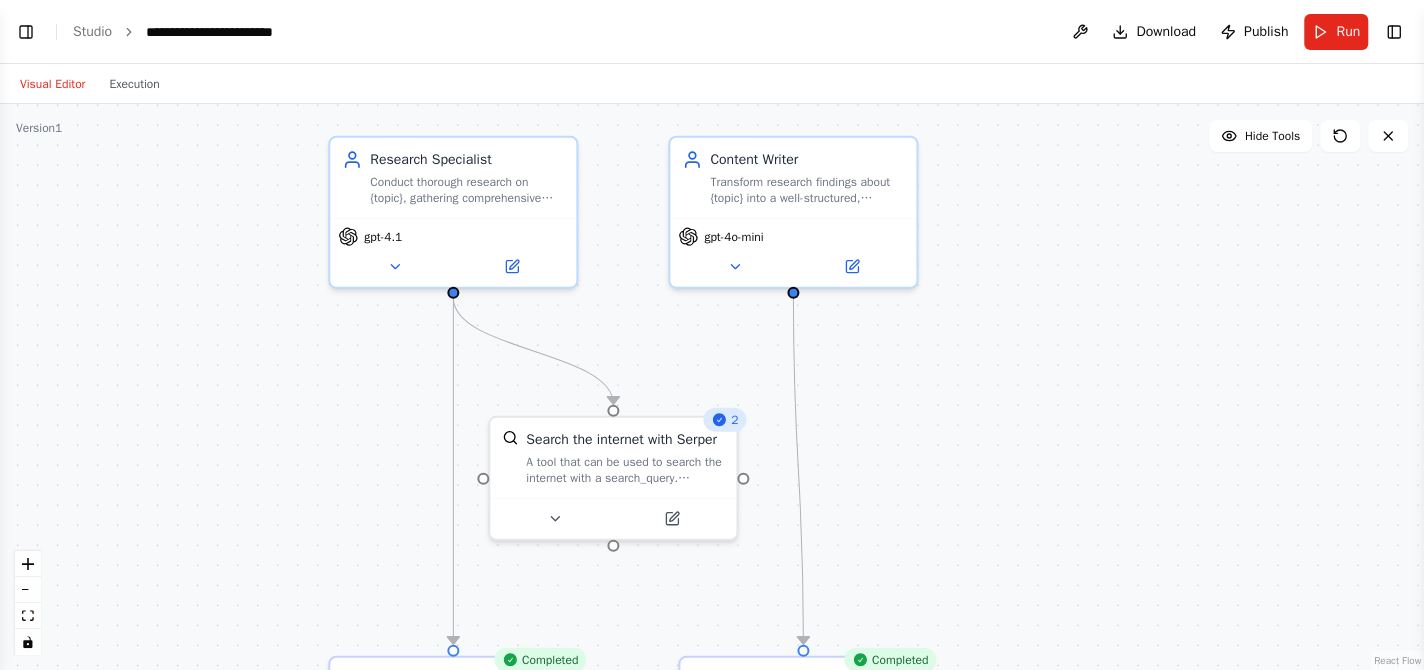 drag, startPoint x: 975, startPoint y: 264, endPoint x: 990, endPoint y: 395, distance: 131.85599 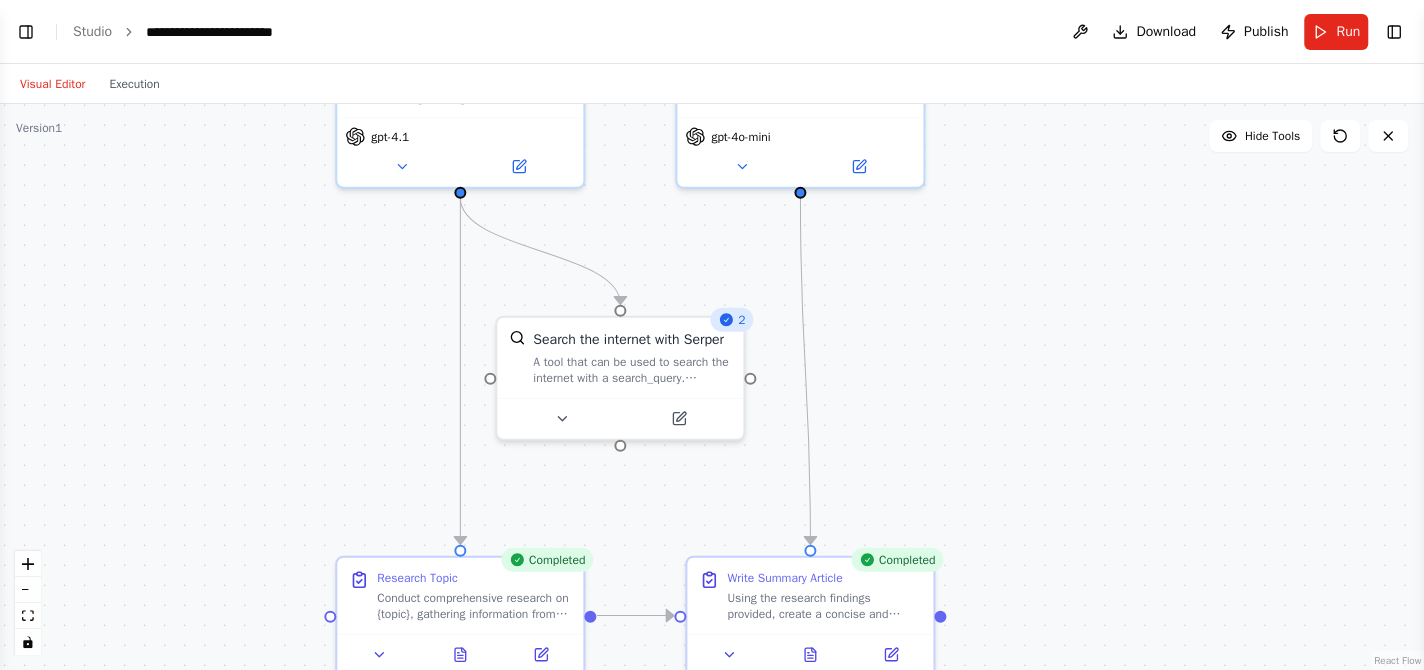 drag, startPoint x: 972, startPoint y: 464, endPoint x: 978, endPoint y: 367, distance: 97.18539 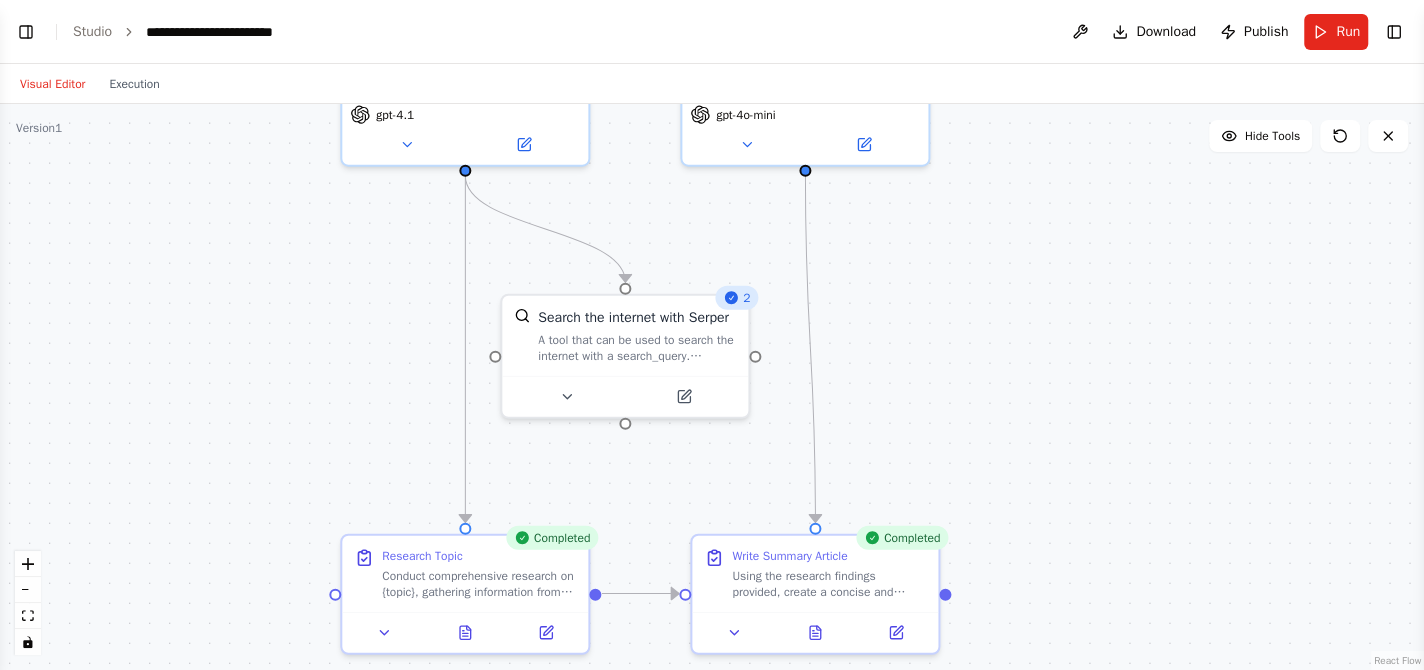 drag, startPoint x: 980, startPoint y: 444, endPoint x: 985, endPoint y: 422, distance: 22.561028 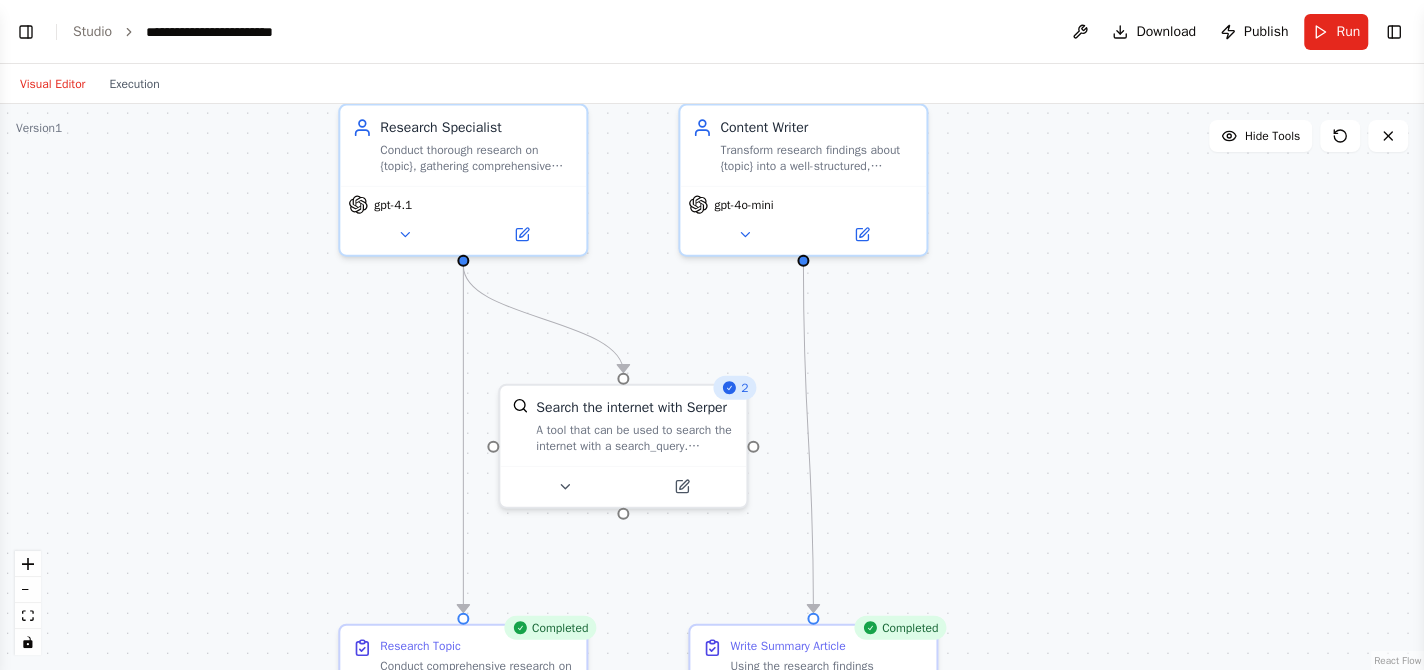 drag, startPoint x: 987, startPoint y: 364, endPoint x: 993, endPoint y: 407, distance: 43.416588 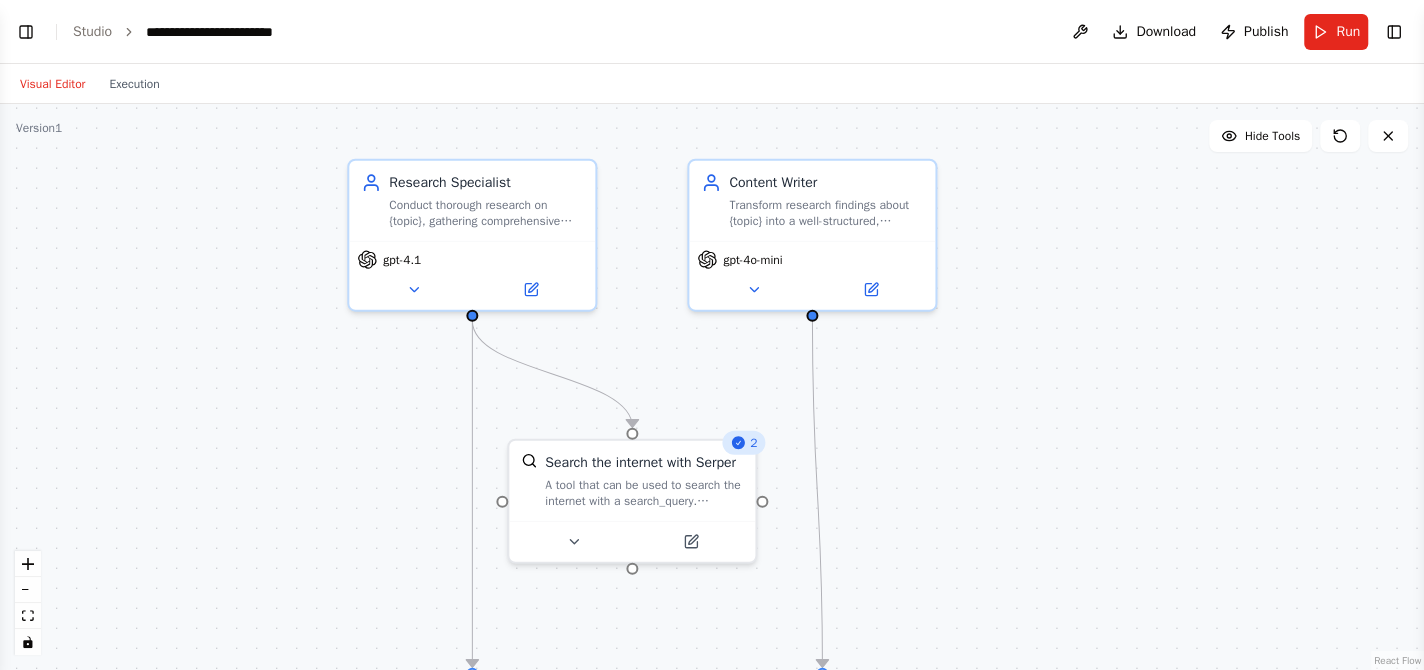 click on ".deletable-edge-delete-btn {
width: 20px;
height: 20px;
border: 0px solid #ffffff;
color: #6b7280;
background-color: #f8fafc;
cursor: pointer;
border-radius: 50%;
font-size: 12px;
padding: 3px;
display: flex;
align-items: center;
justify-content: center;
transition: all 0.2s cubic-bezier(0.4, 0, 0.2, 1);
box-shadow: 0 2px 4px rgba(0, 0, 0, 0.1);
}
.deletable-edge-delete-btn:hover {
background-color: #ef4444;
color: #ffffff;
border-color: #dc2626;
transform: scale(1.1);
box-shadow: 0 4px 12px rgba(239, 68, 68, 0.4);
}
.deletable-edge-delete-btn:active {
transform: scale(0.95);
box-shadow: 0 2px 4px rgba(239, 68, 68, 0.3);
}
Research Specialist gpt-4.1 2 Search the internet with Serper" at bounding box center (712, 387) 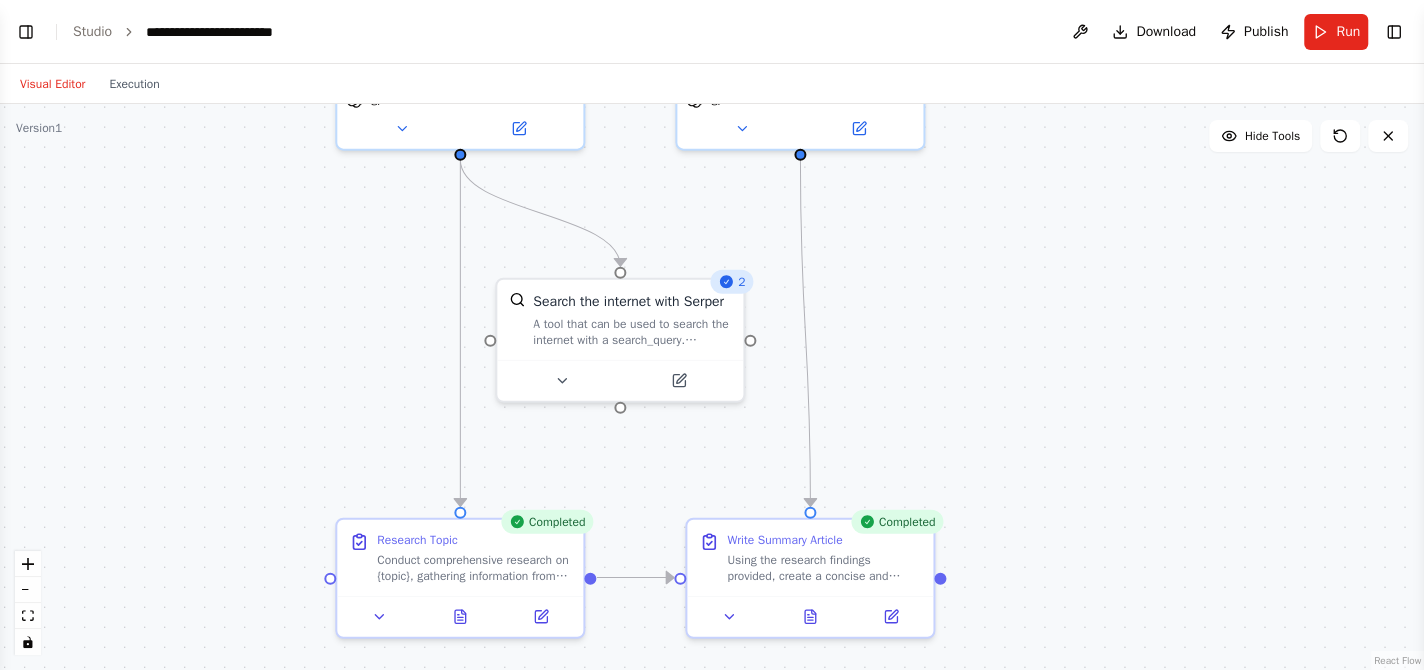 drag, startPoint x: 978, startPoint y: 581, endPoint x: 968, endPoint y: 424, distance: 157.31815 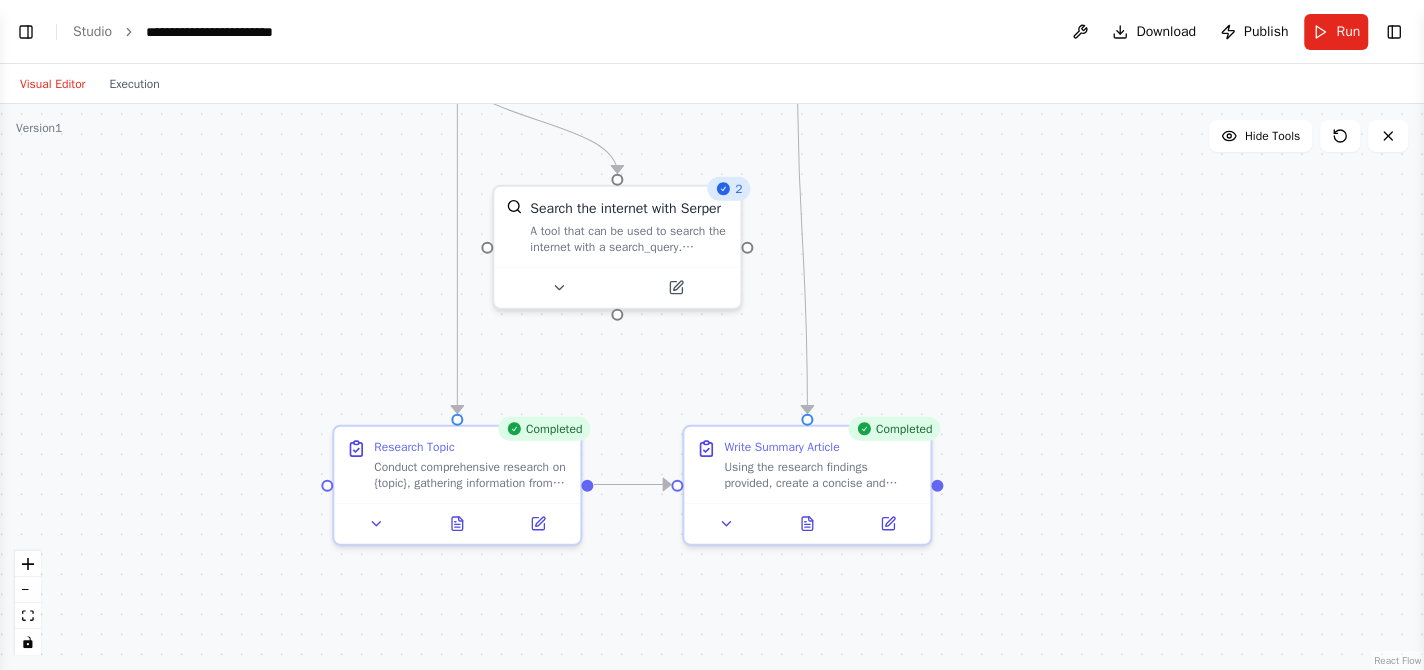 drag, startPoint x: 990, startPoint y: 518, endPoint x: 987, endPoint y: 425, distance: 93.04838 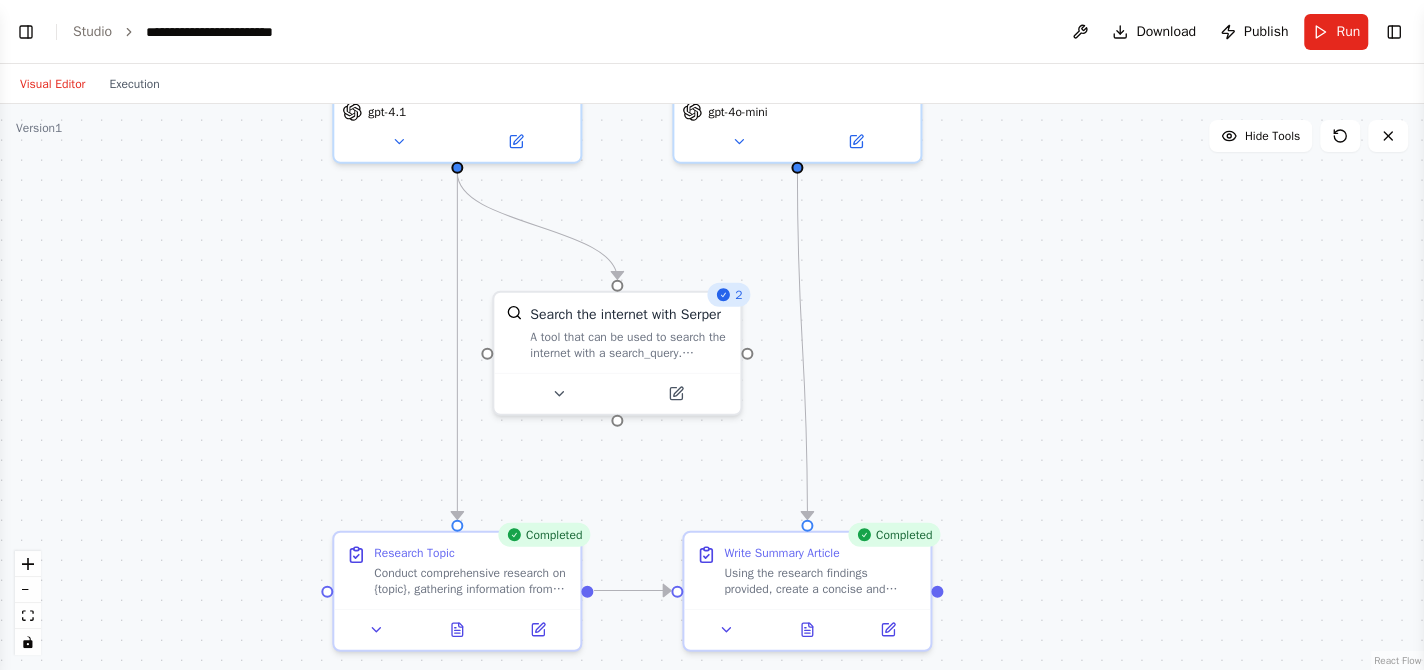 drag, startPoint x: 1005, startPoint y: 264, endPoint x: 1010, endPoint y: 392, distance: 128.09763 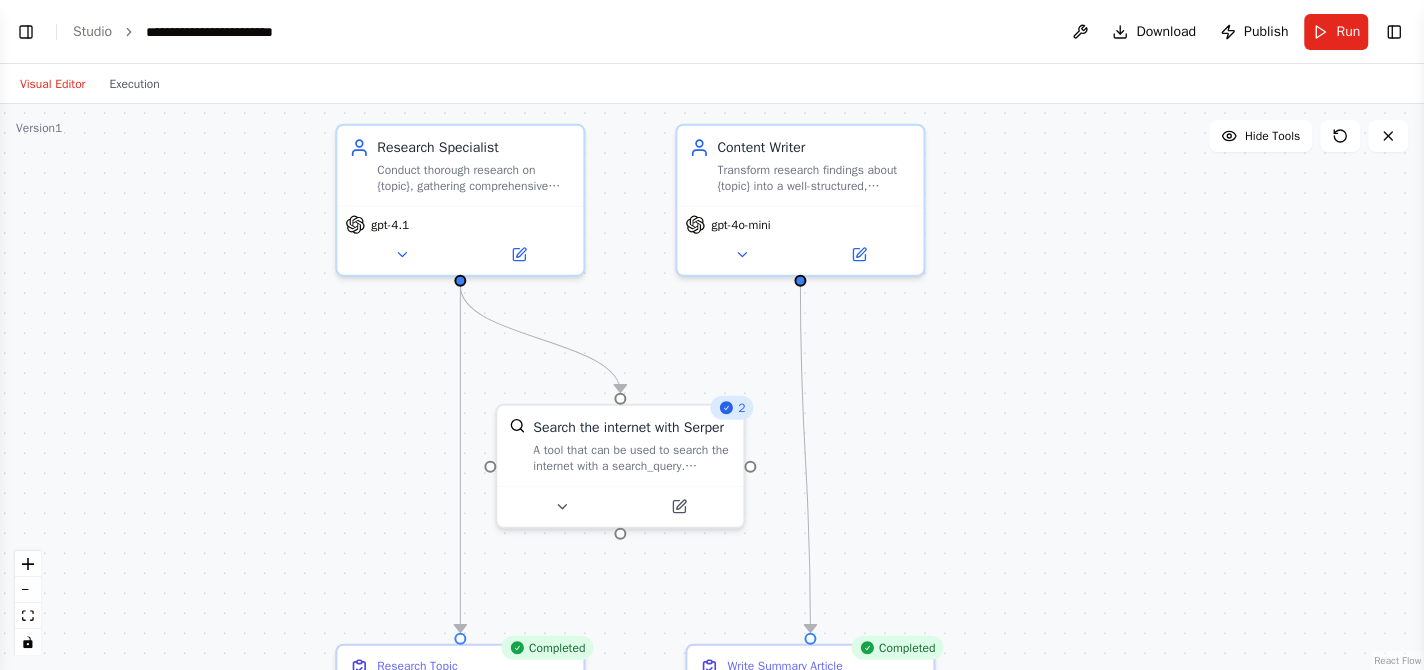 drag, startPoint x: 1005, startPoint y: 276, endPoint x: 1003, endPoint y: 367, distance: 91.02197 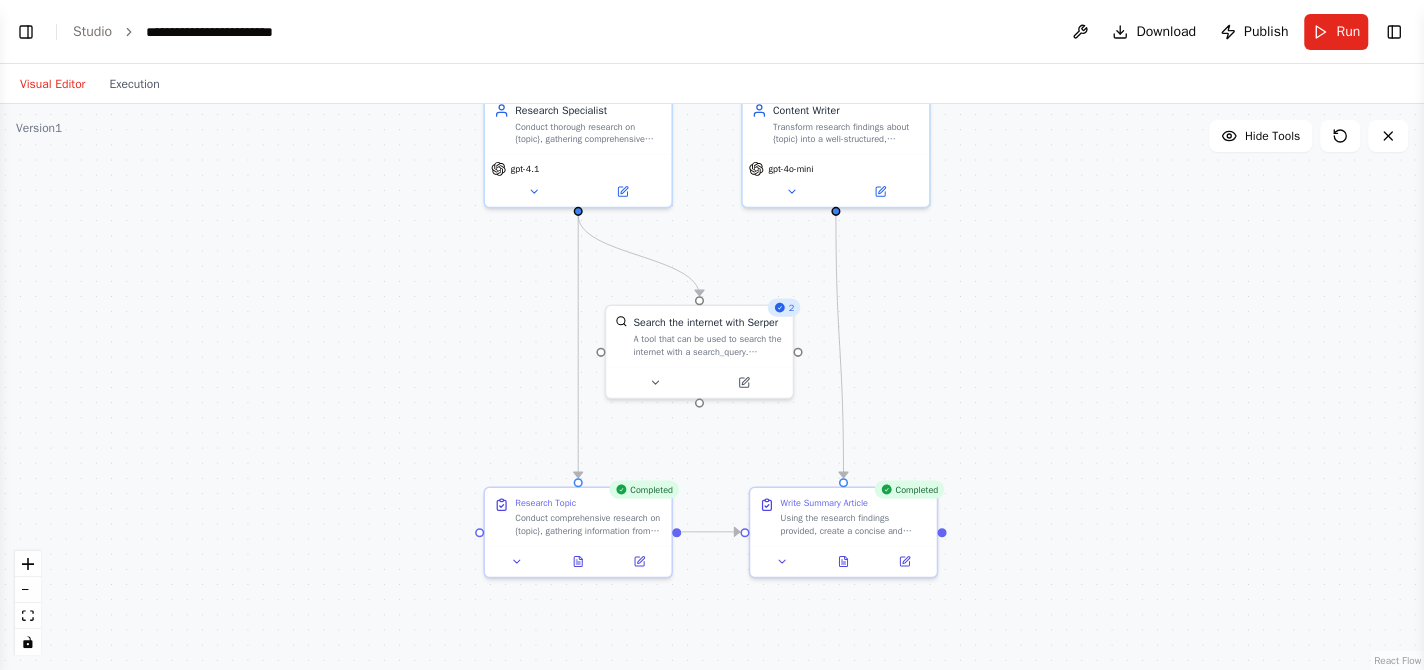 drag, startPoint x: 989, startPoint y: 501, endPoint x: 986, endPoint y: 383, distance: 118.03813 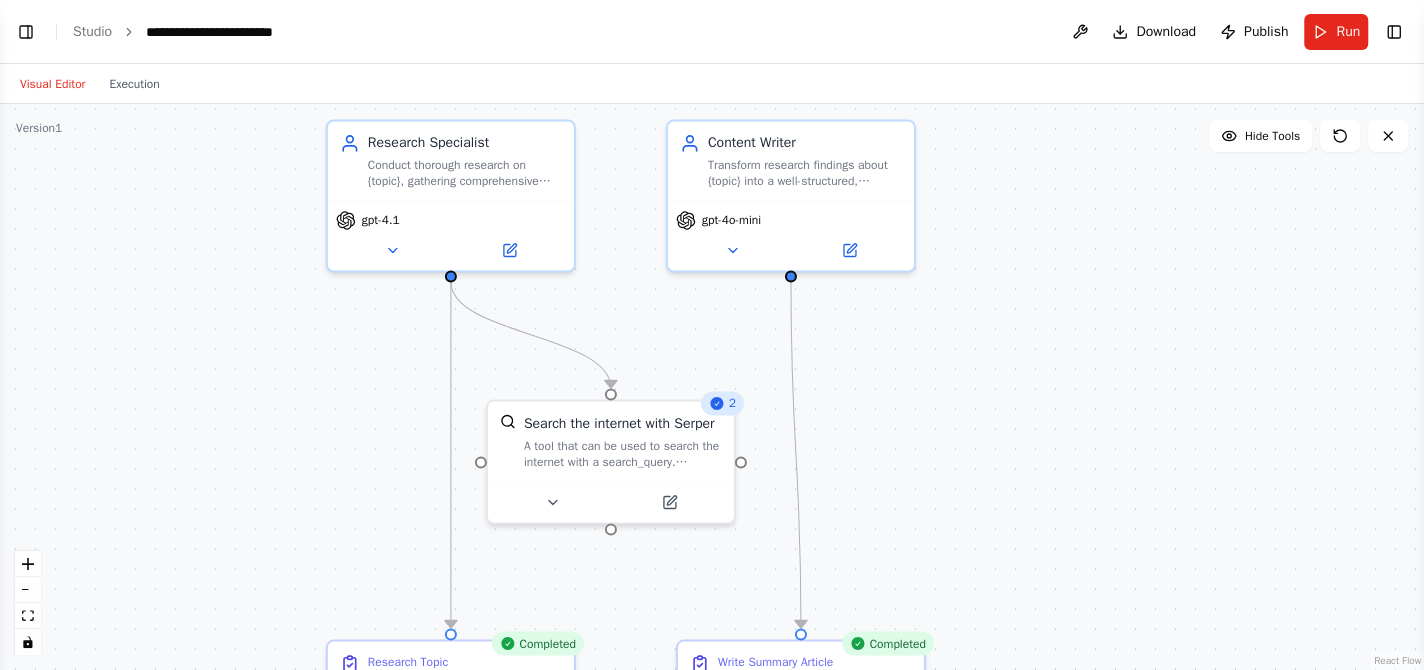 drag, startPoint x: 968, startPoint y: 273, endPoint x: 974, endPoint y: 421, distance: 148.12157 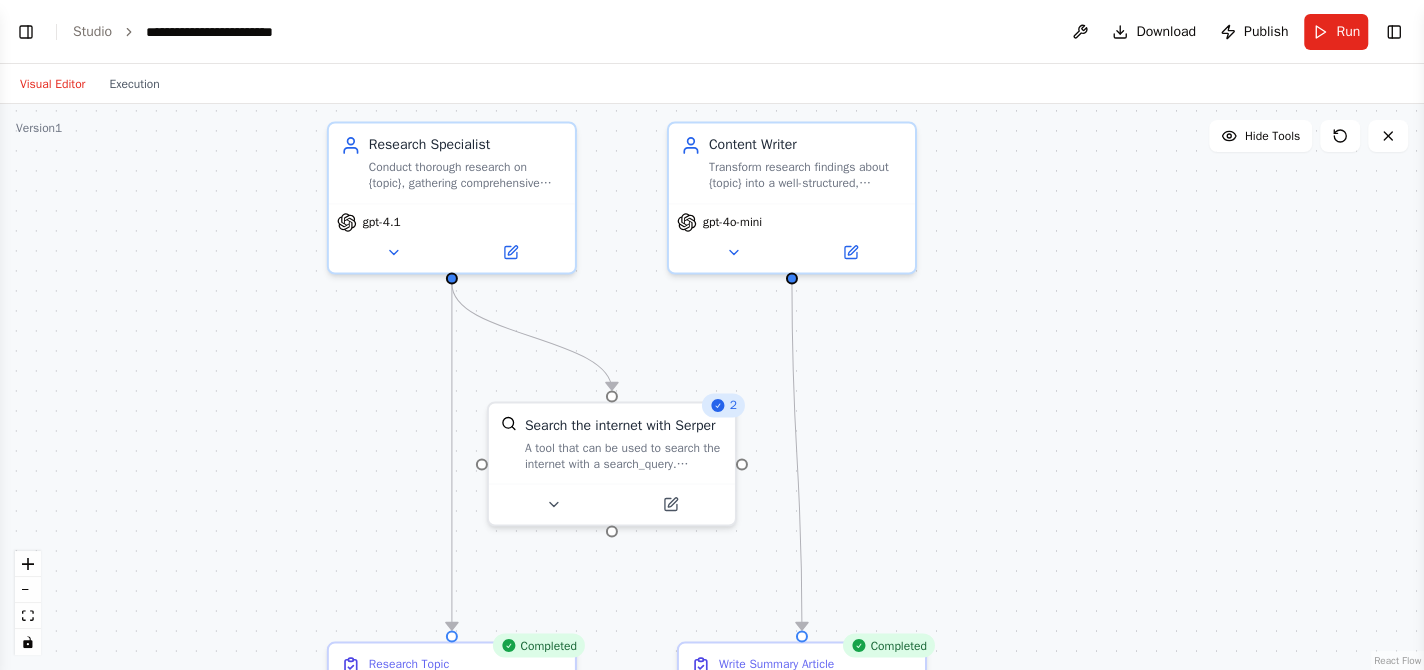 click on ".deletable-edge-delete-btn {
width: 20px;
height: 20px;
border: 0px solid #ffffff;
color: #6b7280;
background-color: #f8fafc;
cursor: pointer;
border-radius: 50%;
font-size: 12px;
padding: 3px;
display: flex;
align-items: center;
justify-content: center;
transition: all 0.2s cubic-bezier(0.4, 0, 0.2, 1);
box-shadow: 0 2px 4px rgba(0, 0, 0, 0.1);
}
.deletable-edge-delete-btn:hover {
background-color: #ef4444;
color: #ffffff;
border-color: #dc2626;
transform: scale(1.1);
box-shadow: 0 4px 12px rgba(239, 68, 68, 0.4);
}
.deletable-edge-delete-btn:active {
transform: scale(0.95);
box-shadow: 0 2px 4px rgba(239, 68, 68, 0.3);
}
Research Specialist gpt-4.1 2 Search the internet with Serper" at bounding box center (712, 387) 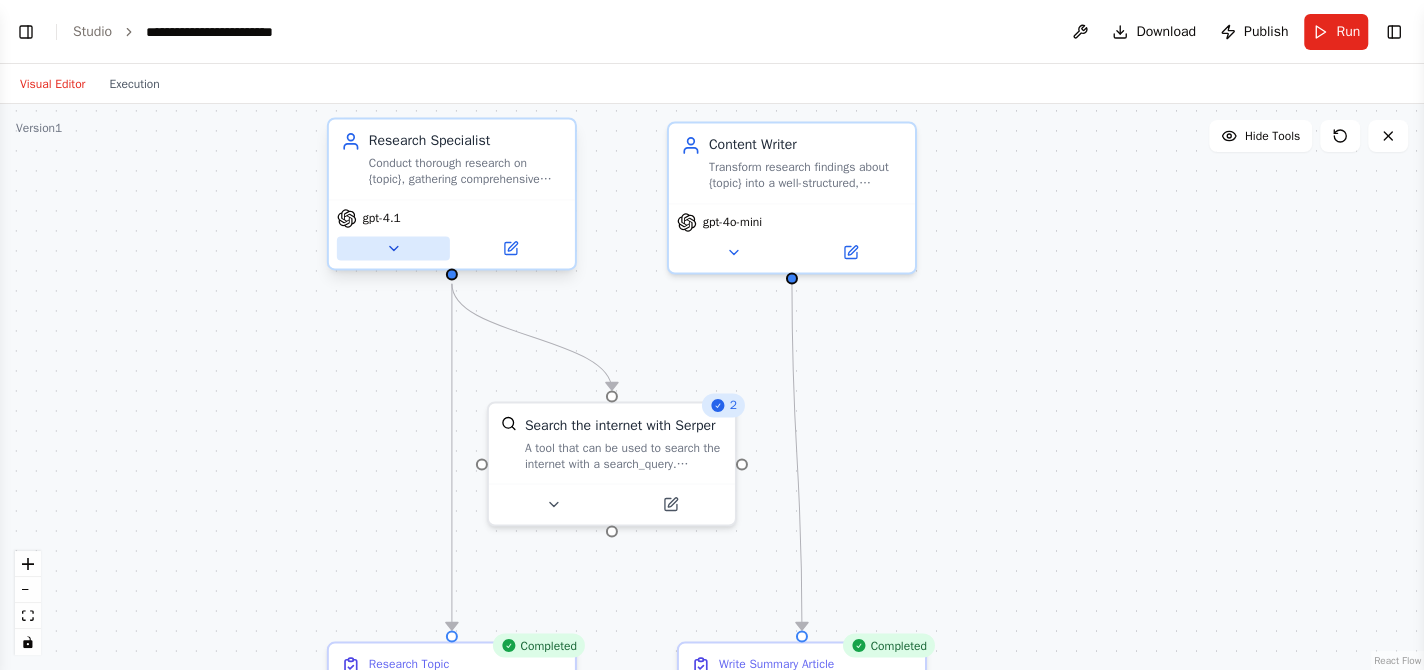 click 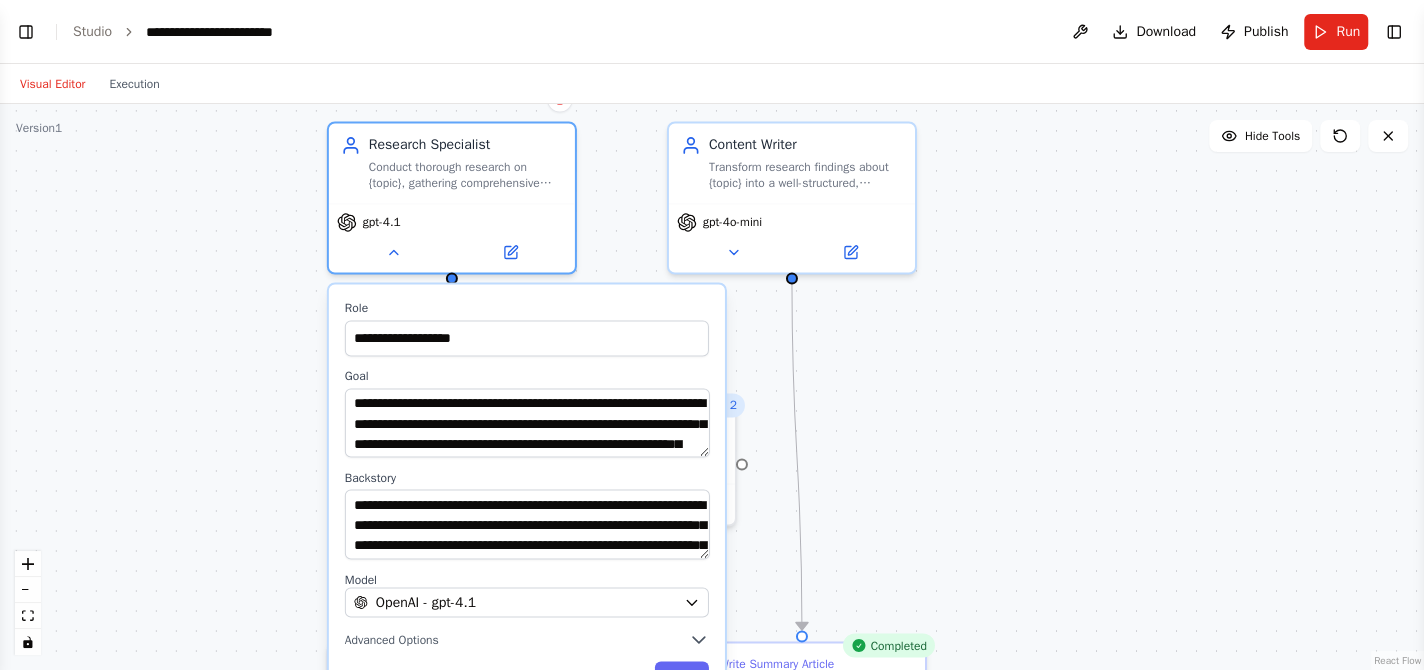 click on "**********" at bounding box center [712, 387] 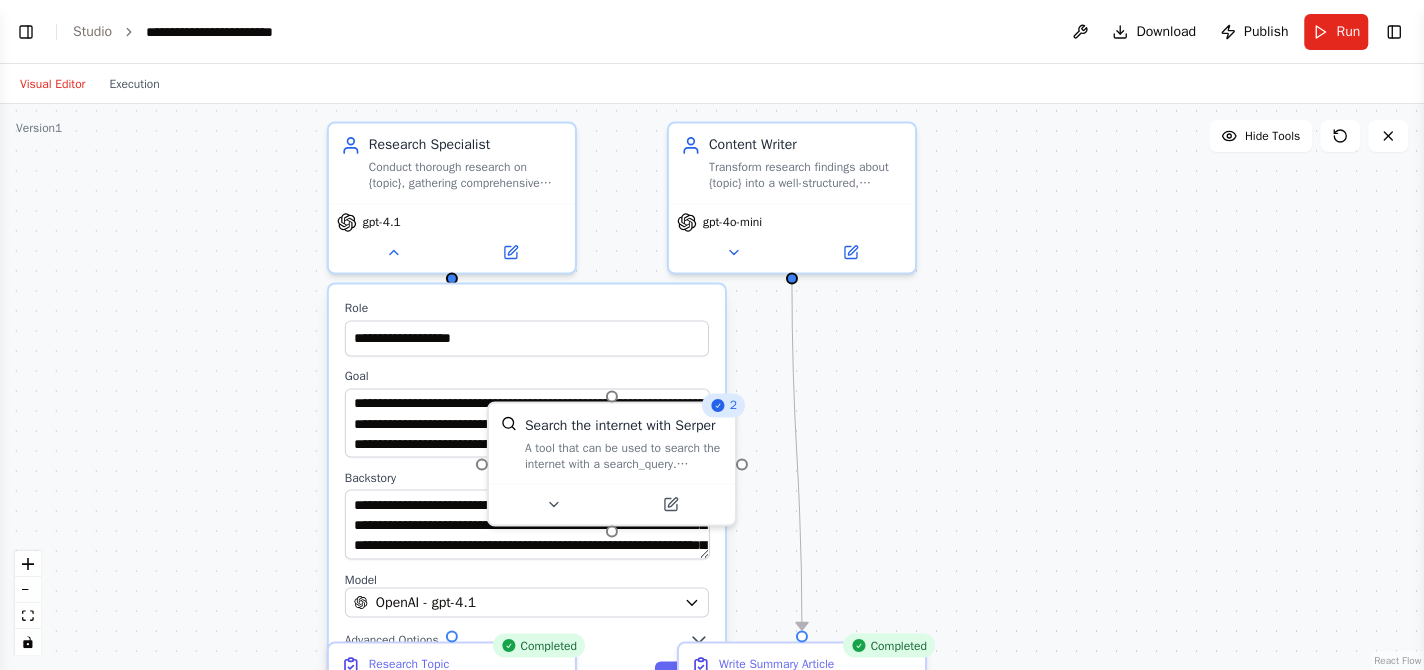 click on "**********" at bounding box center [712, 387] 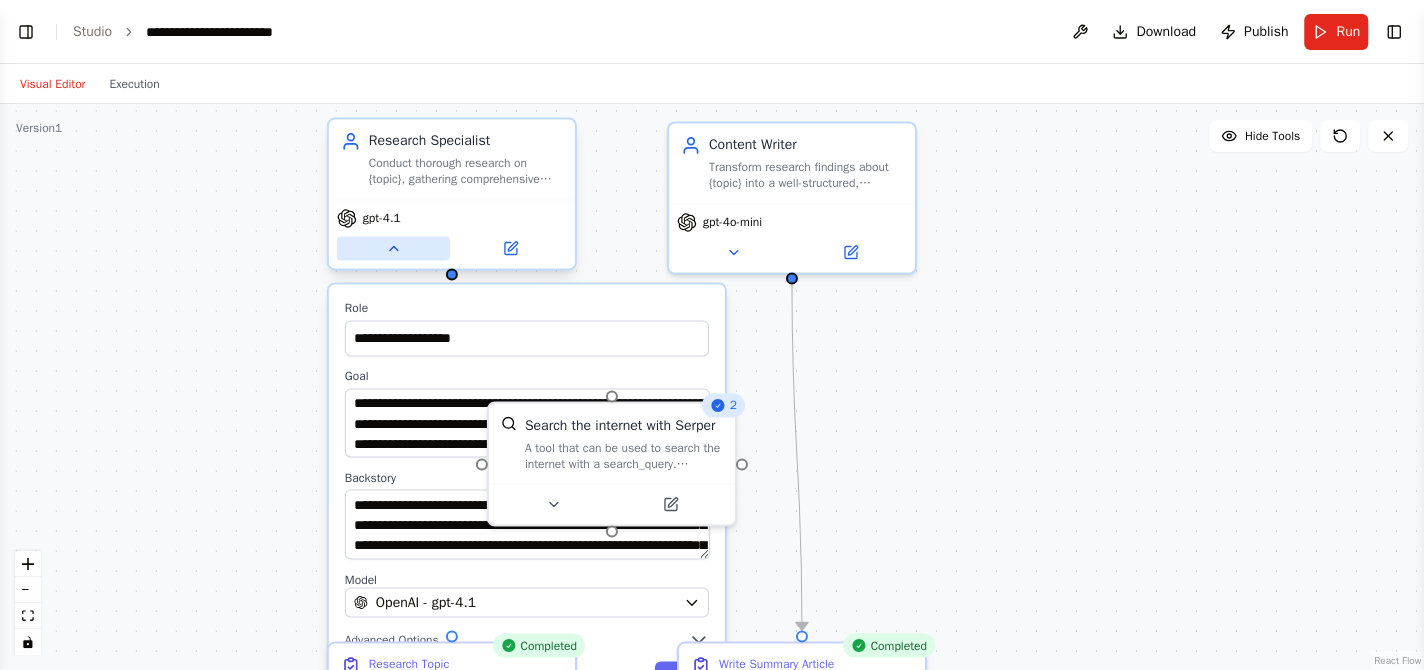 click 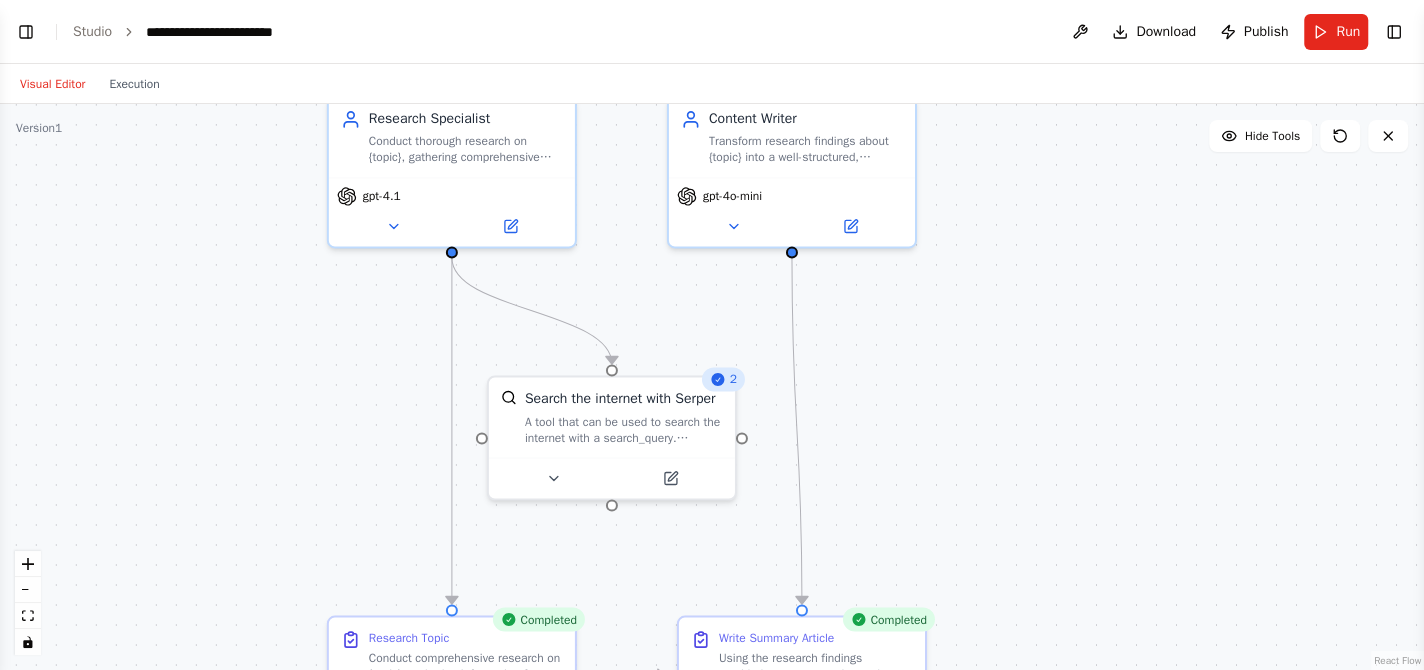 drag, startPoint x: 1000, startPoint y: 410, endPoint x: 994, endPoint y: 319, distance: 91.197586 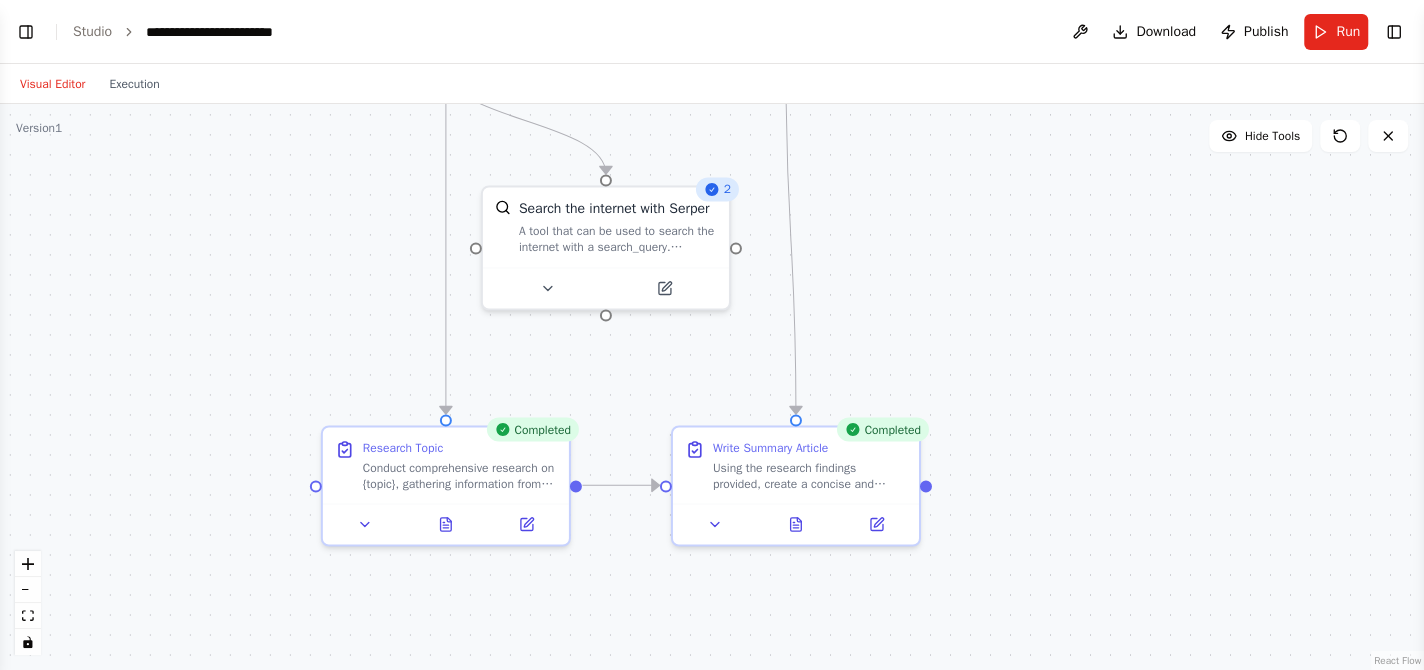 drag, startPoint x: 988, startPoint y: 516, endPoint x: 988, endPoint y: 390, distance: 126 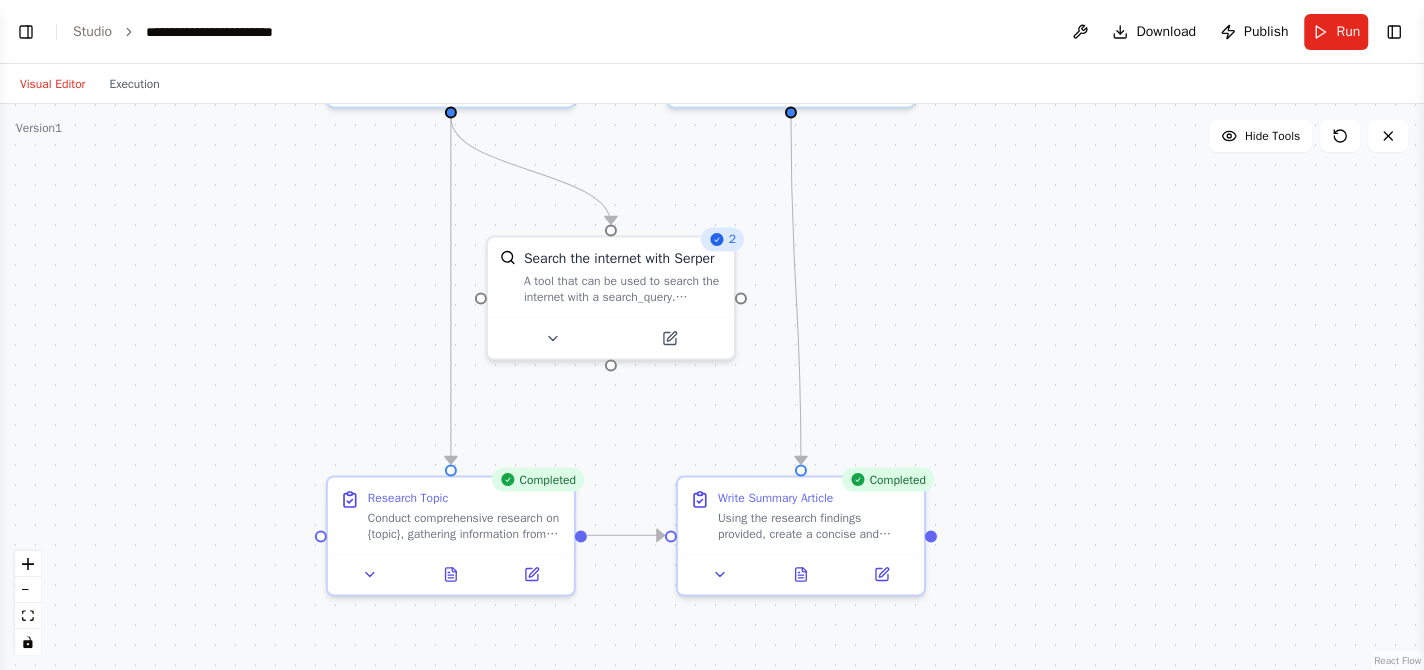 drag, startPoint x: 991, startPoint y: 329, endPoint x: 997, endPoint y: 382, distance: 53.338543 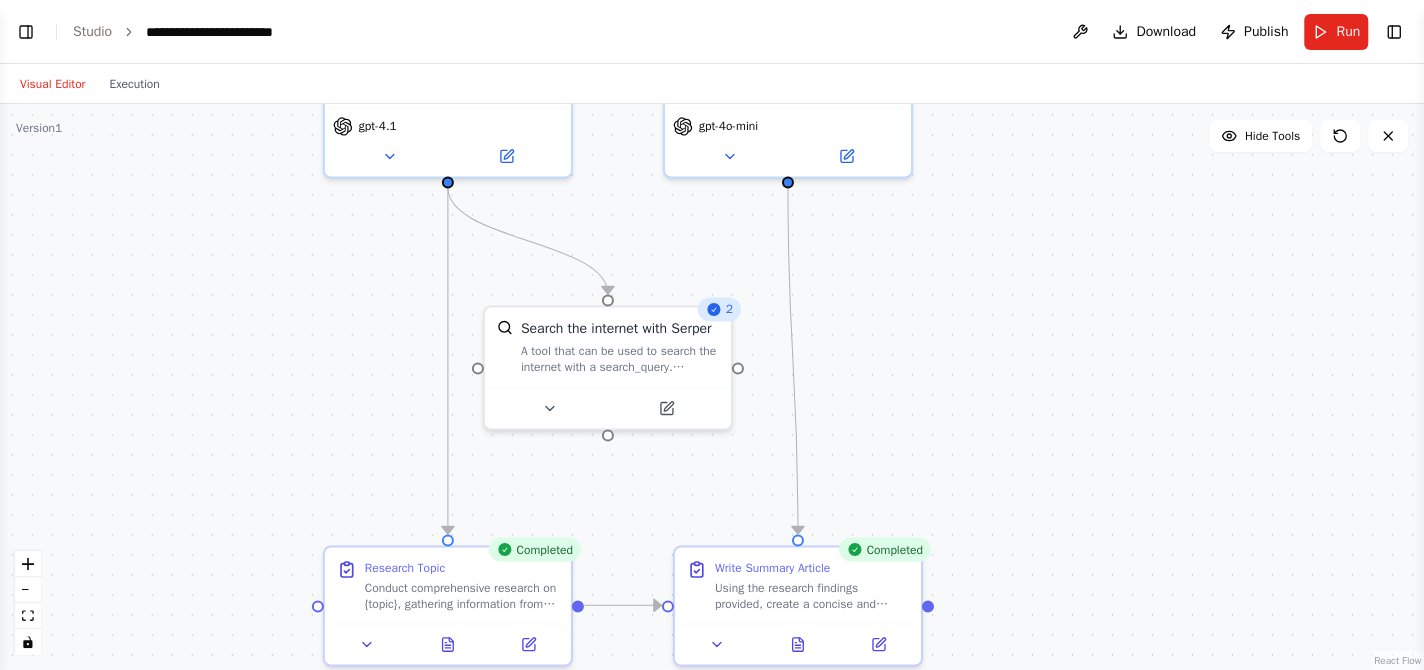 drag, startPoint x: 991, startPoint y: 285, endPoint x: 996, endPoint y: 495, distance: 210.05951 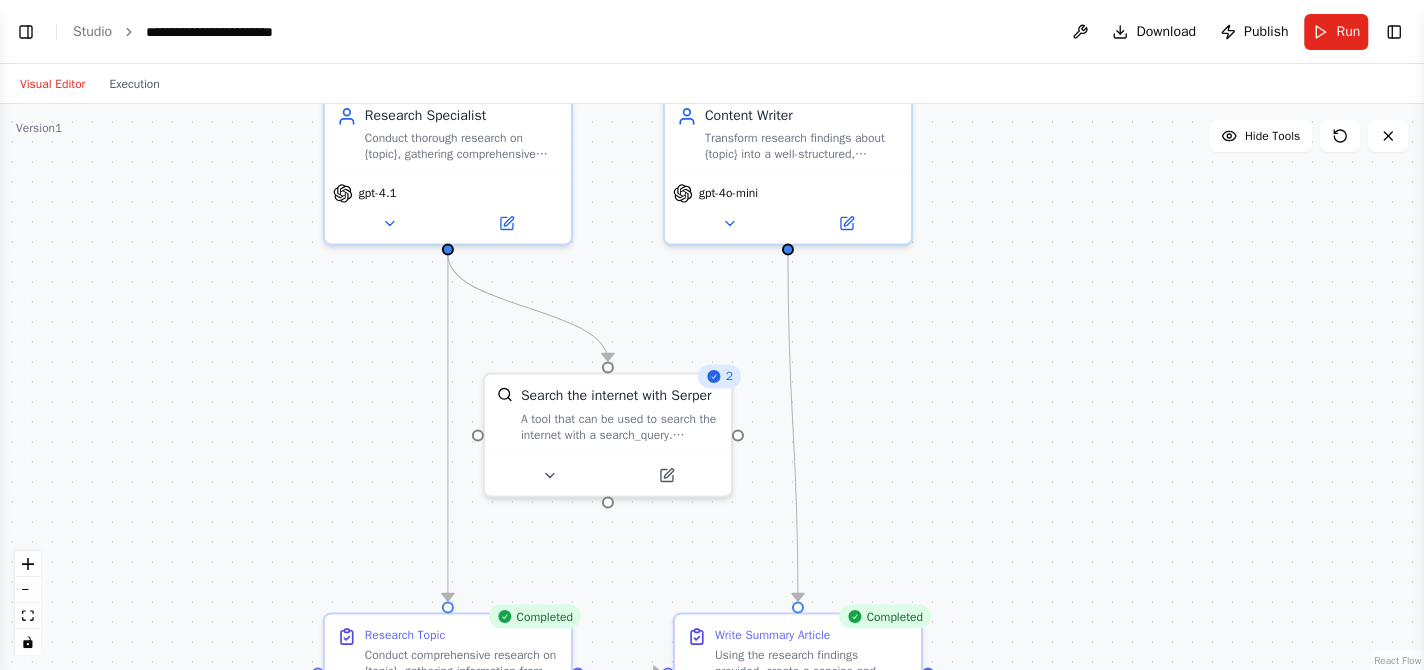 drag, startPoint x: 953, startPoint y: 453, endPoint x: 946, endPoint y: 403, distance: 50.48762 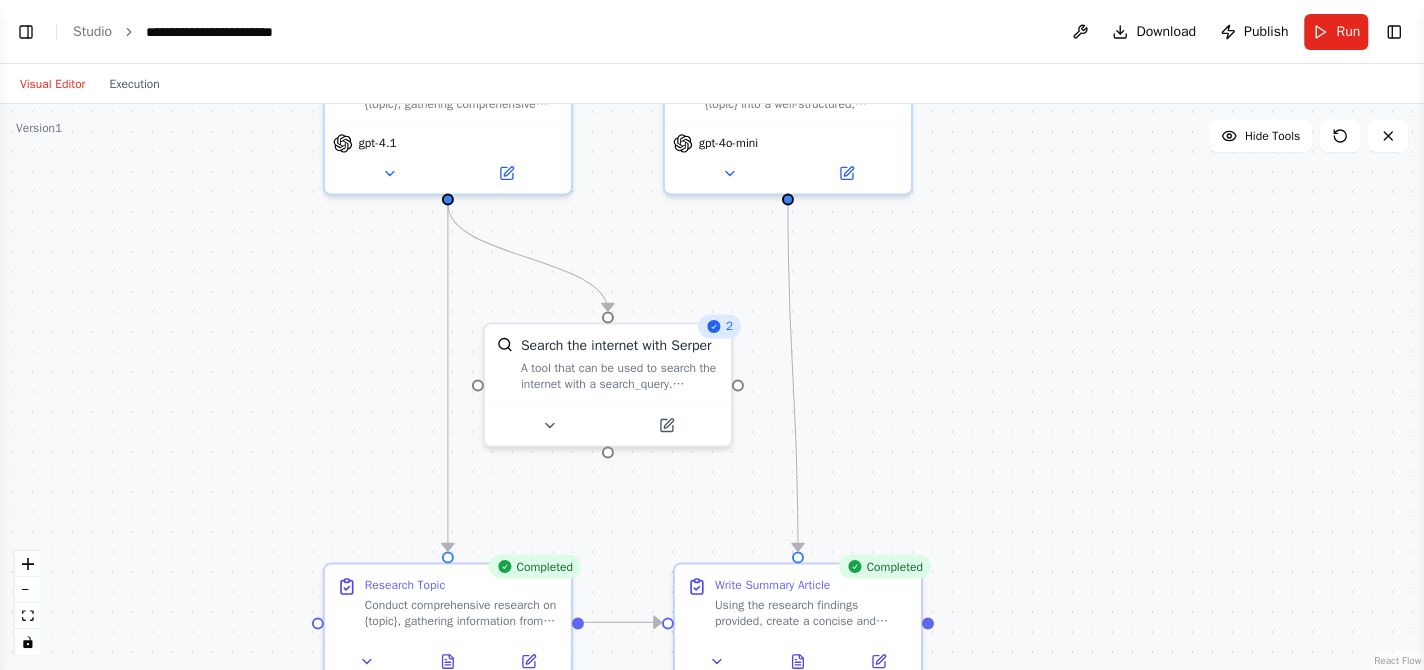 drag, startPoint x: 937, startPoint y: 468, endPoint x: 938, endPoint y: 427, distance: 41.01219 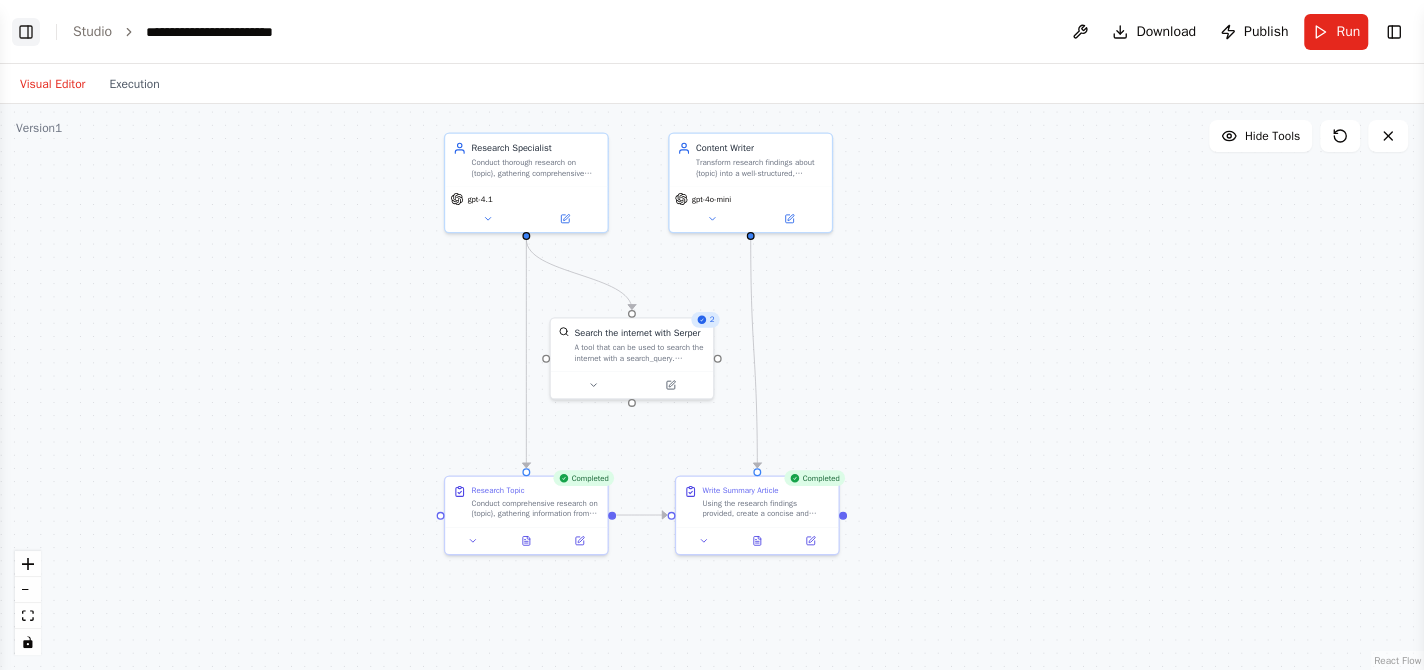 click on "Toggle Left Sidebar" at bounding box center (26, 32) 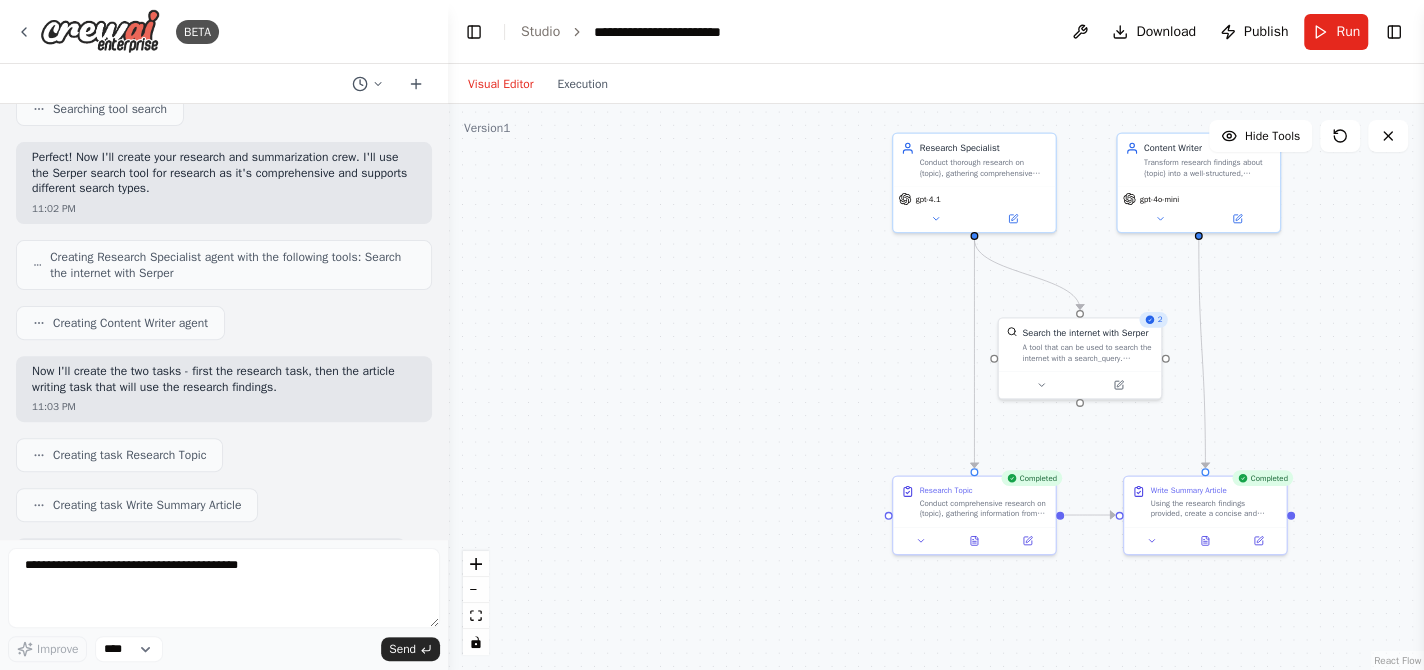scroll, scrollTop: 0, scrollLeft: 0, axis: both 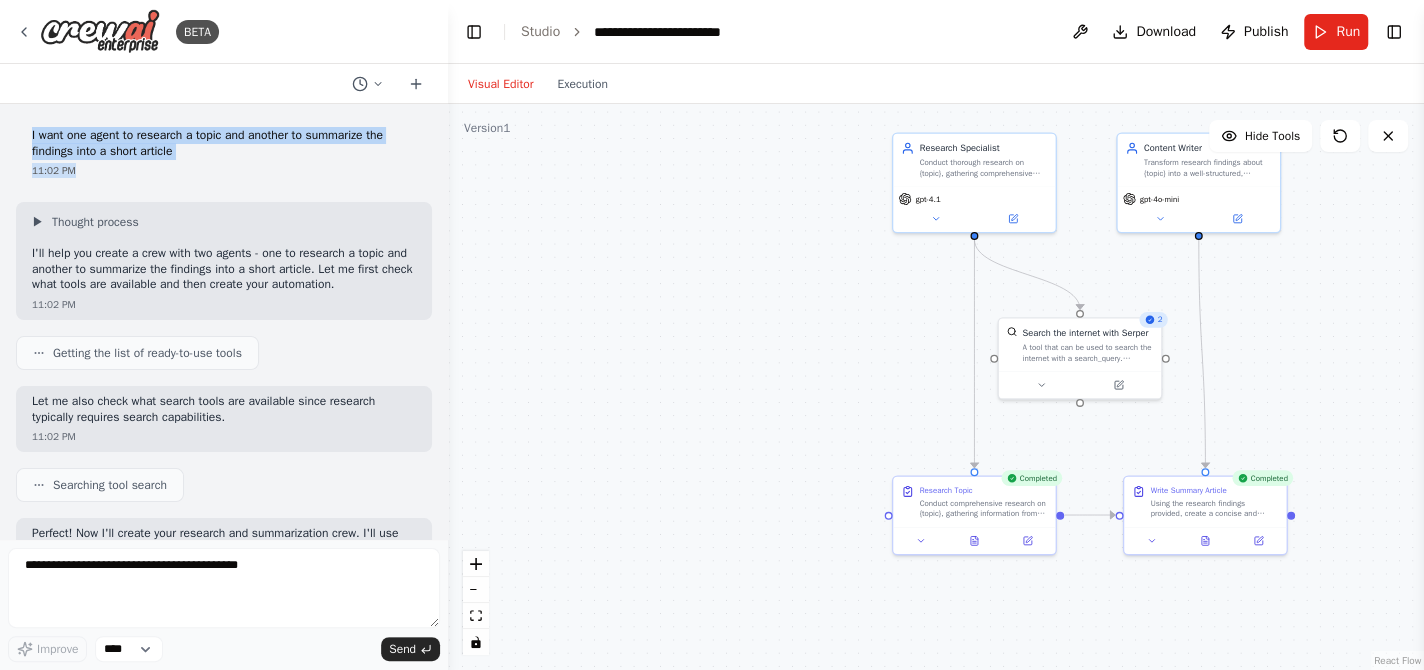 drag, startPoint x: 31, startPoint y: 137, endPoint x: 204, endPoint y: 169, distance: 175.93465 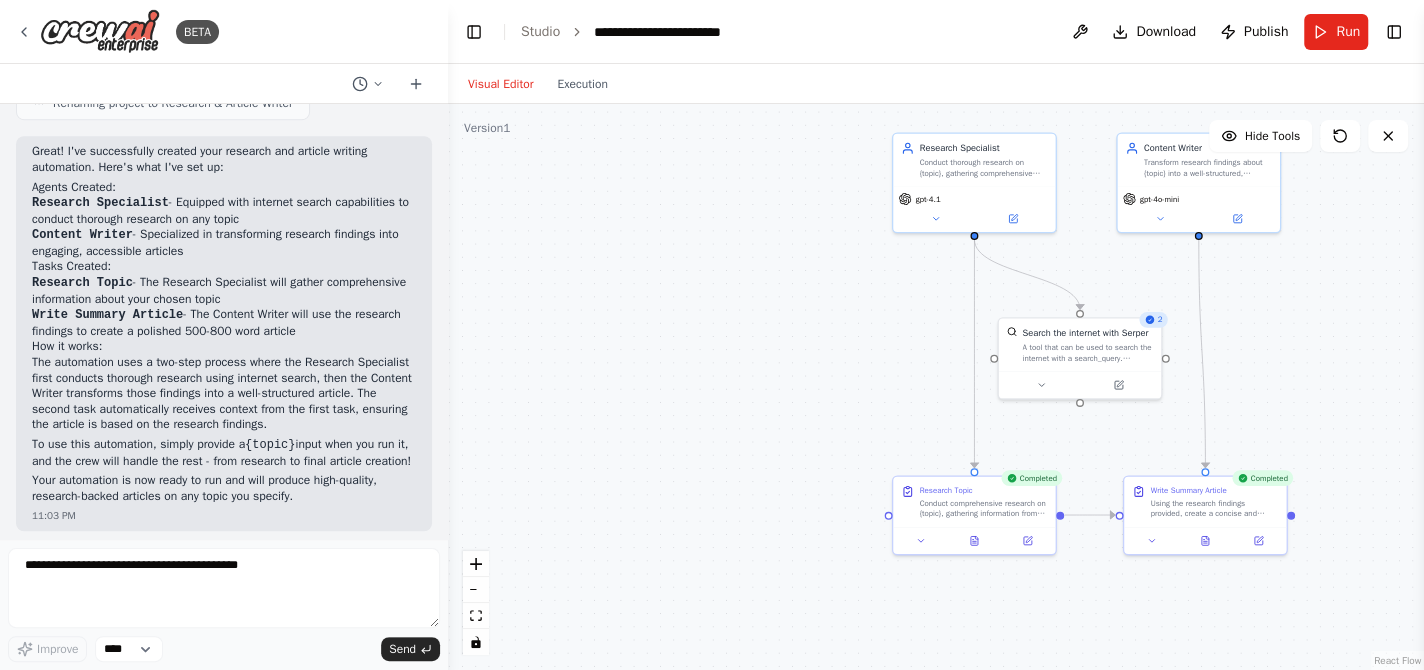 scroll, scrollTop: 1028, scrollLeft: 0, axis: vertical 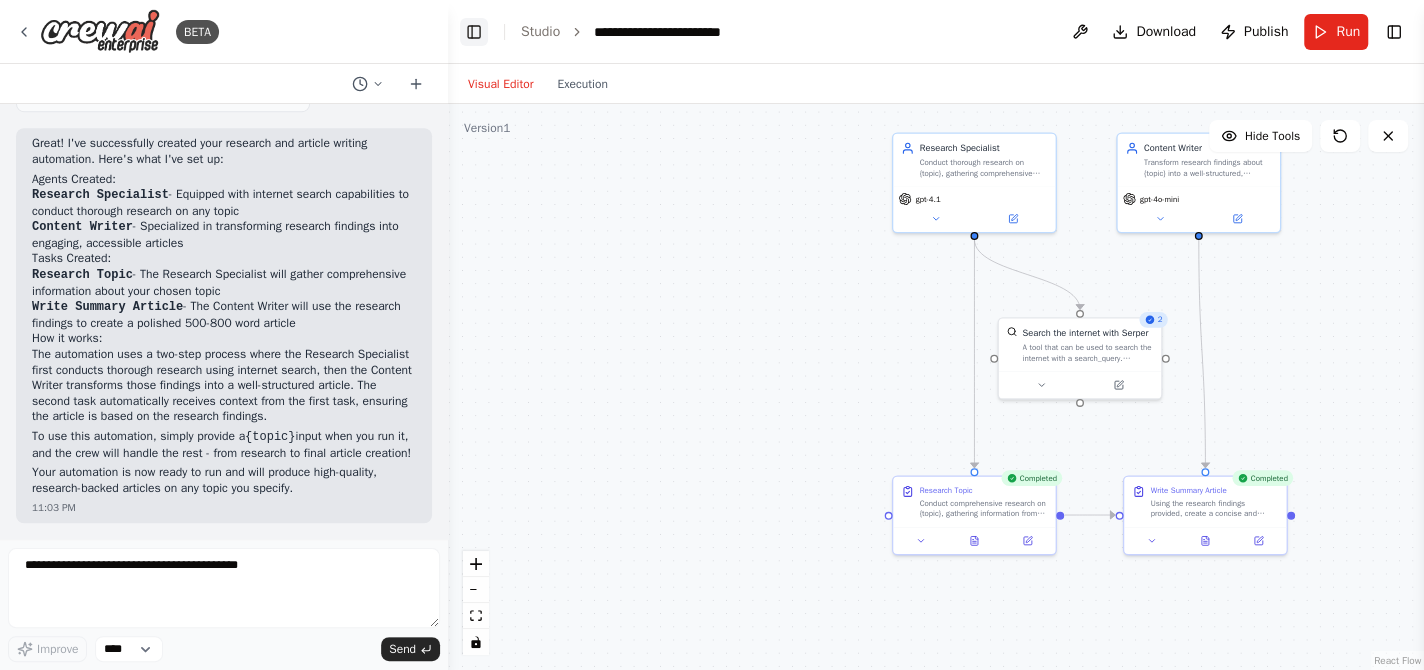 click on "Toggle Left Sidebar" at bounding box center (474, 32) 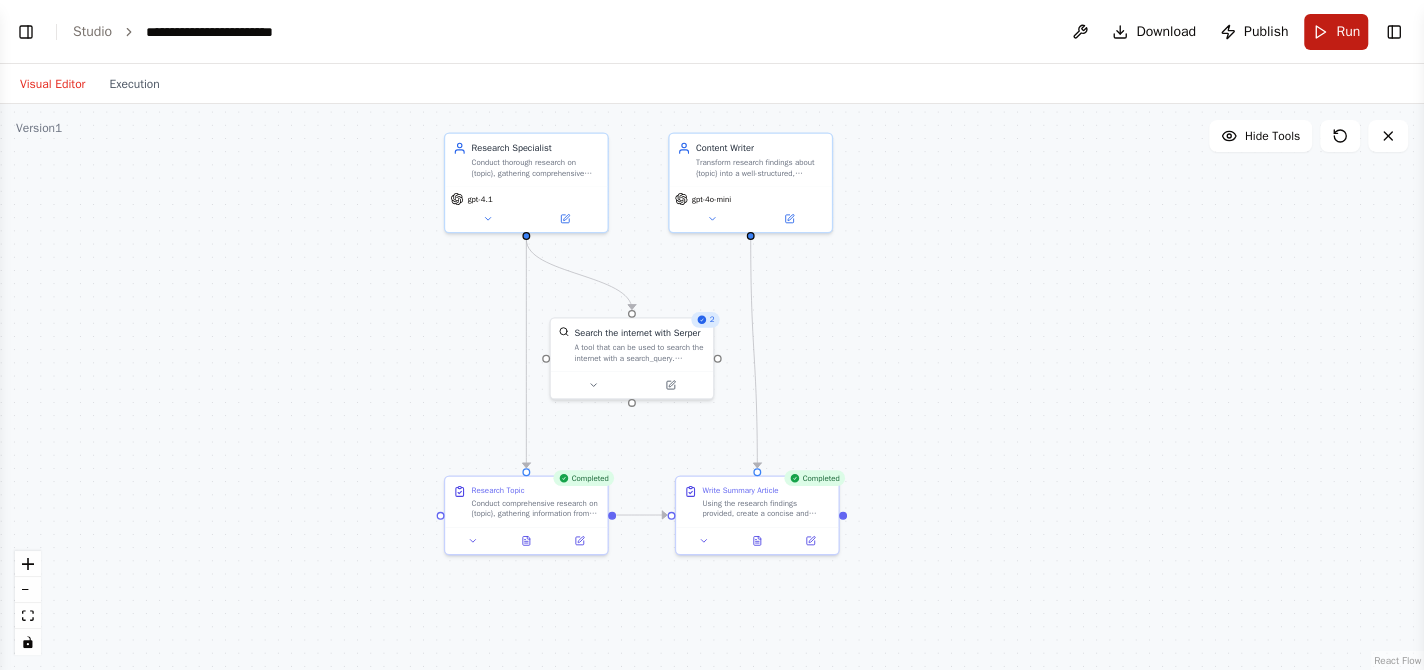 click on "Run" at bounding box center [1336, 32] 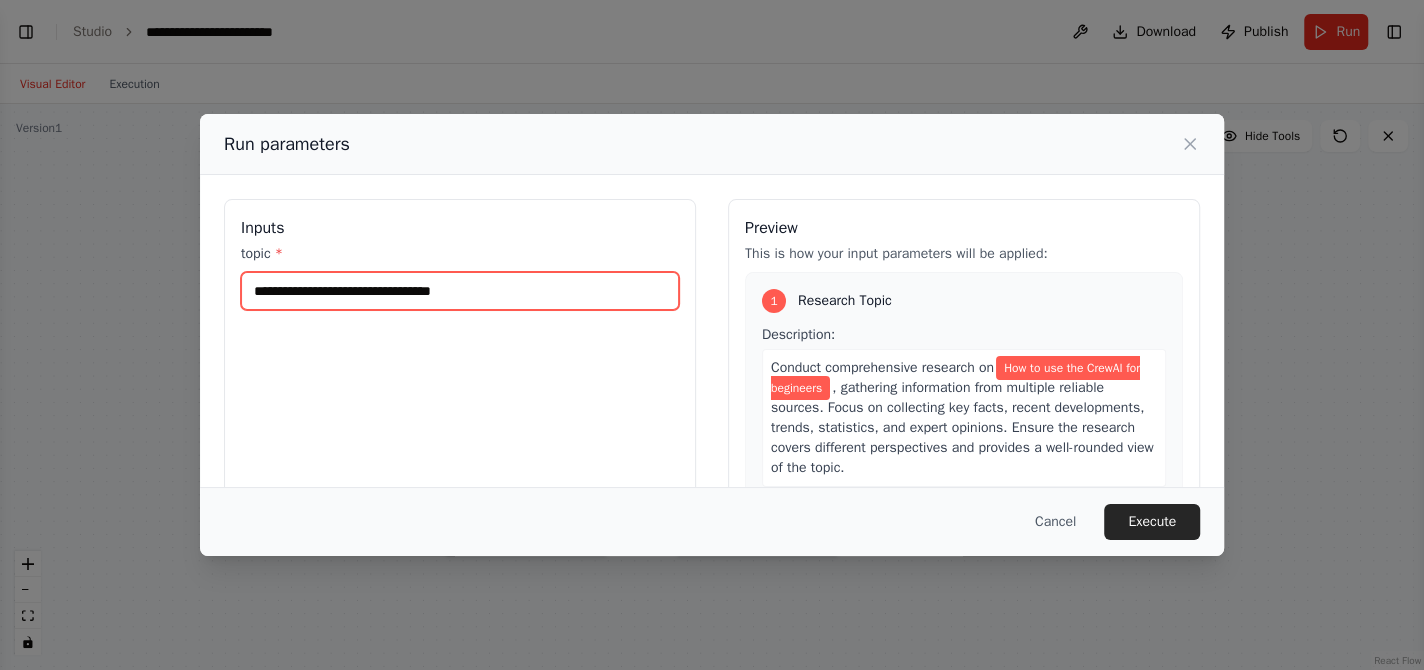 click on "**********" at bounding box center (460, 291) 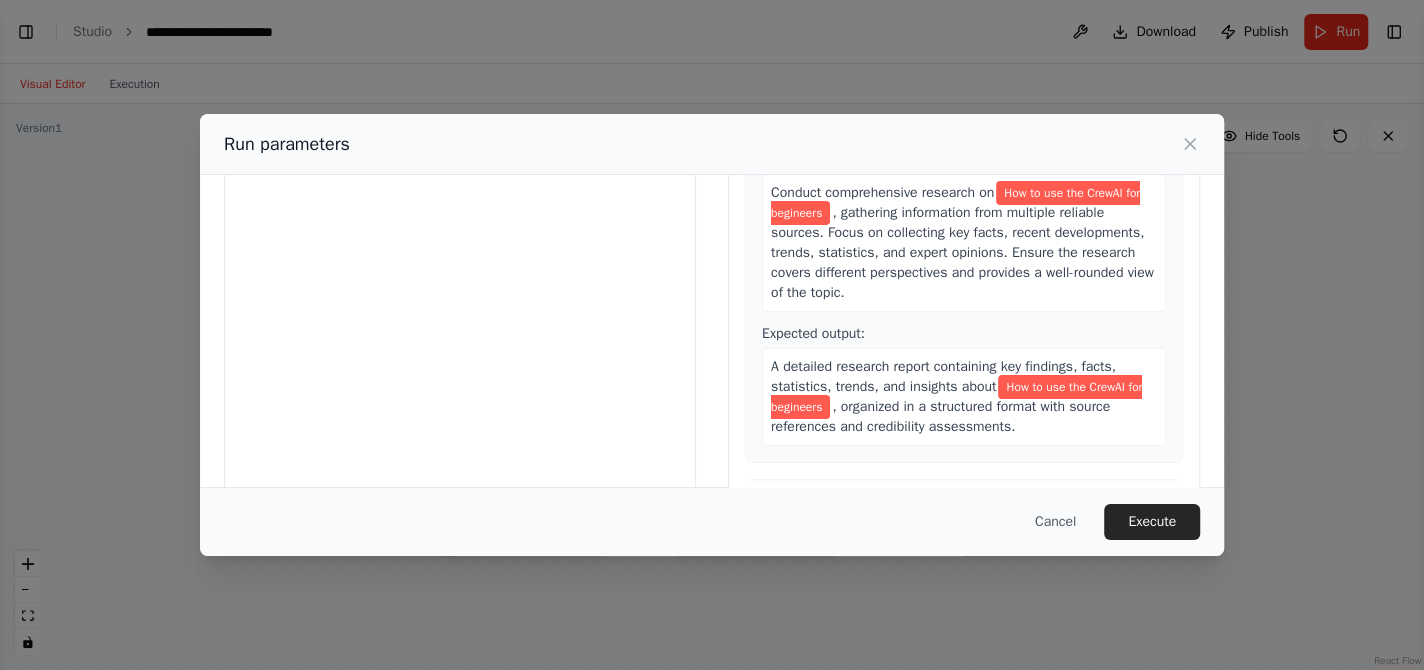 scroll, scrollTop: 208, scrollLeft: 0, axis: vertical 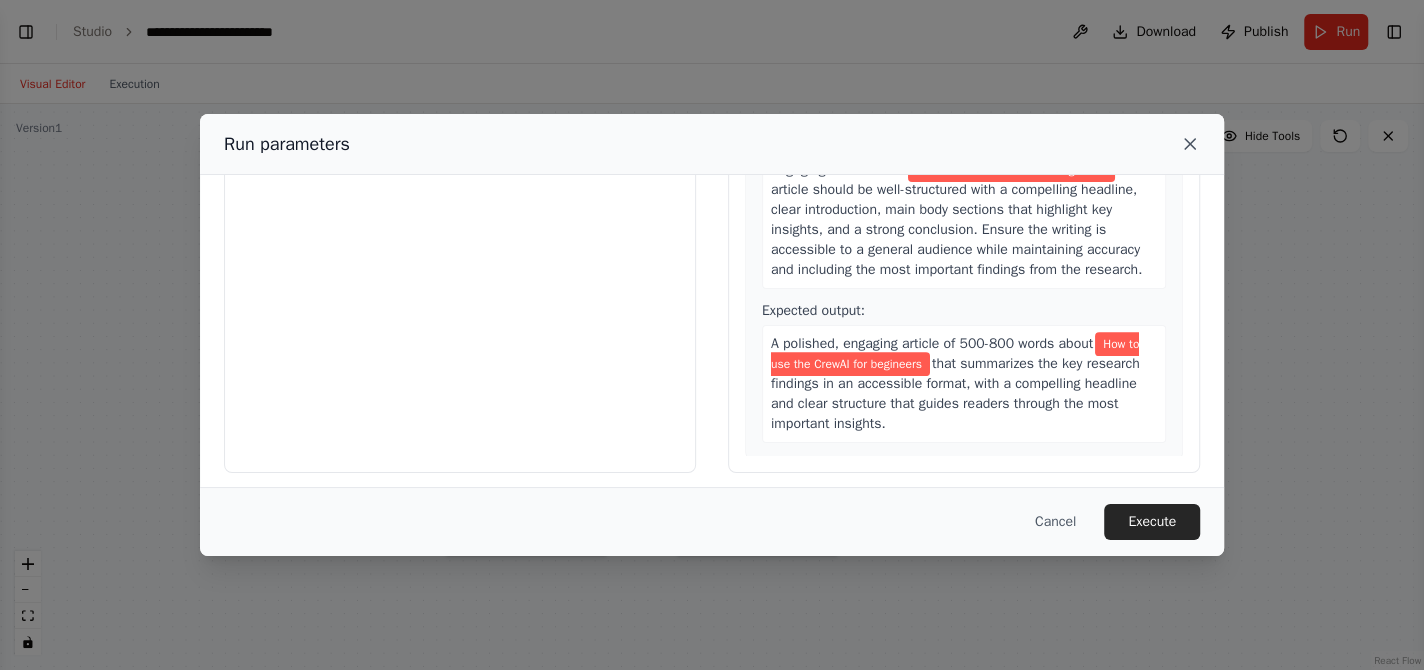 click 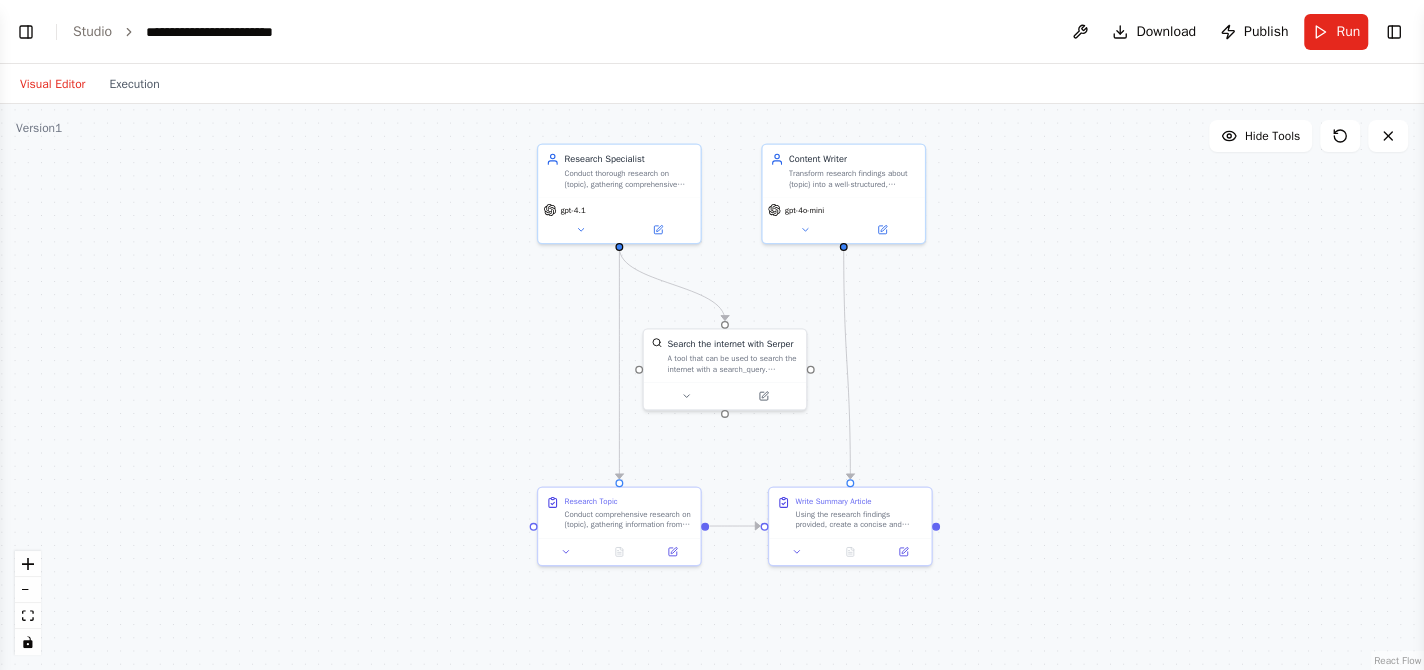 drag, startPoint x: 840, startPoint y: 324, endPoint x: 933, endPoint y: 335, distance: 93.64828 